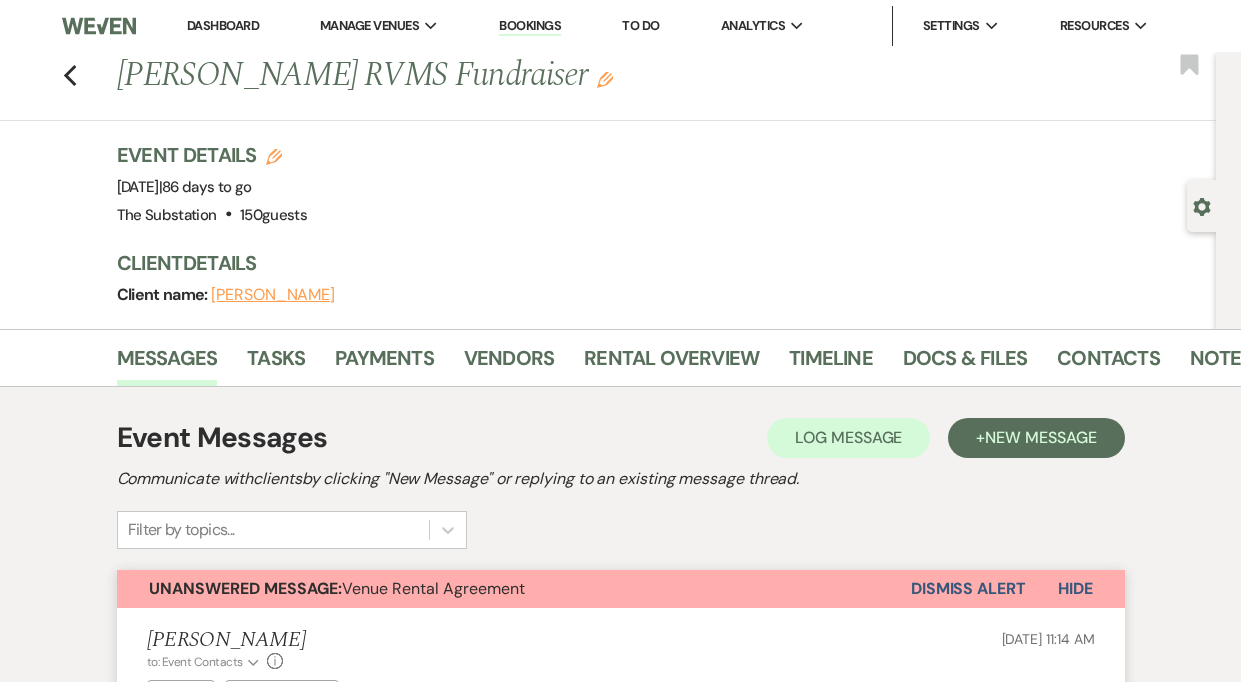 scroll, scrollTop: 210, scrollLeft: 0, axis: vertical 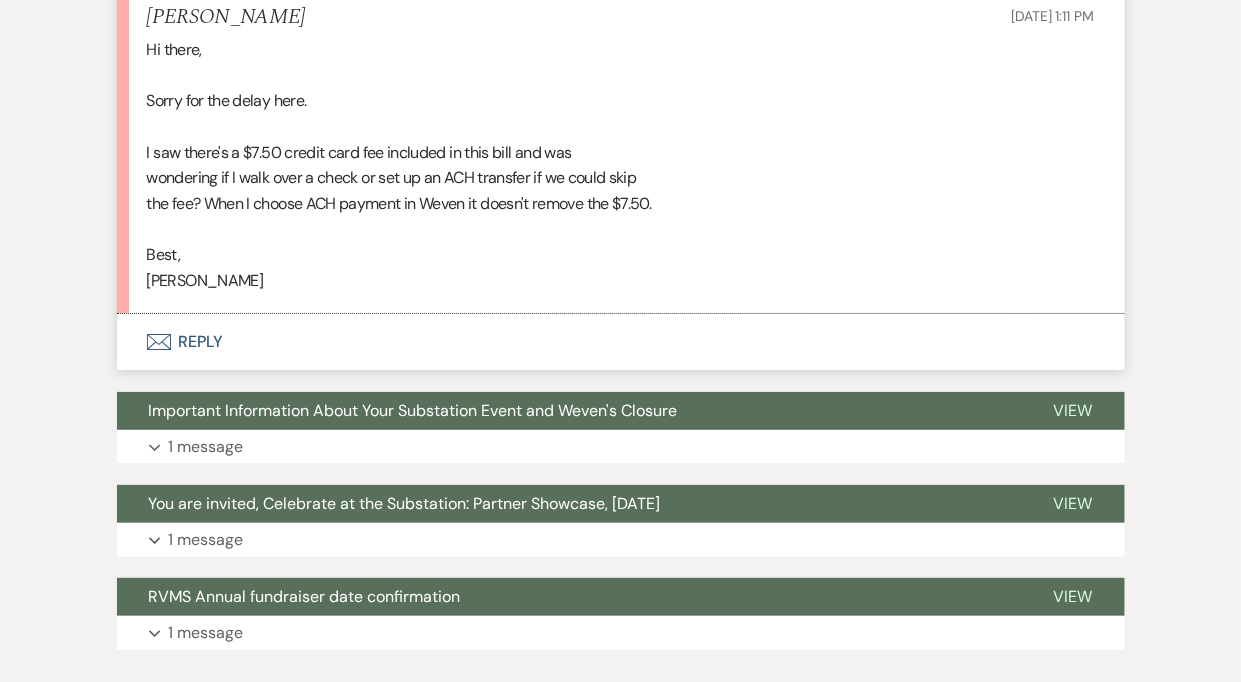 click on "Envelope Reply" at bounding box center [621, 342] 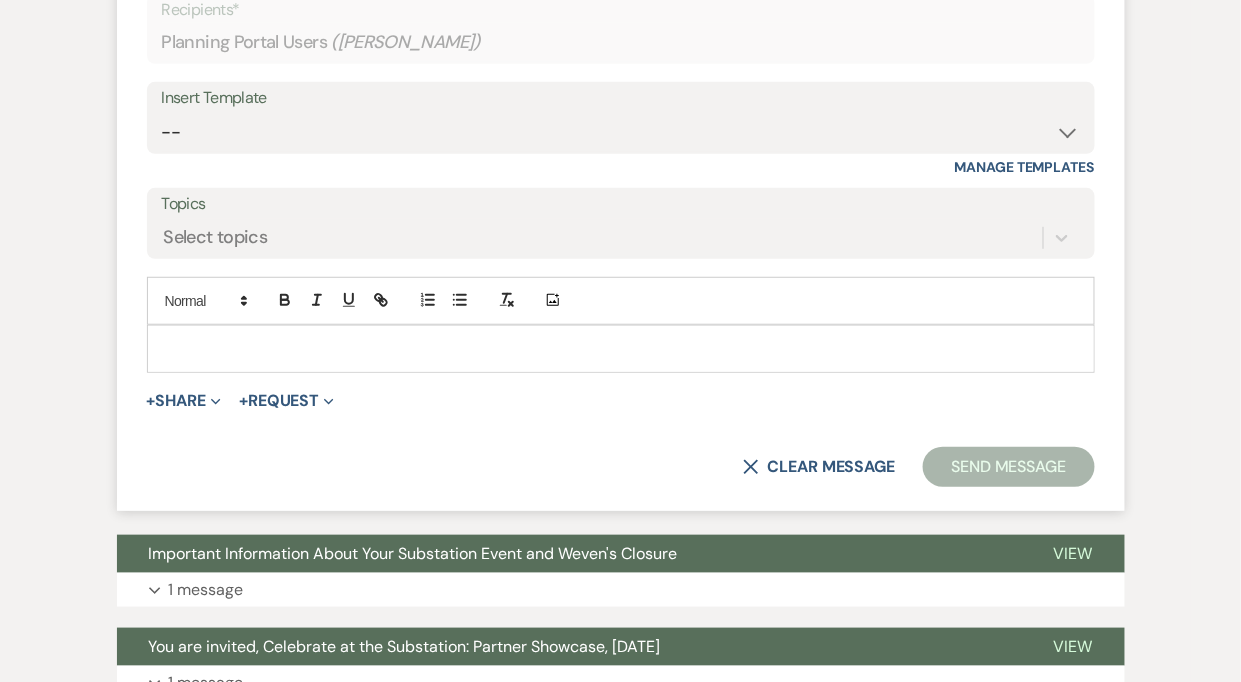 scroll, scrollTop: 2347, scrollLeft: 0, axis: vertical 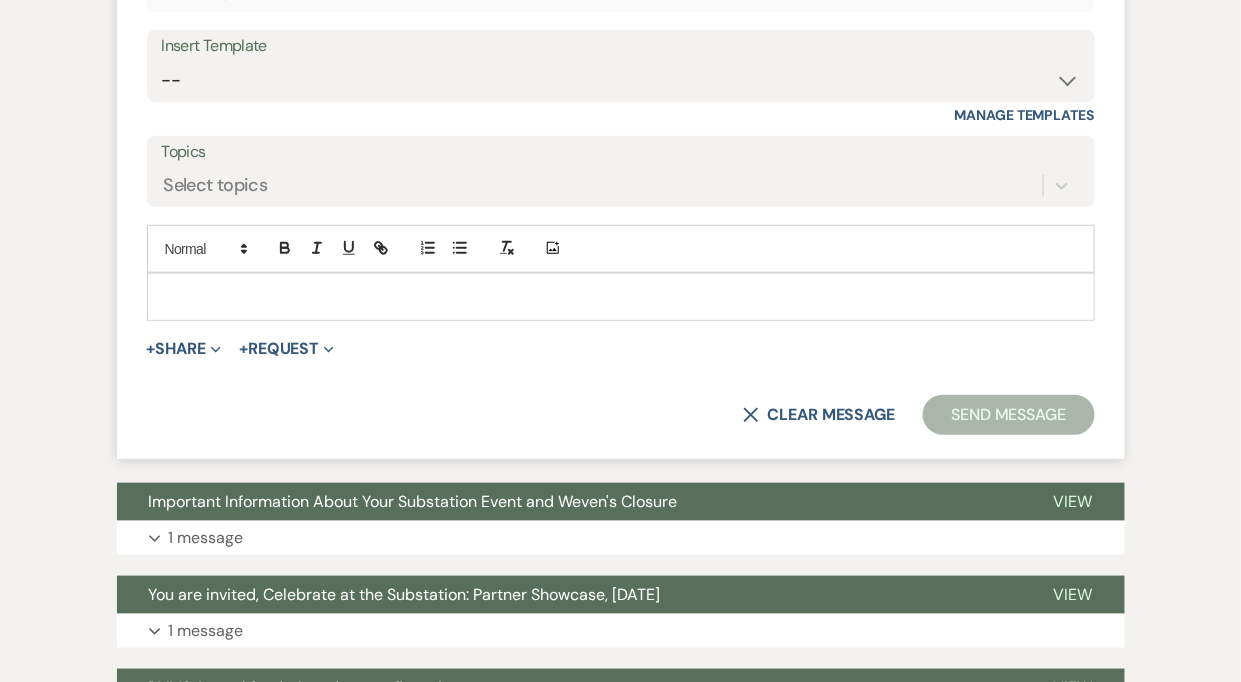 click at bounding box center (621, 297) 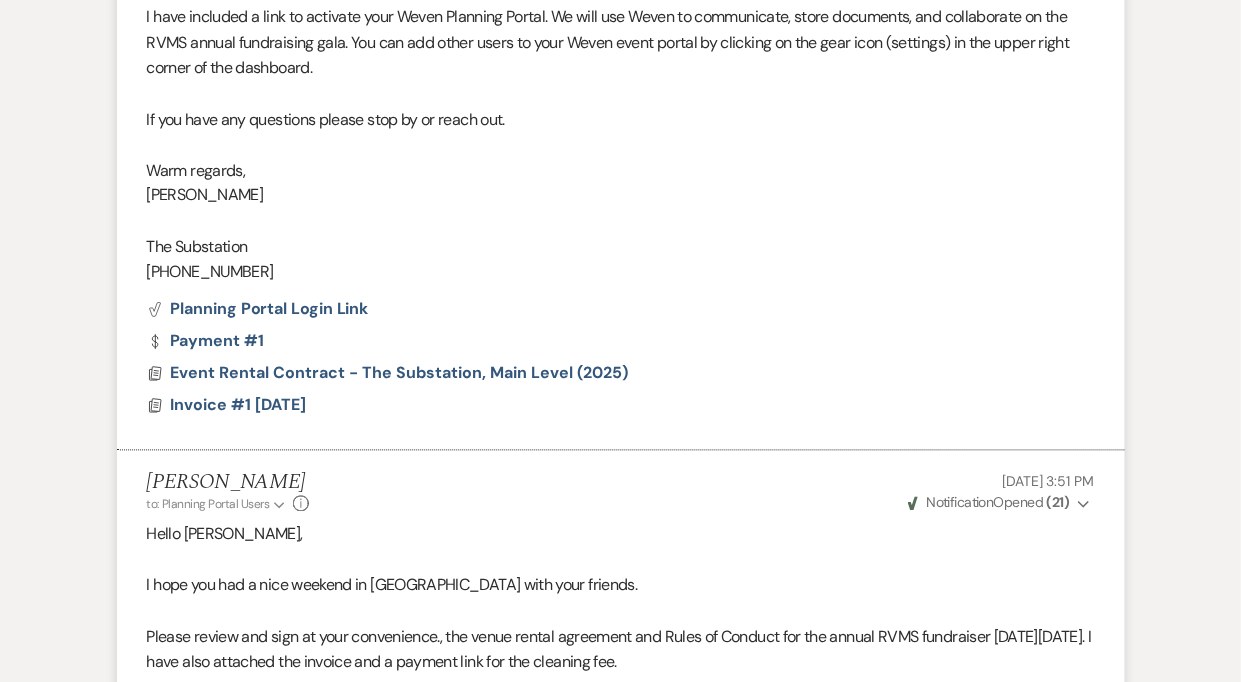 scroll, scrollTop: 292, scrollLeft: 0, axis: vertical 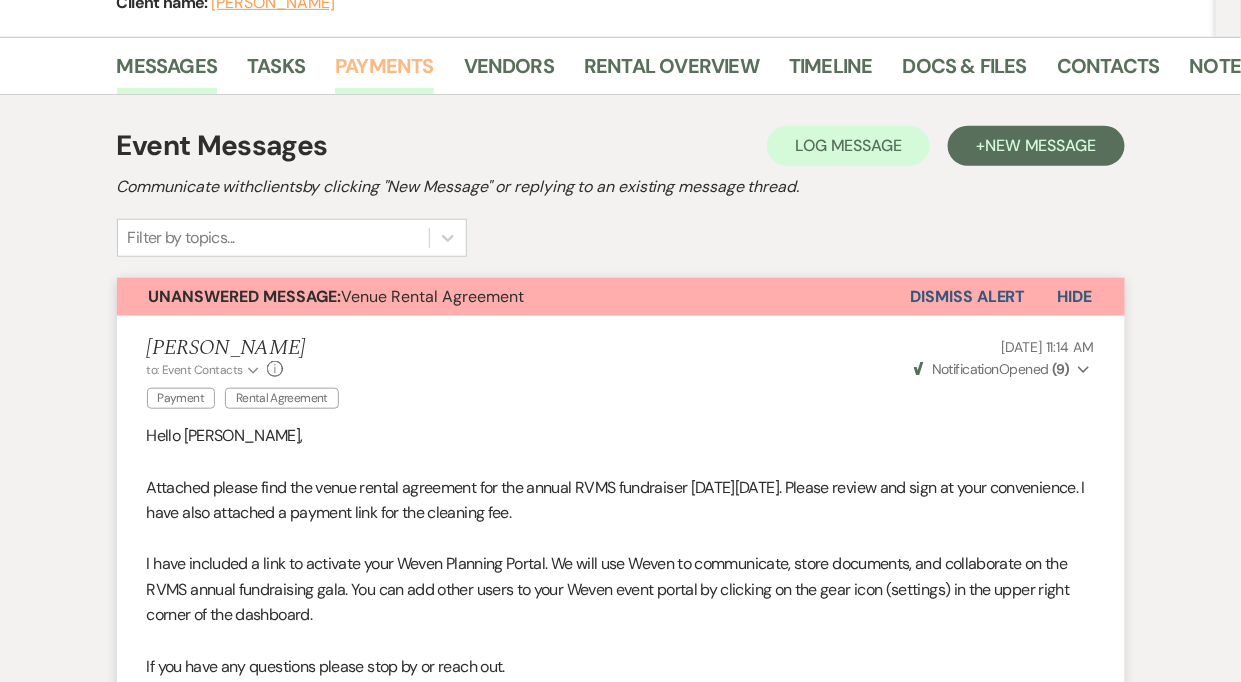 click on "Payments" at bounding box center [384, 72] 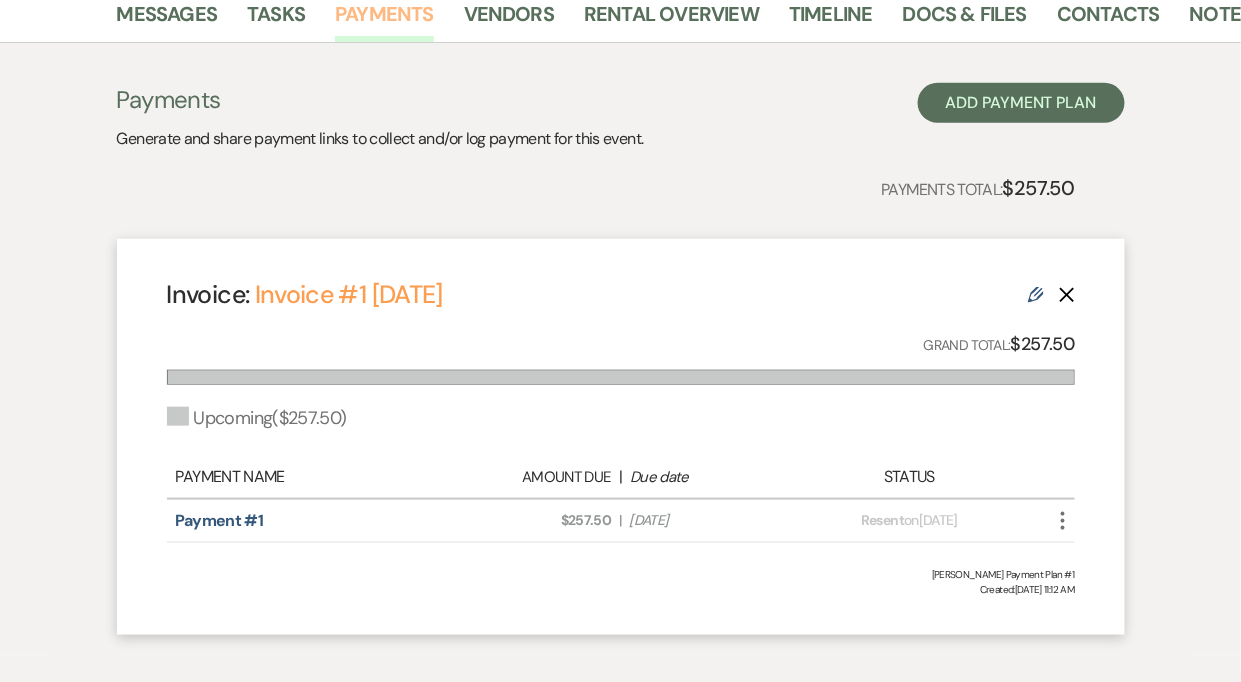scroll, scrollTop: 348, scrollLeft: 0, axis: vertical 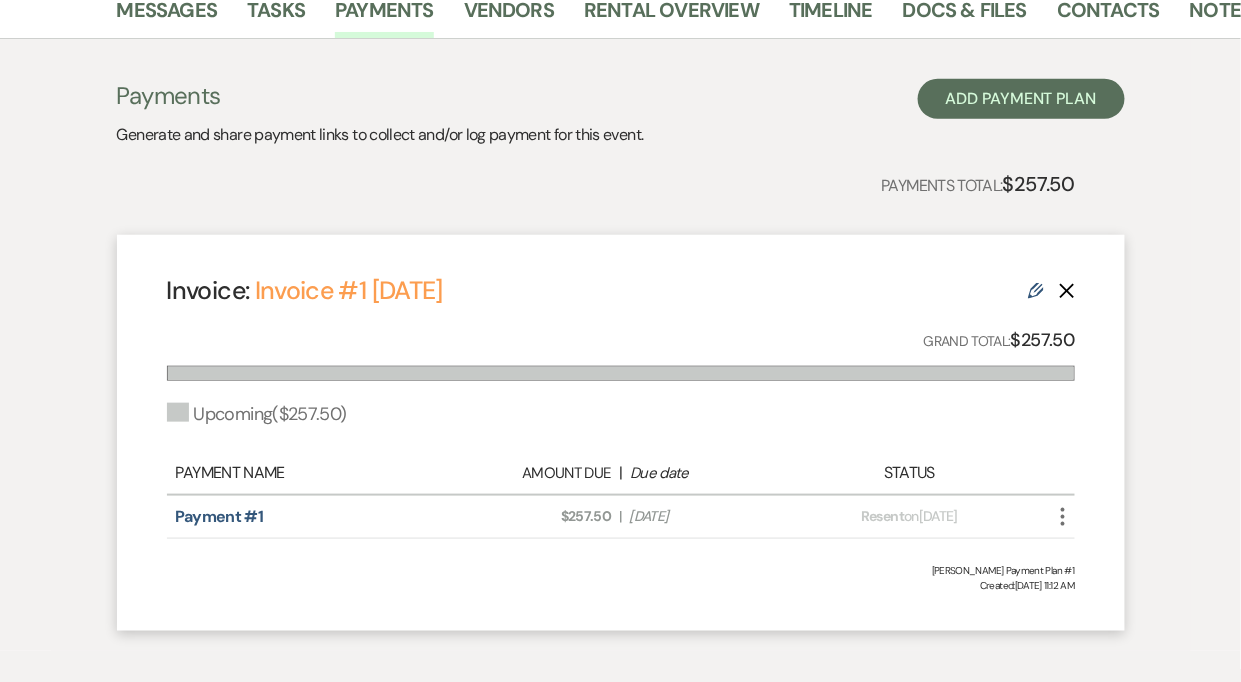 click on "Delete" 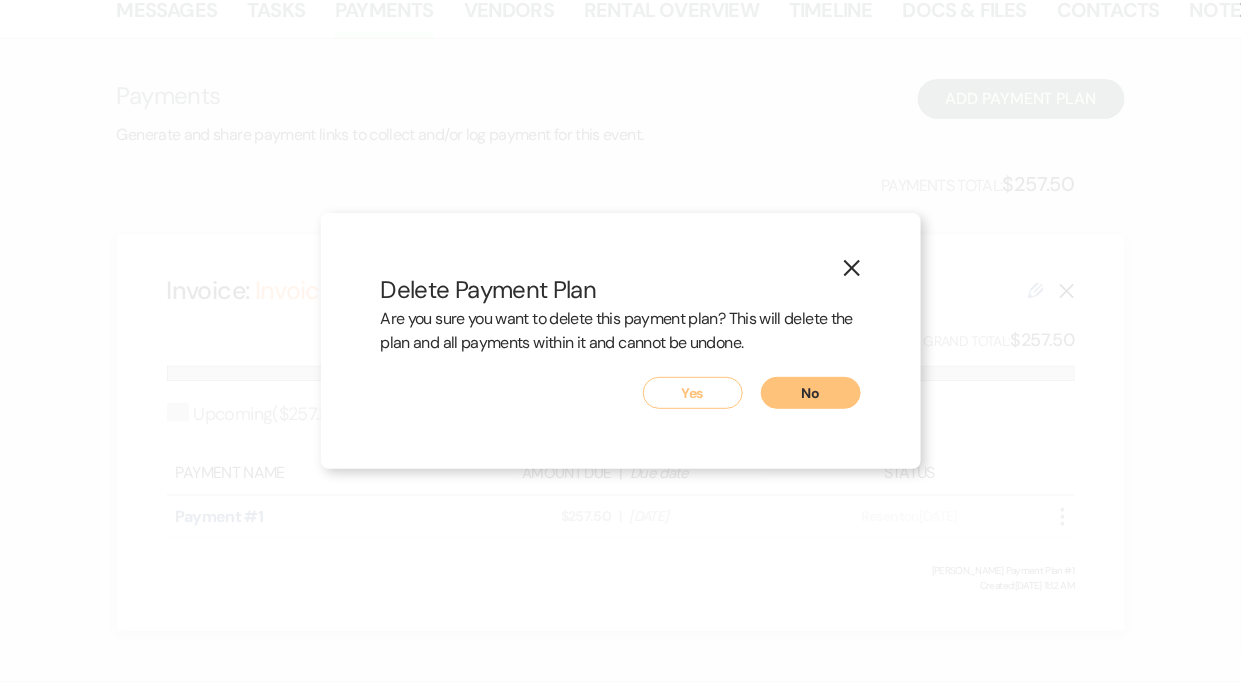 click on "Yes" at bounding box center [693, 393] 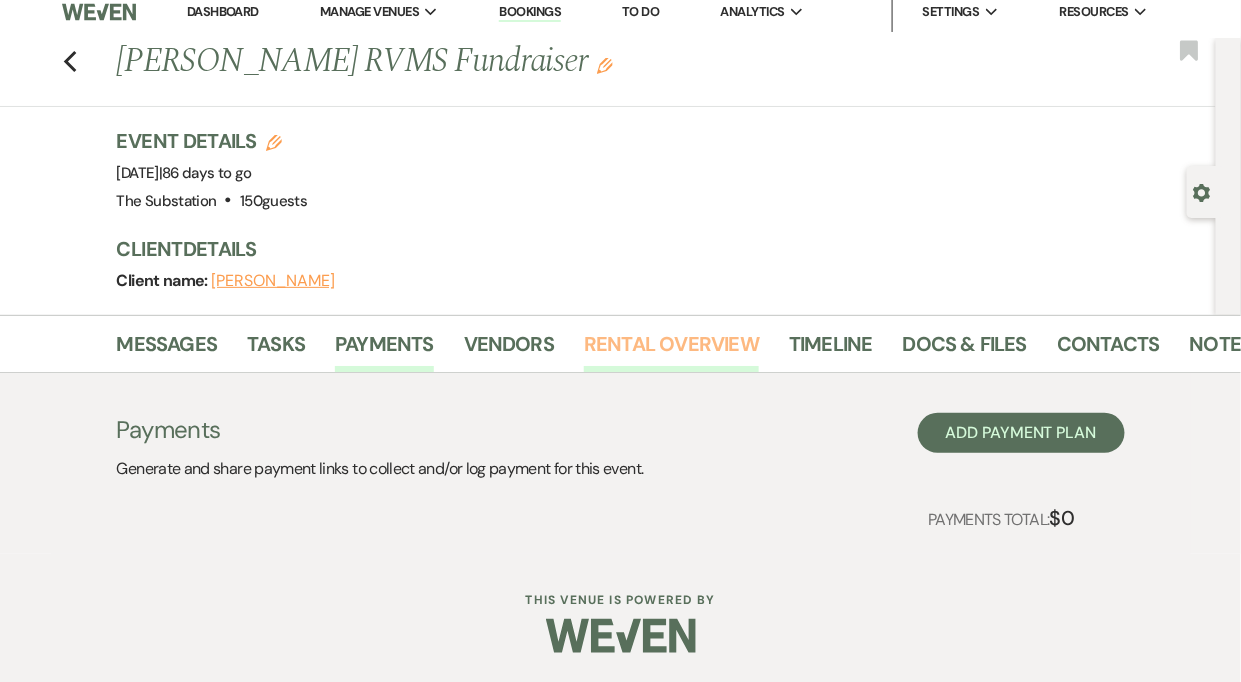 click on "Rental Overview" at bounding box center [671, 350] 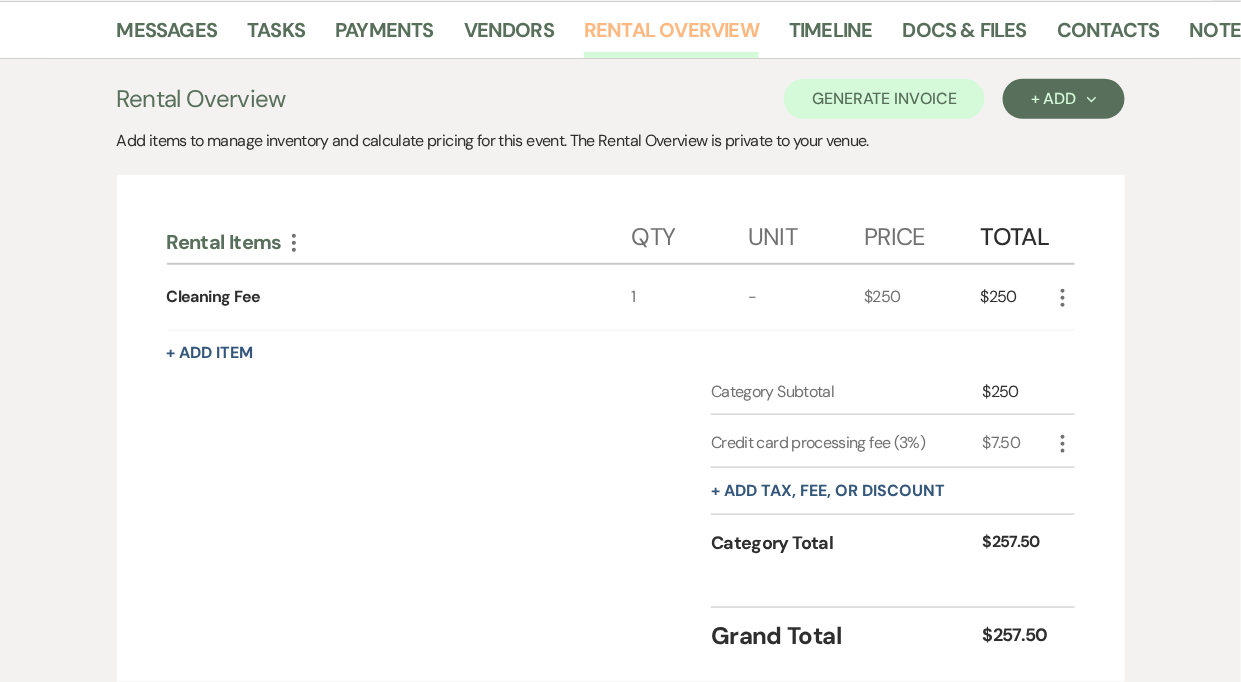 scroll, scrollTop: 473, scrollLeft: 0, axis: vertical 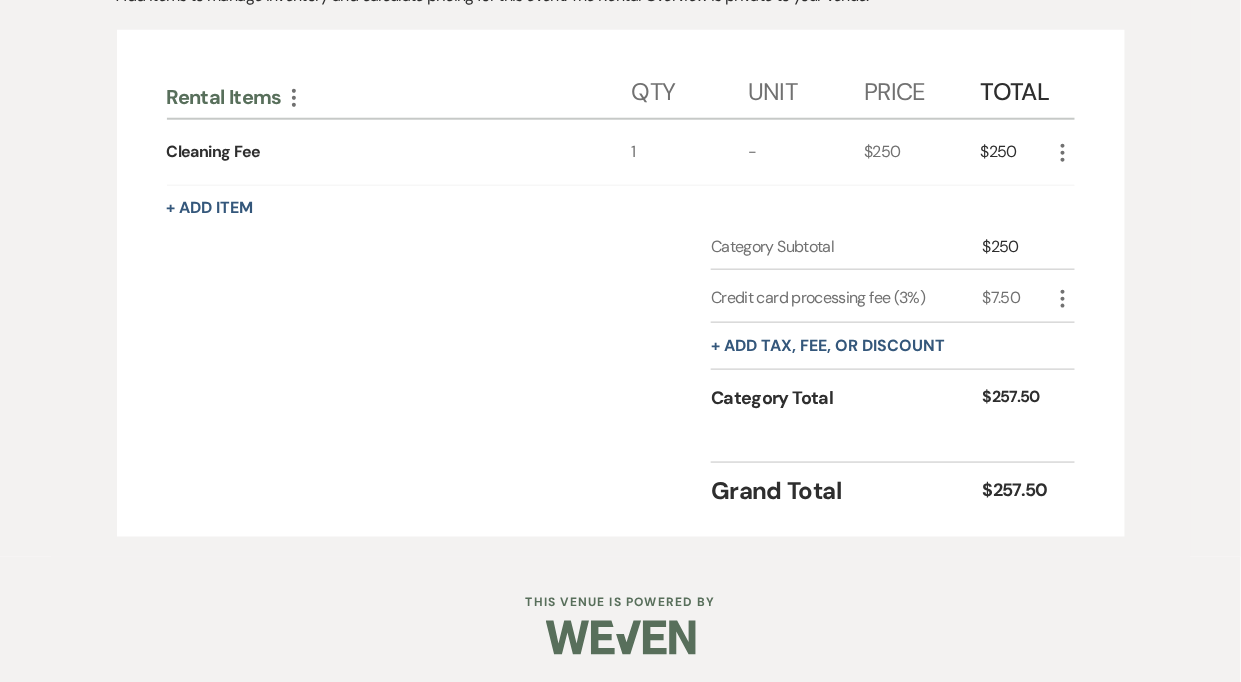 click on "More" 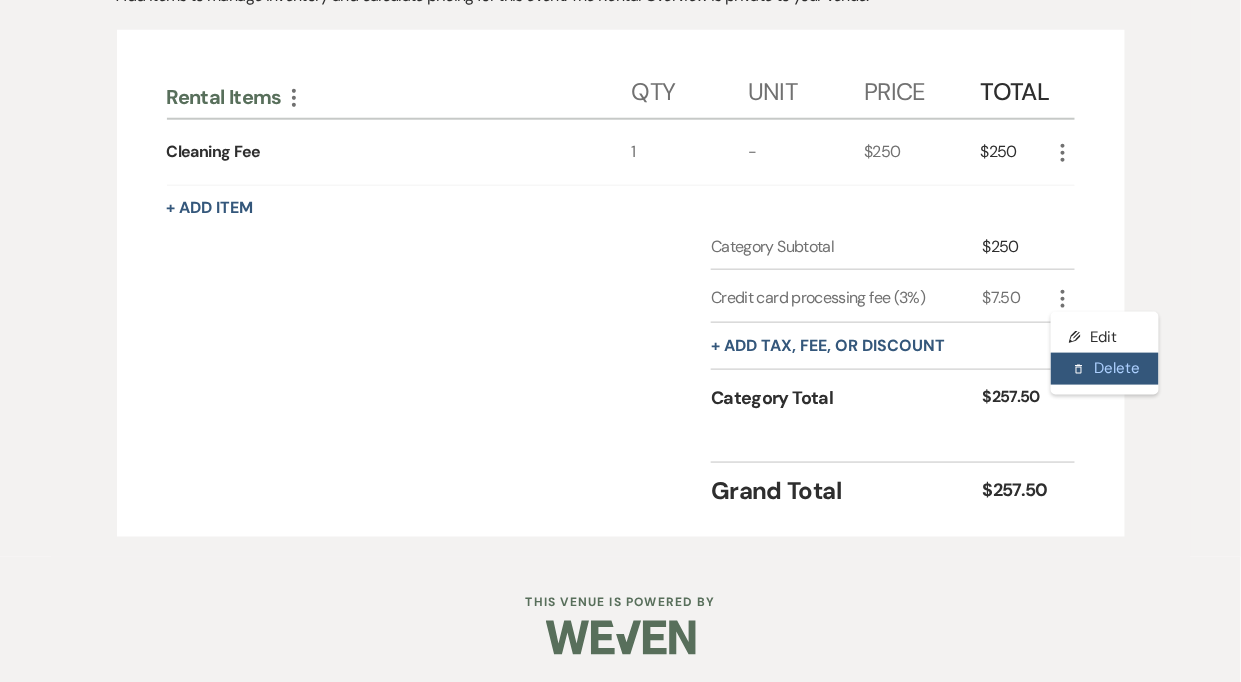 click on "Delete Delete" at bounding box center (1105, 369) 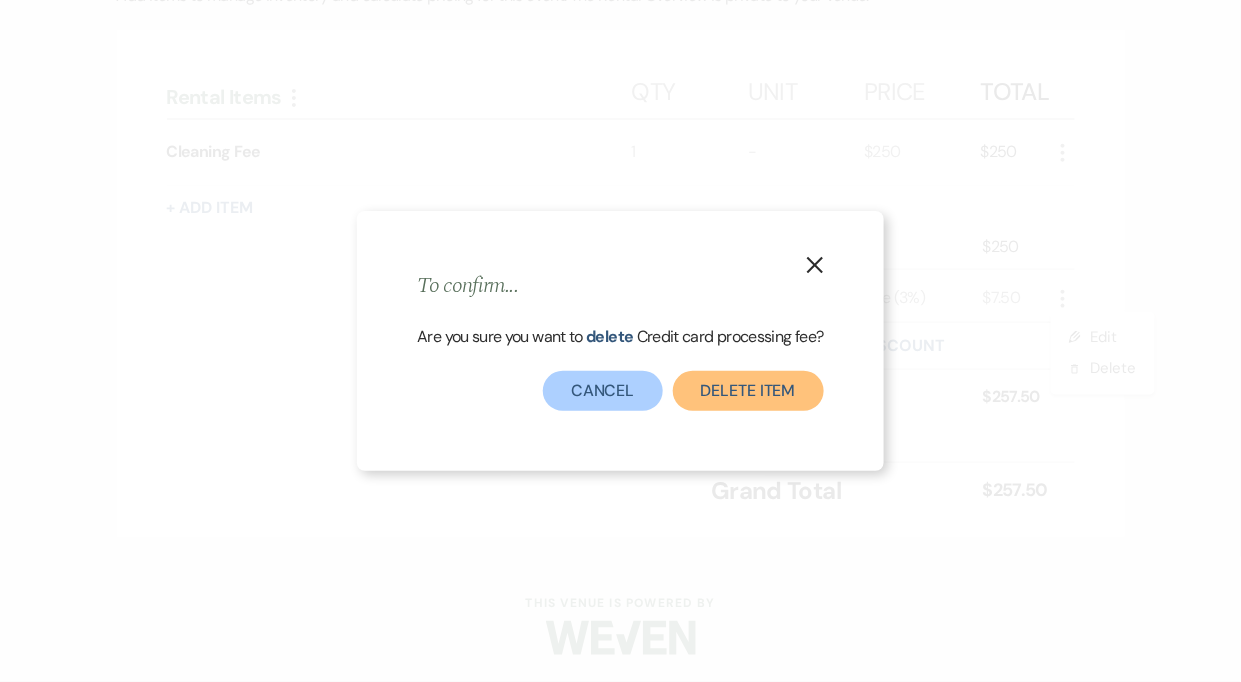 click on "Delete item" at bounding box center (748, 391) 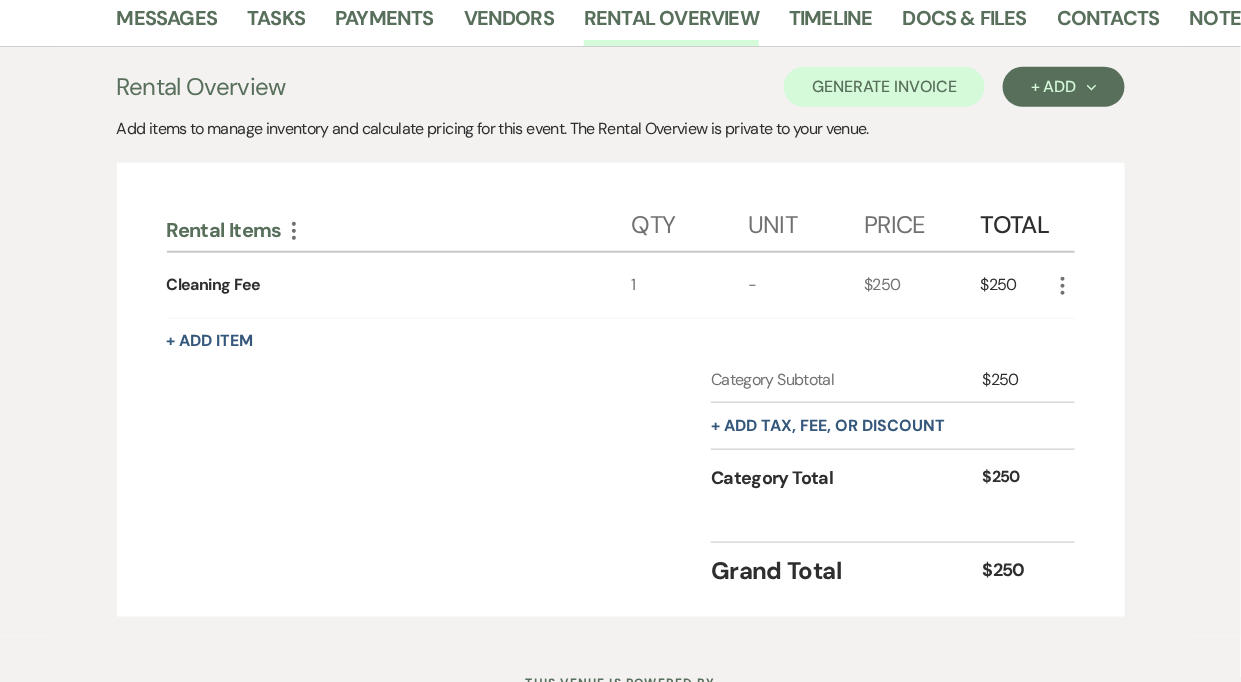 scroll, scrollTop: 322, scrollLeft: 0, axis: vertical 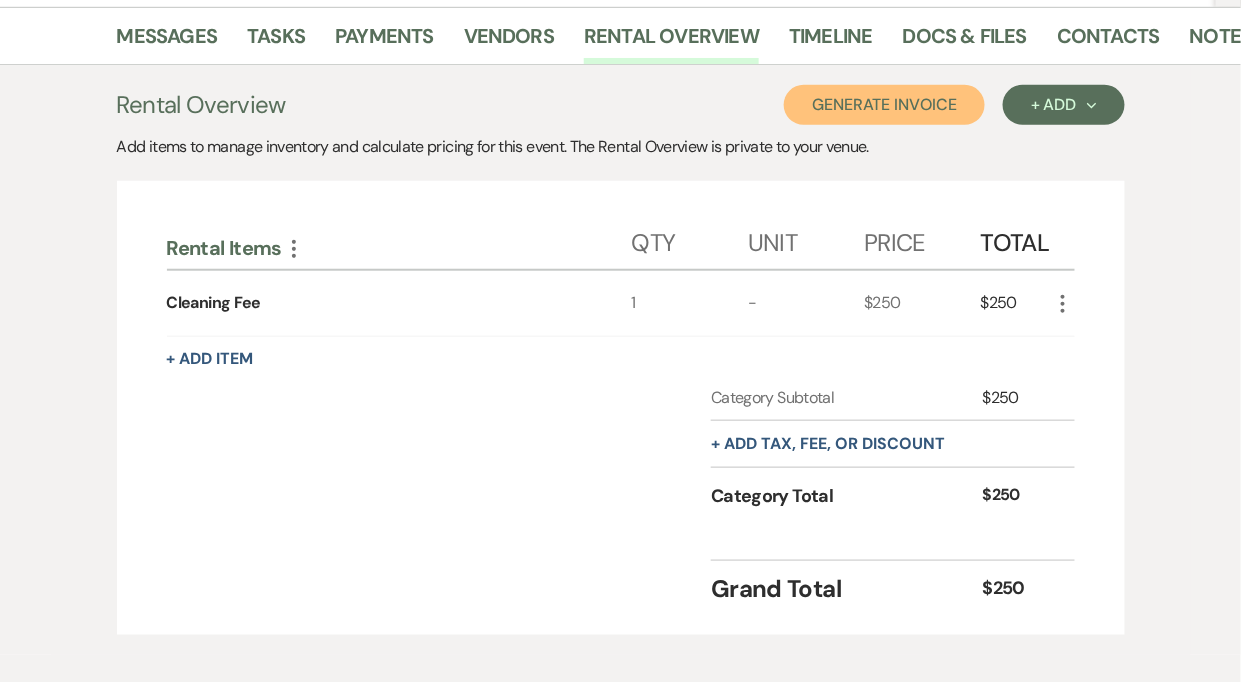 click on "Generate Invoice" at bounding box center (884, 105) 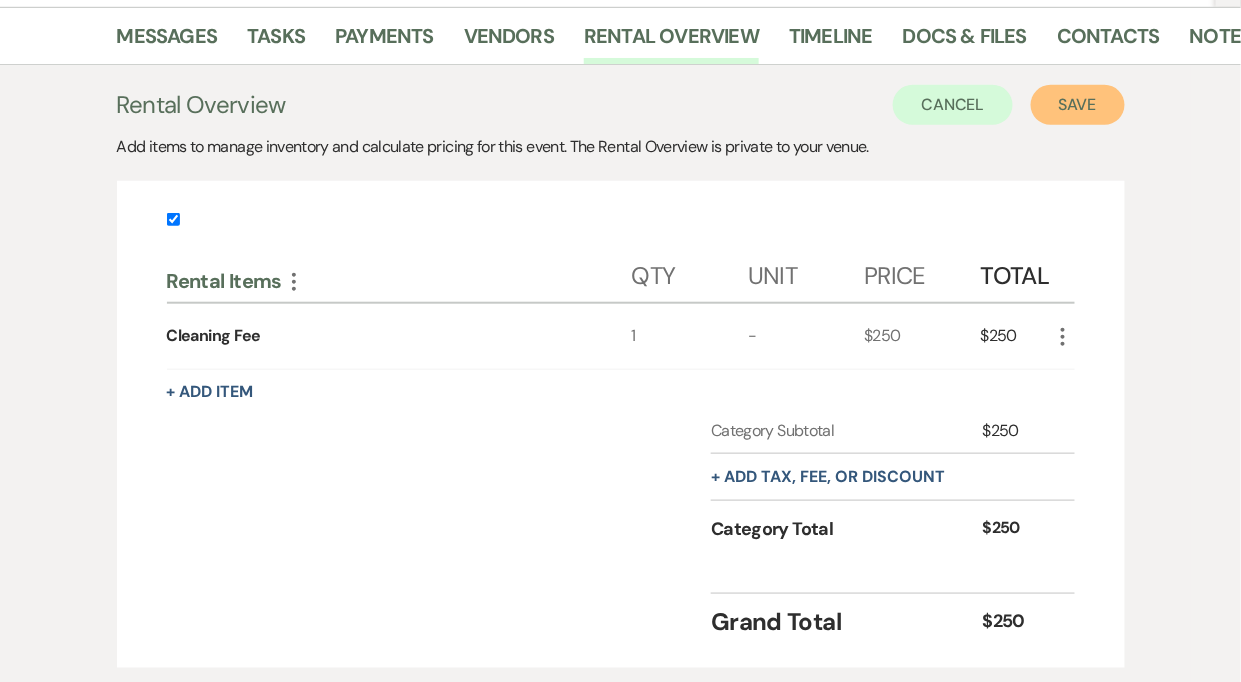 click on "Save" at bounding box center [1078, 105] 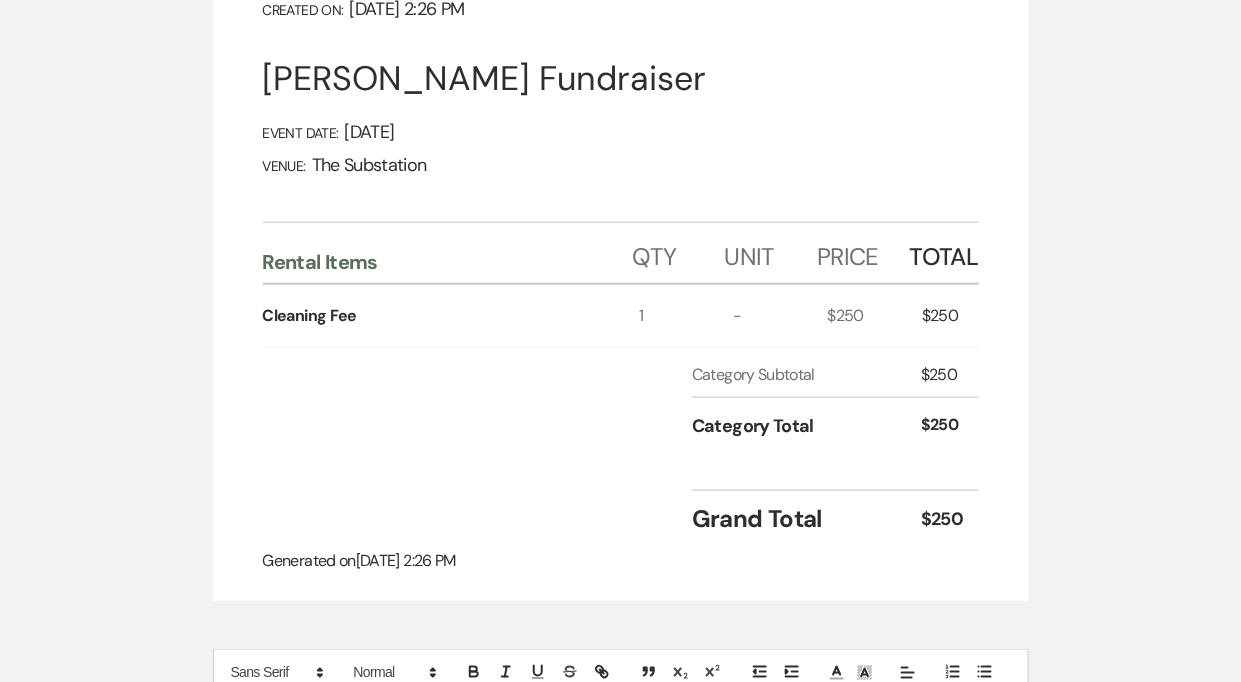 scroll, scrollTop: 0, scrollLeft: 0, axis: both 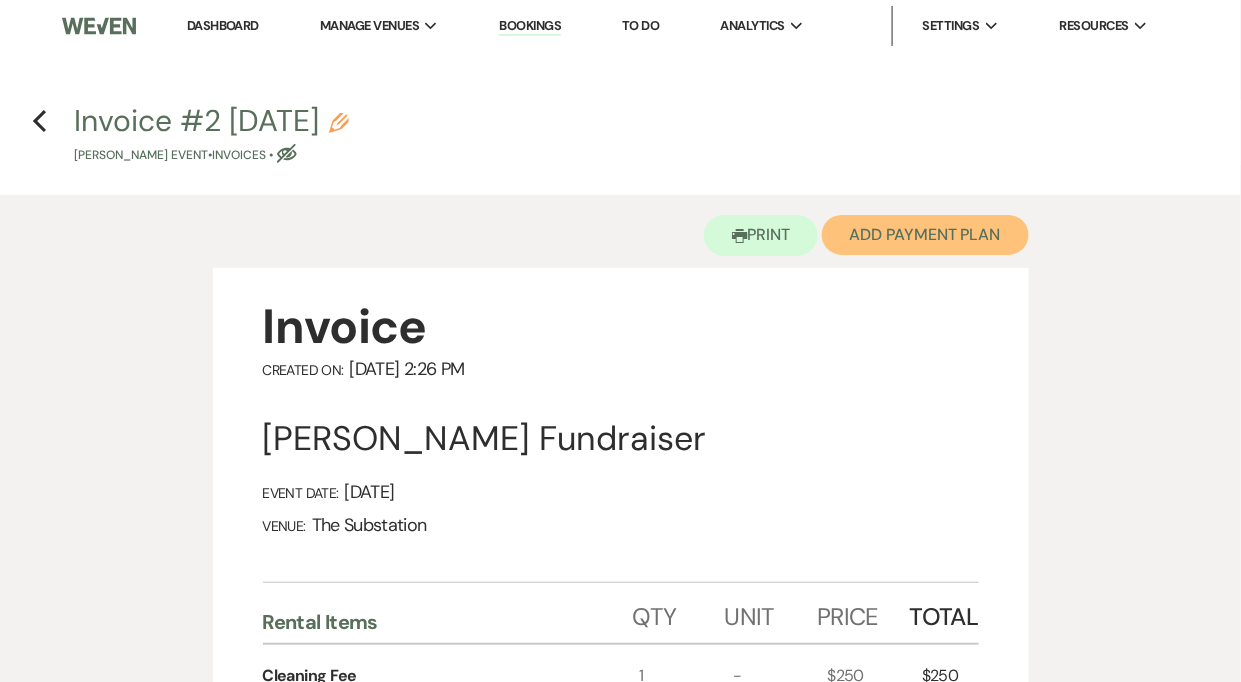 click on "Add Payment Plan" at bounding box center [925, 235] 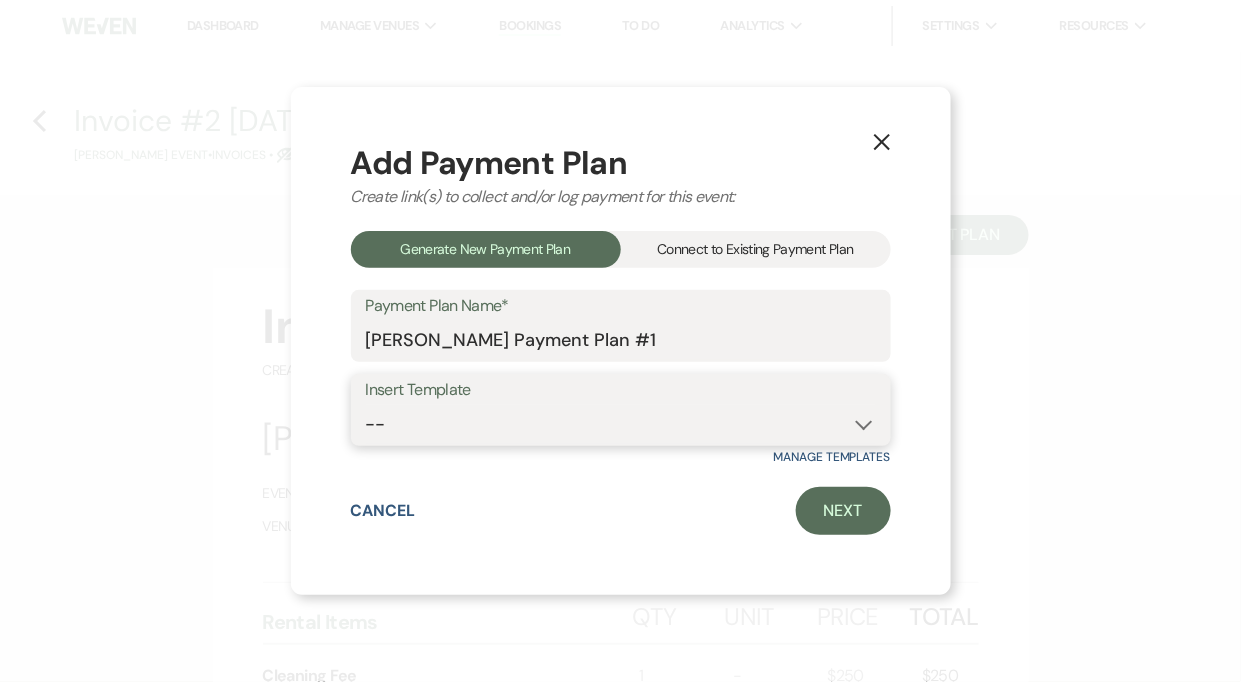 click on "-- Event Payment Plan Event Venue Rental due in full Additional Services, in full" at bounding box center (621, 424) 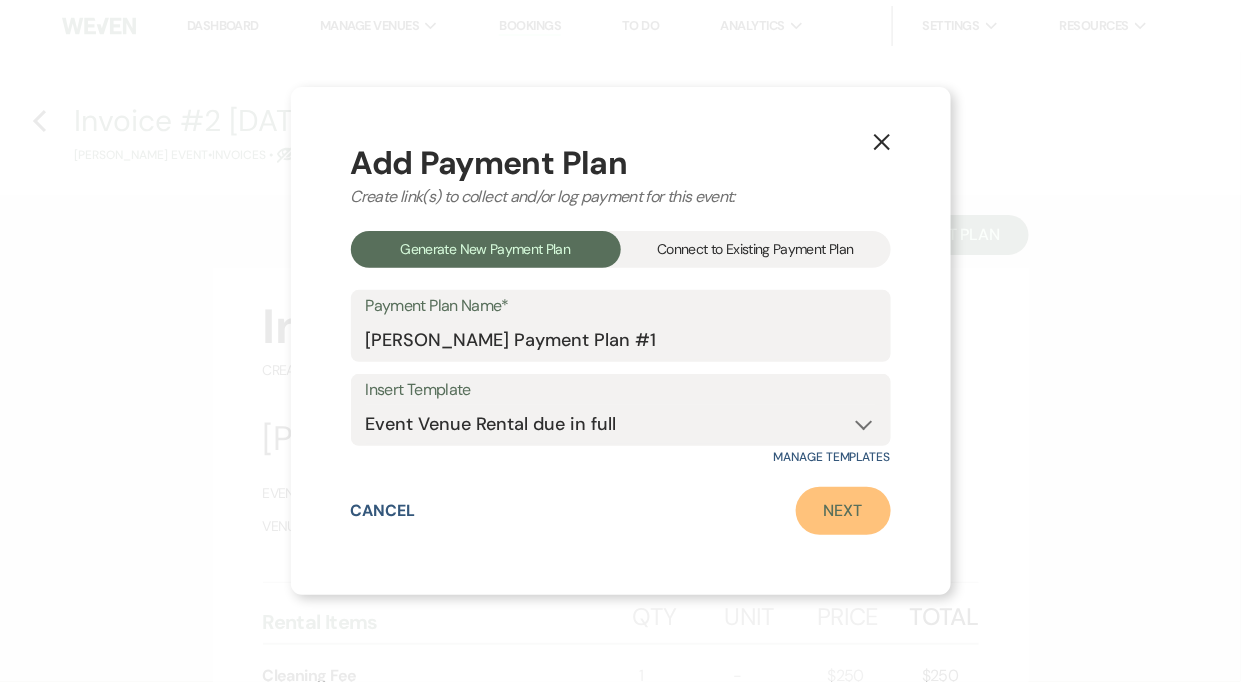 click on "Next" at bounding box center (843, 511) 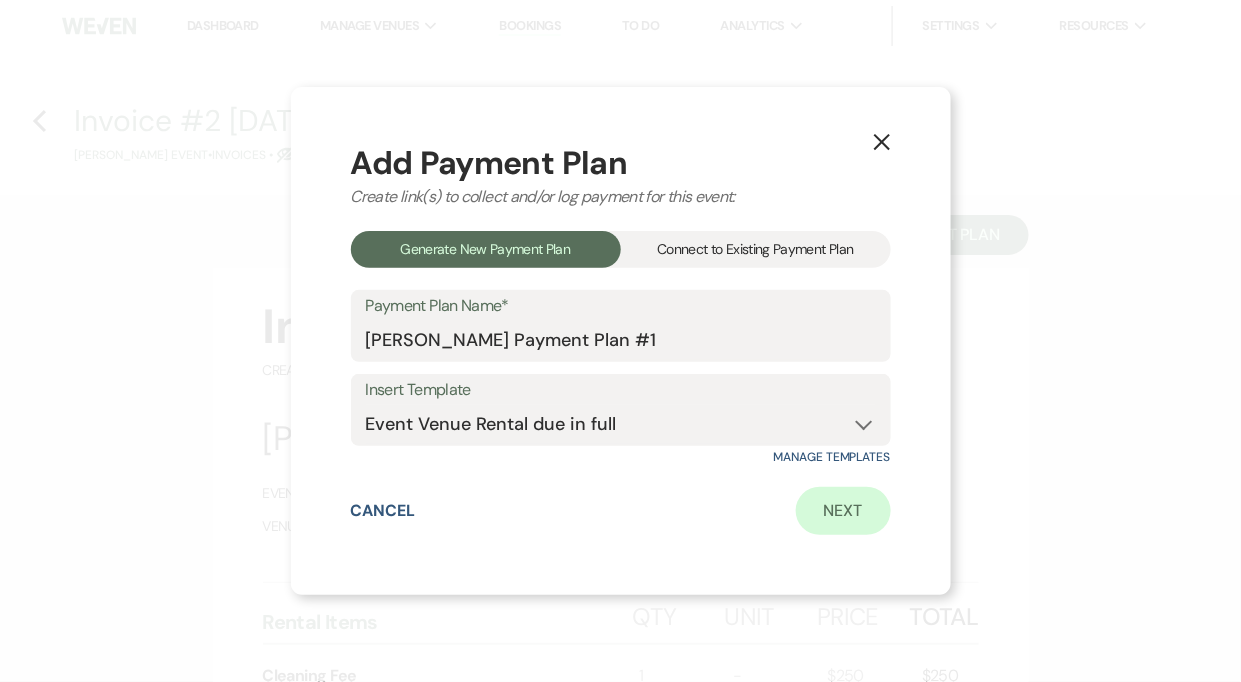 select on "26265" 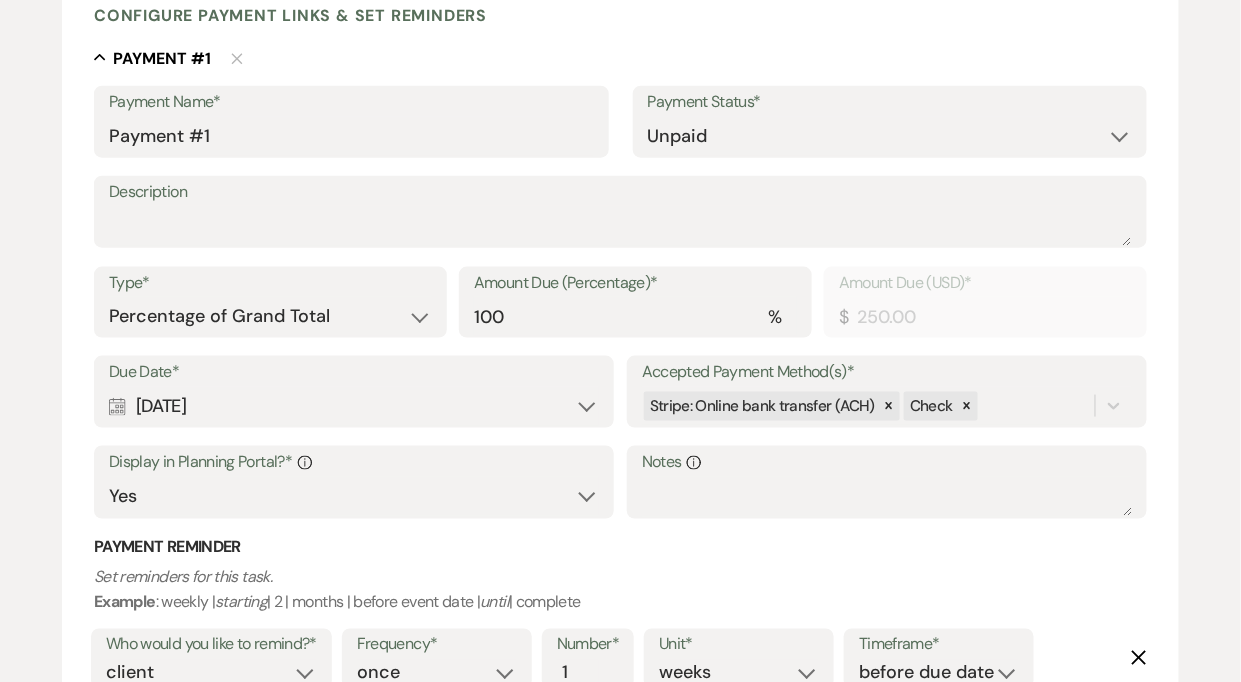 scroll, scrollTop: 623, scrollLeft: 0, axis: vertical 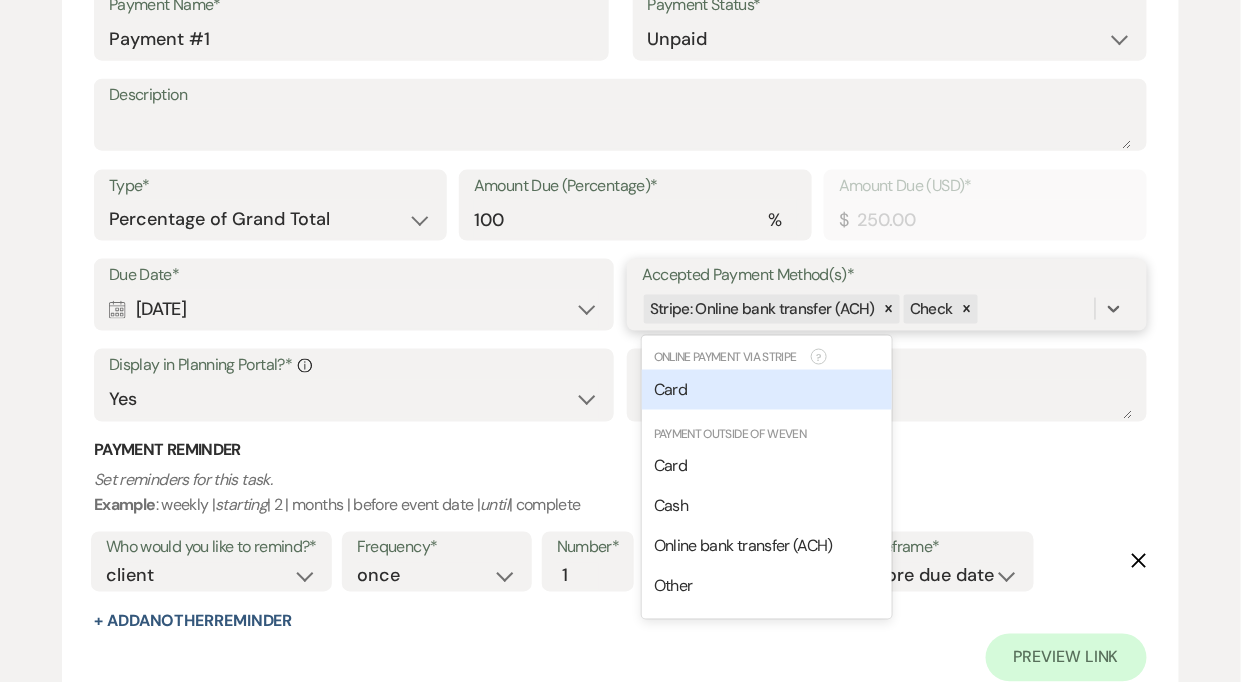 click on "Stripe: Online bank transfer (ACH) Check" at bounding box center [868, 309] 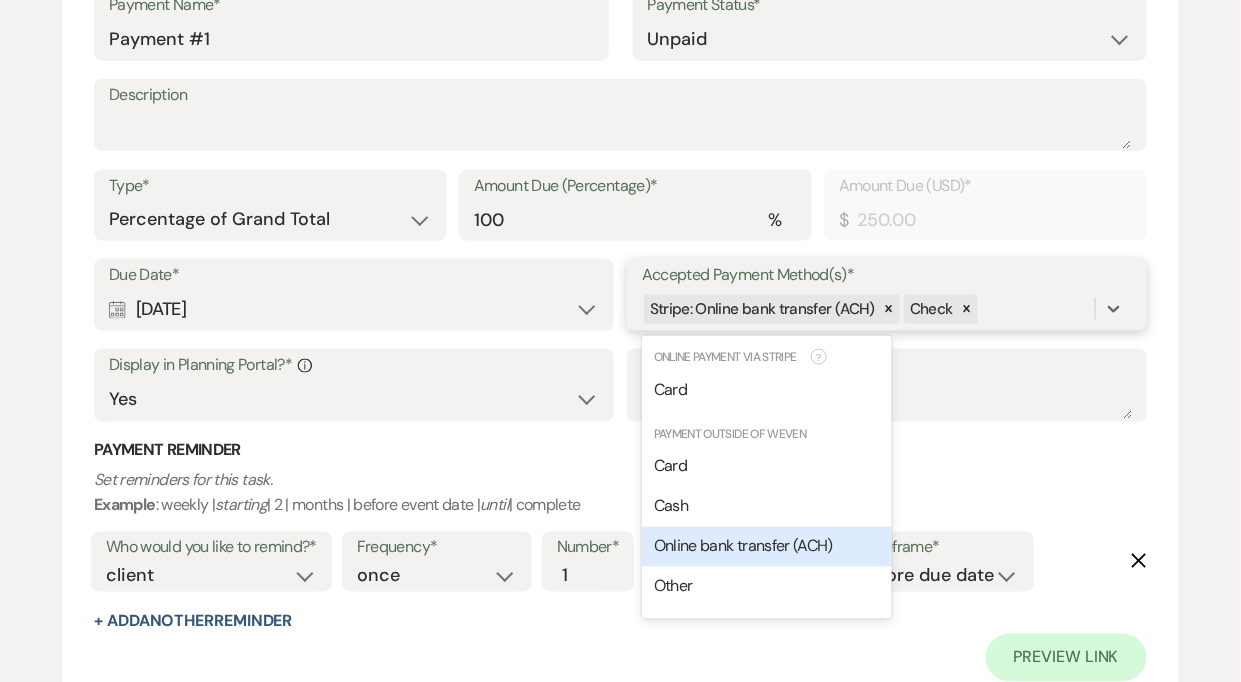 click on "Online bank transfer (ACH)" at bounding box center (743, 546) 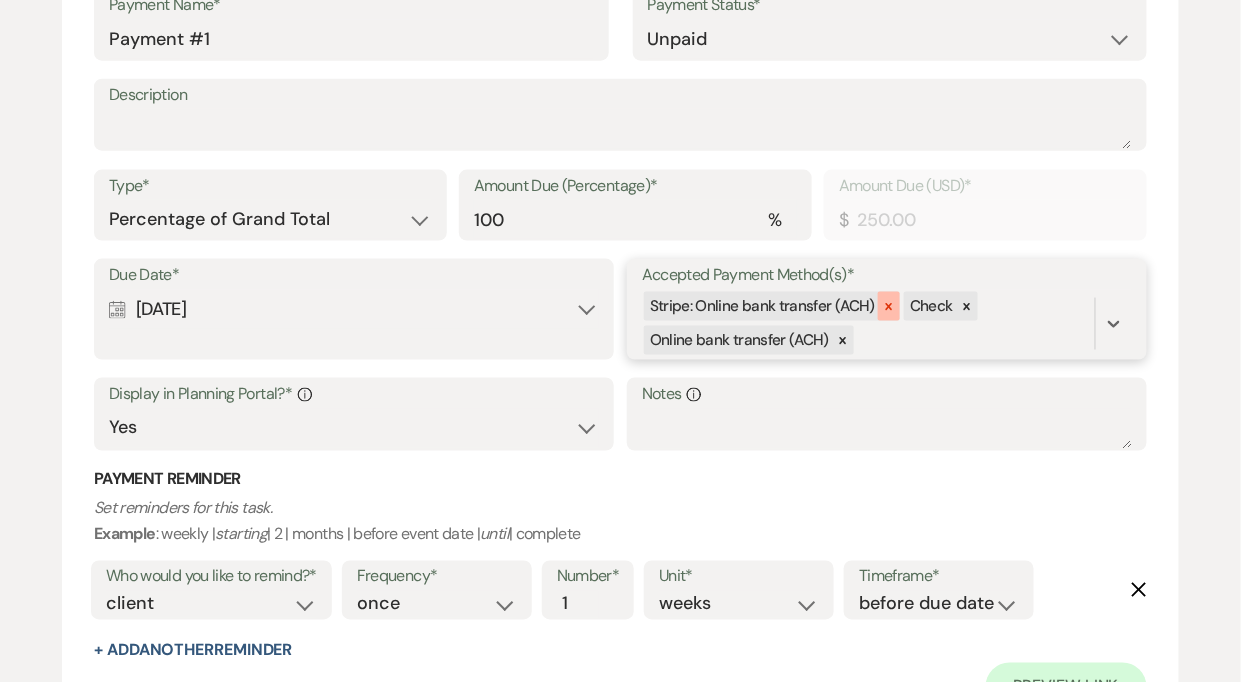 click 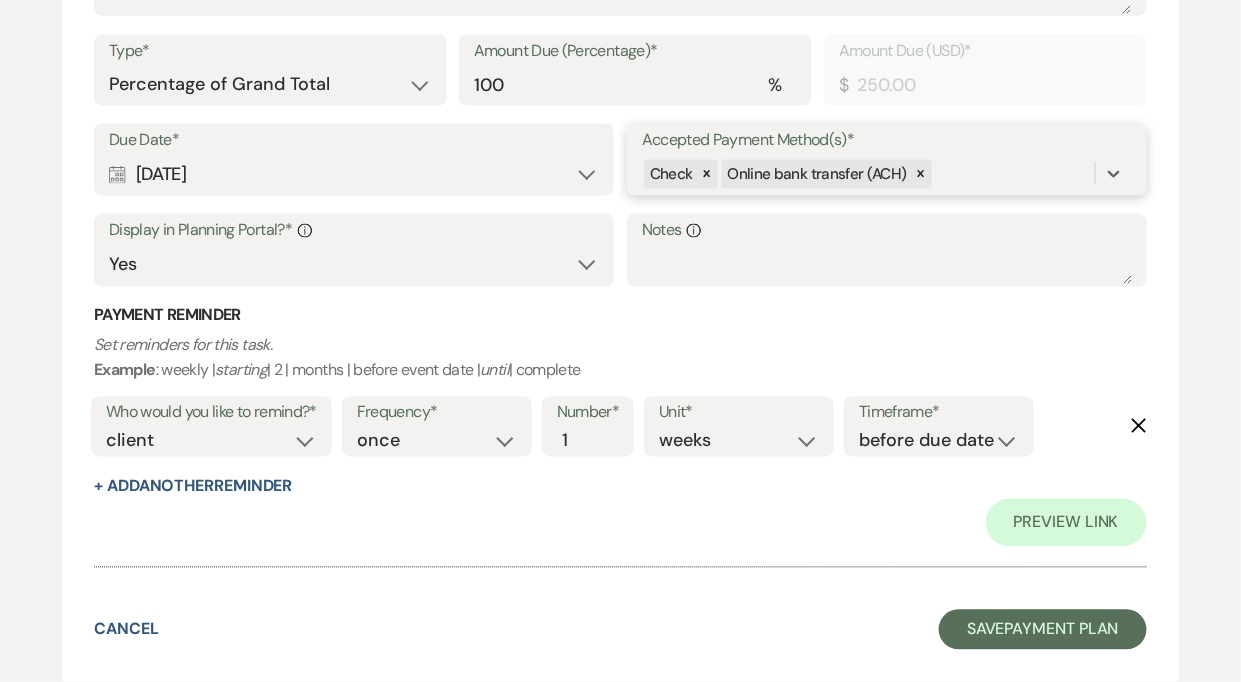 scroll, scrollTop: 757, scrollLeft: 0, axis: vertical 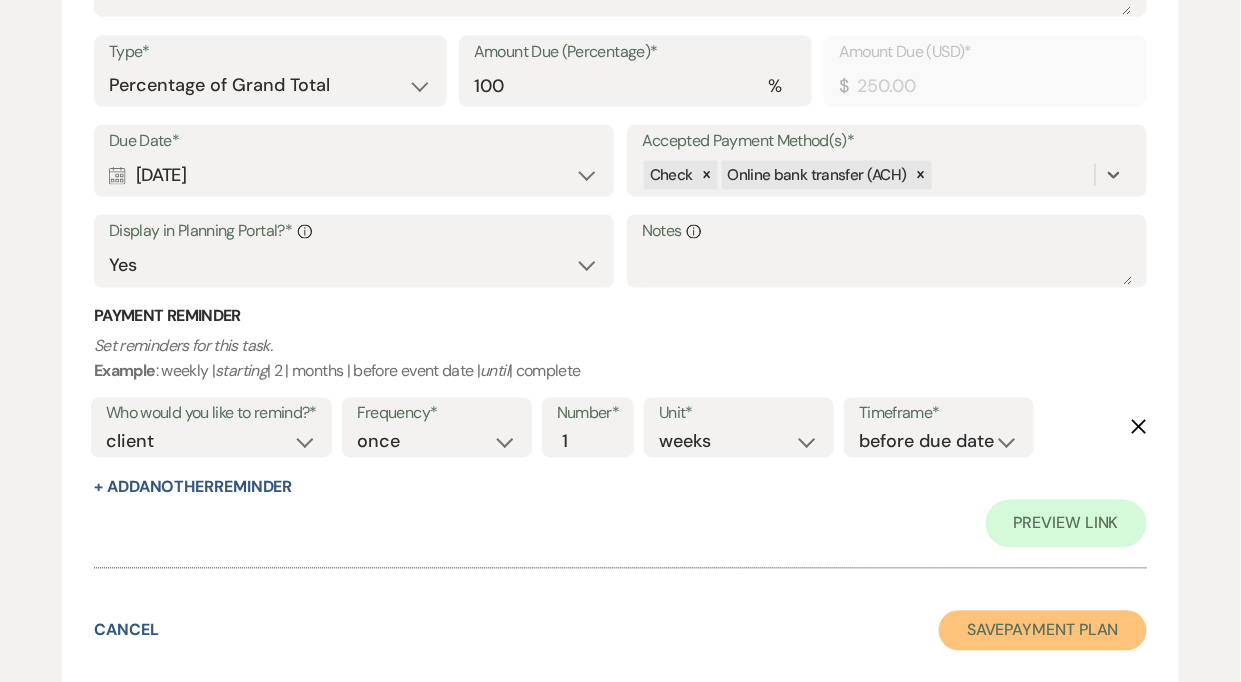 click on "Save  Payment Plan" at bounding box center (1043, 631) 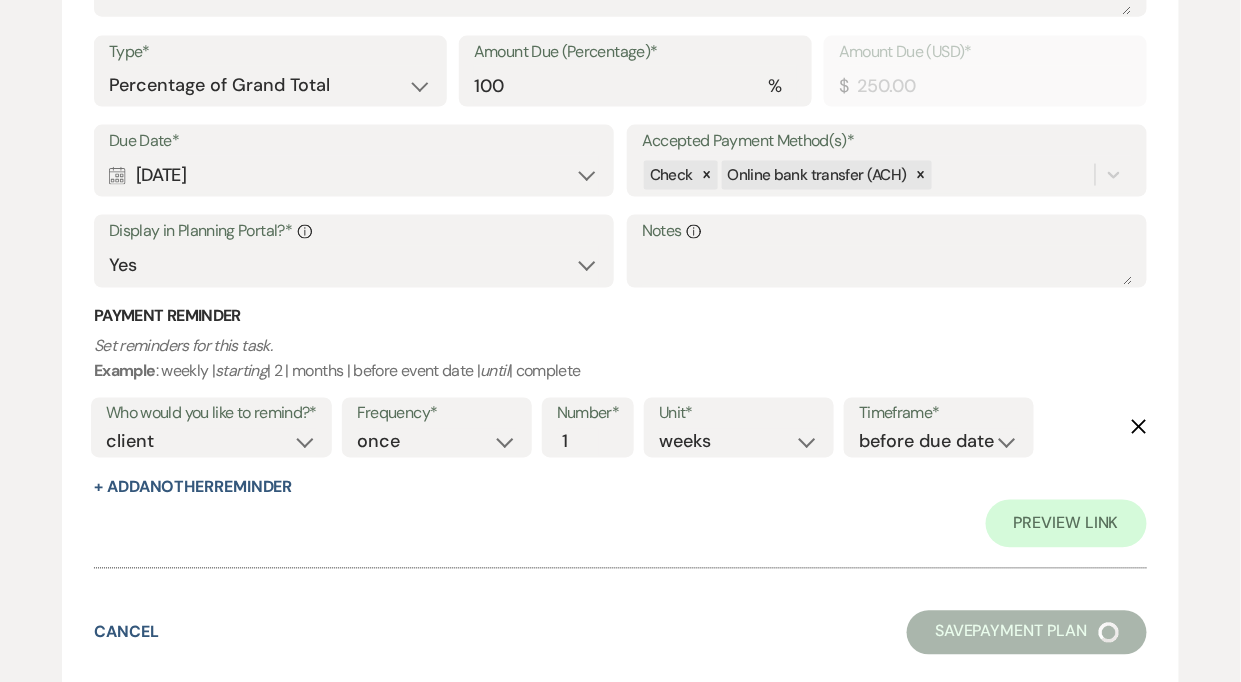 scroll, scrollTop: 0, scrollLeft: 0, axis: both 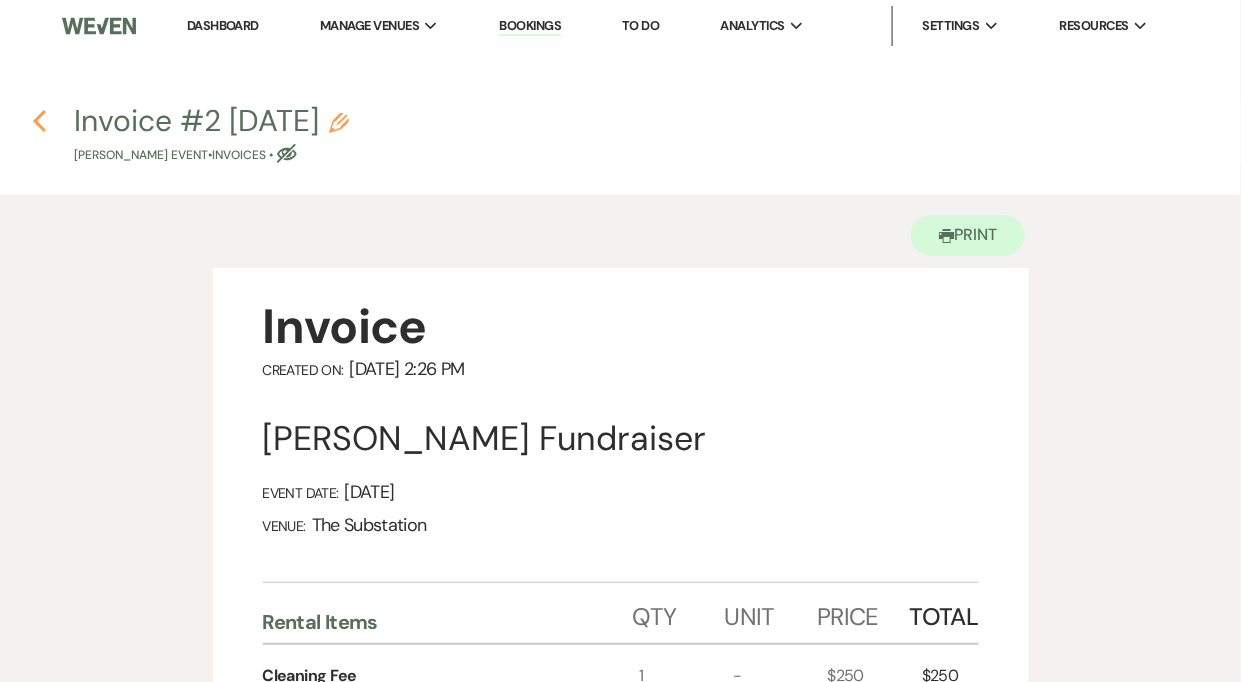 click 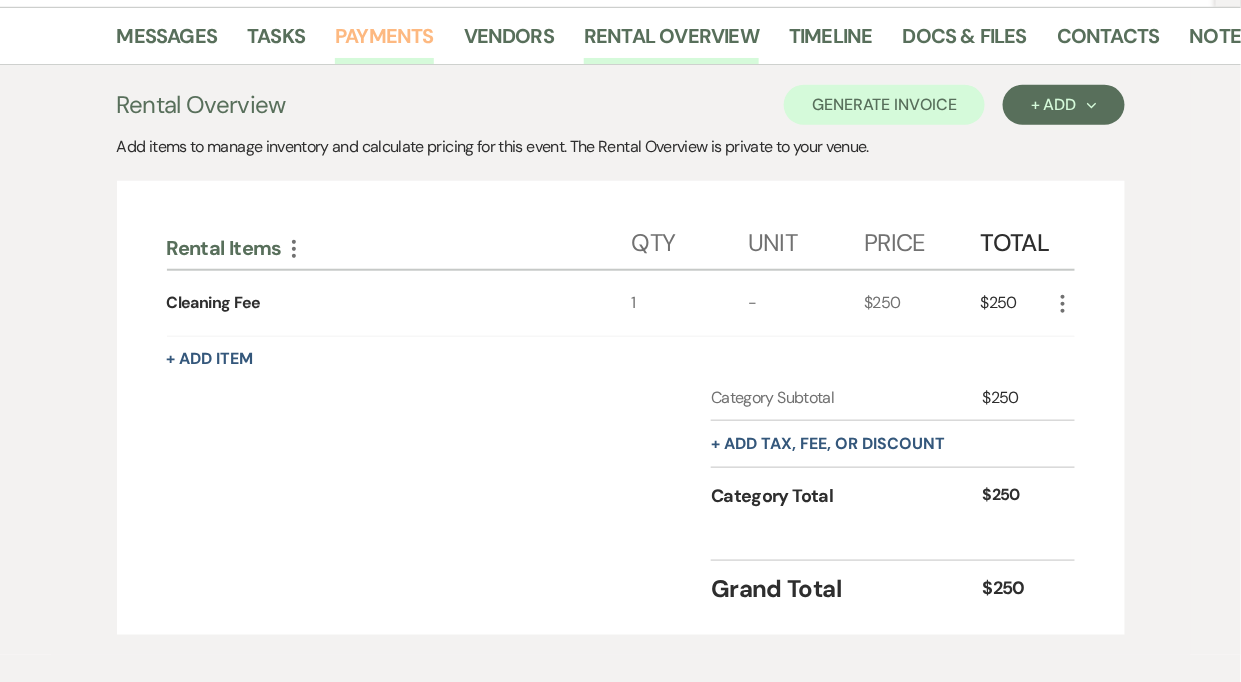 click on "Payments" at bounding box center [384, 42] 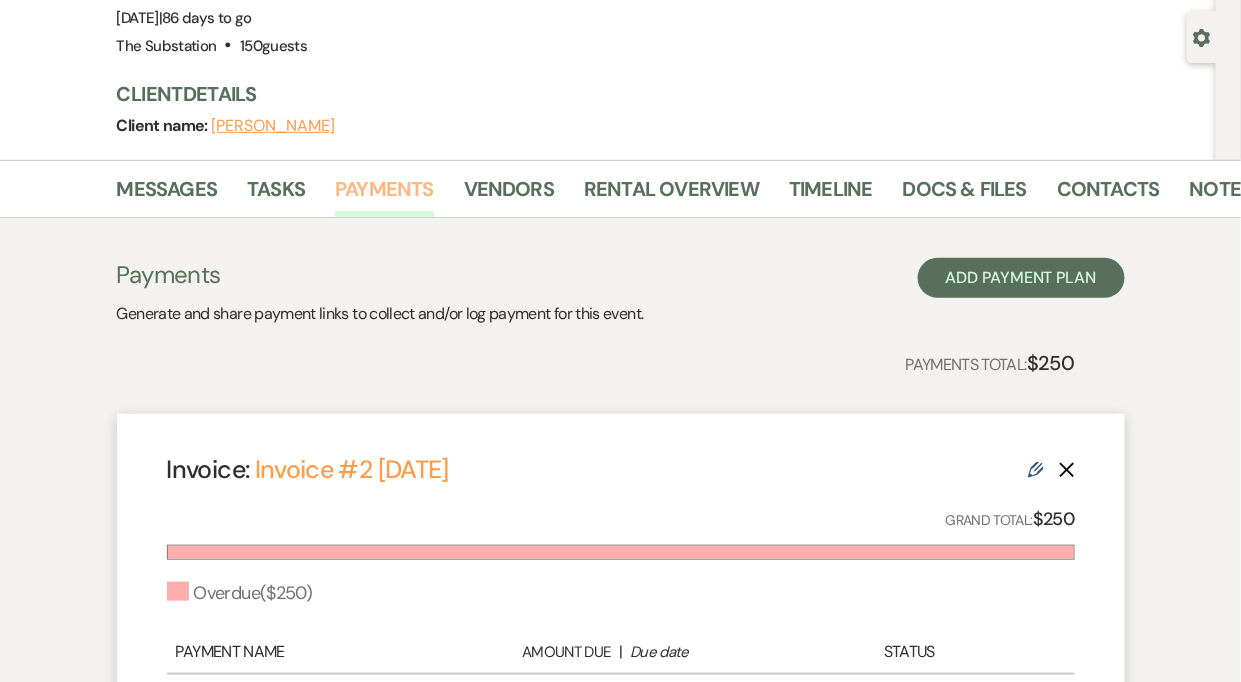 scroll, scrollTop: 171, scrollLeft: 0, axis: vertical 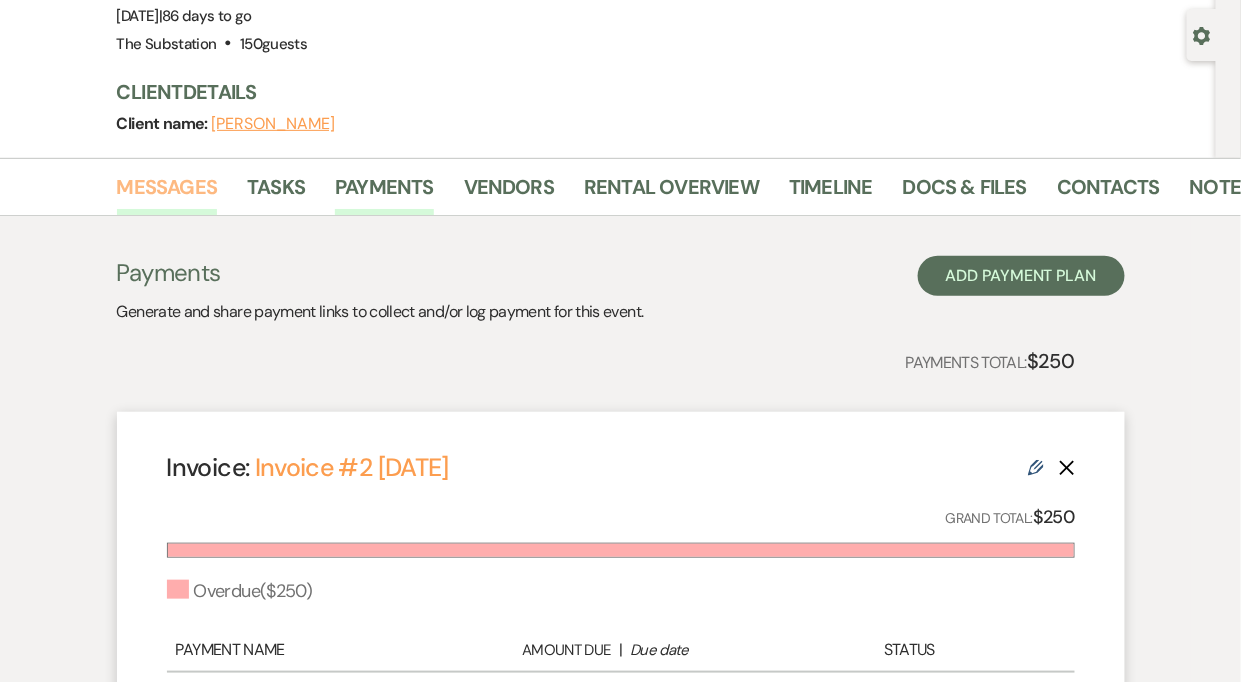 click on "Messages" at bounding box center [167, 193] 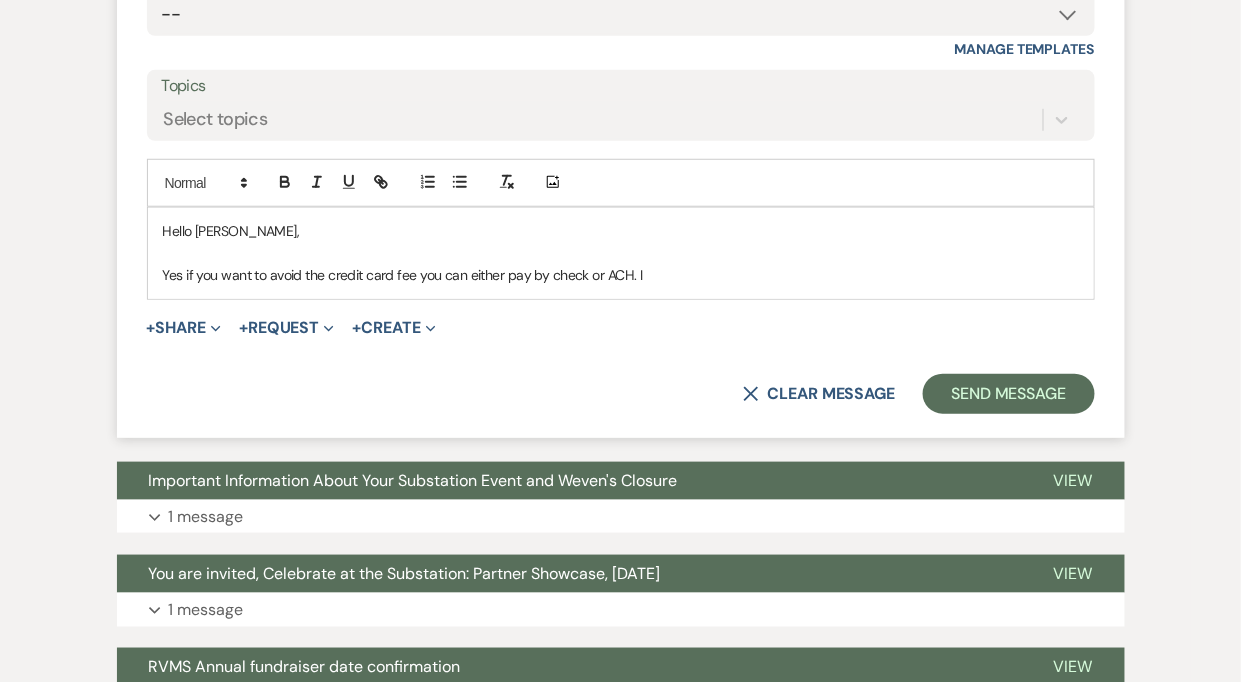 scroll, scrollTop: 2421, scrollLeft: 0, axis: vertical 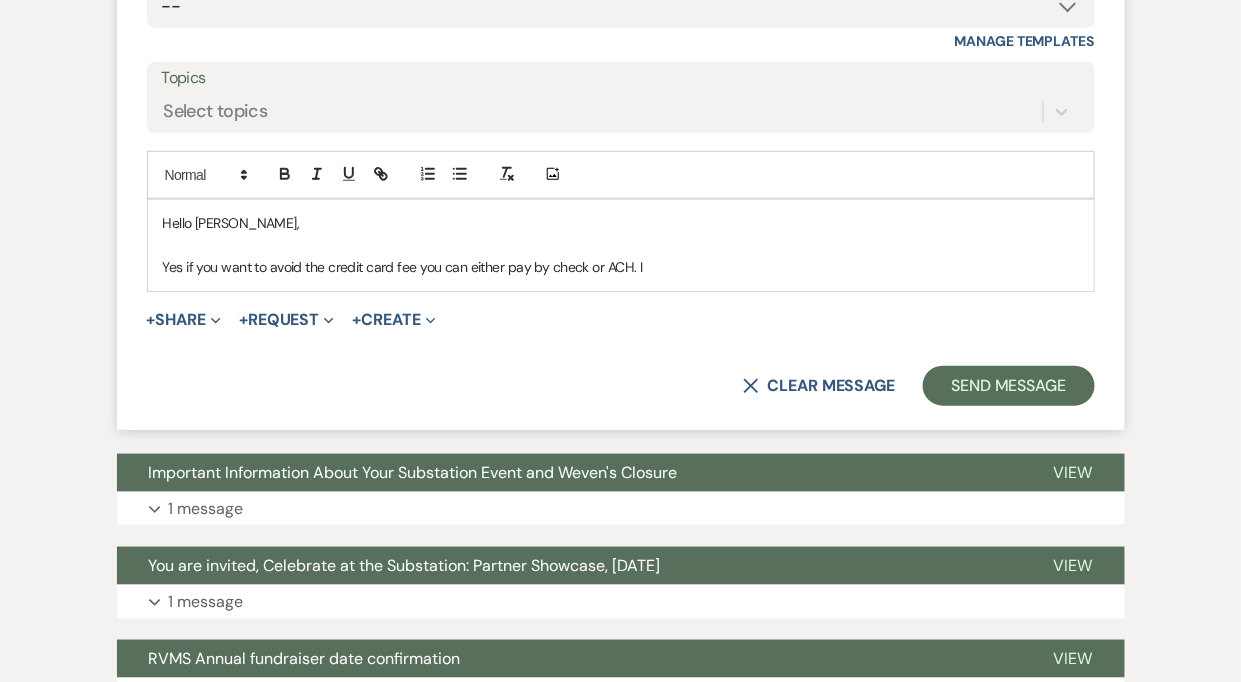 click on "Yes if you want to avoid the credit card fee you can either pay by check or ACH. I" at bounding box center (621, 267) 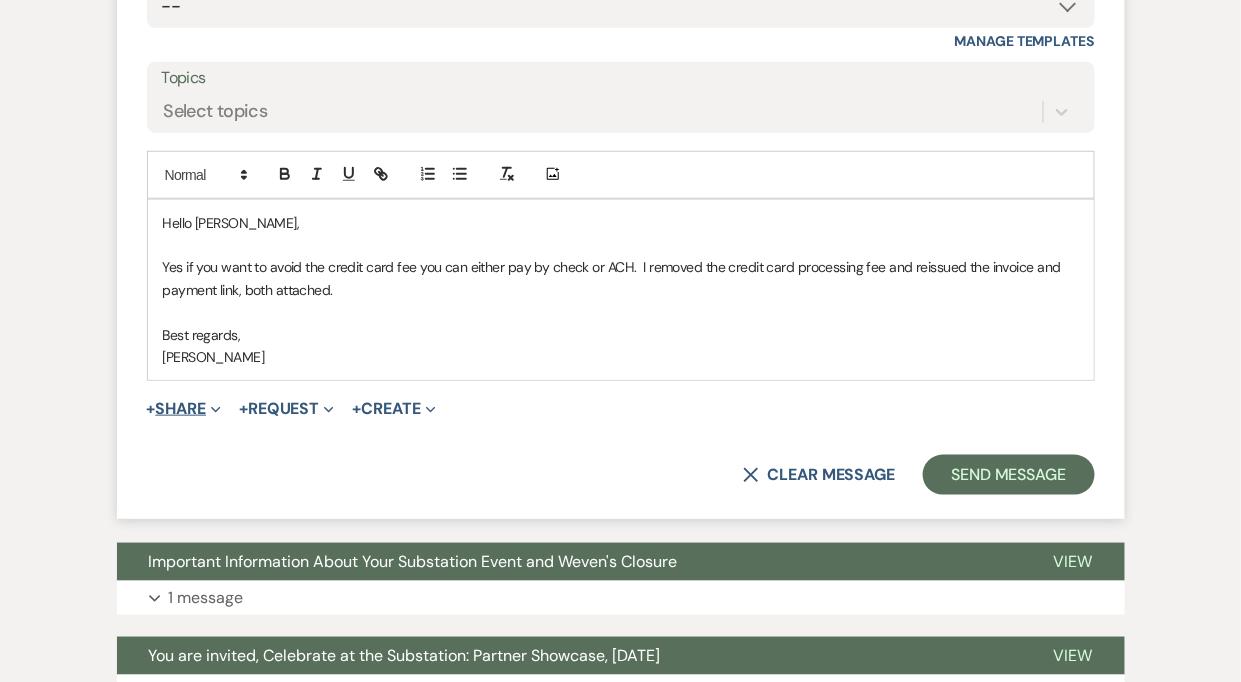 click on "+  Share Expand" at bounding box center (184, 409) 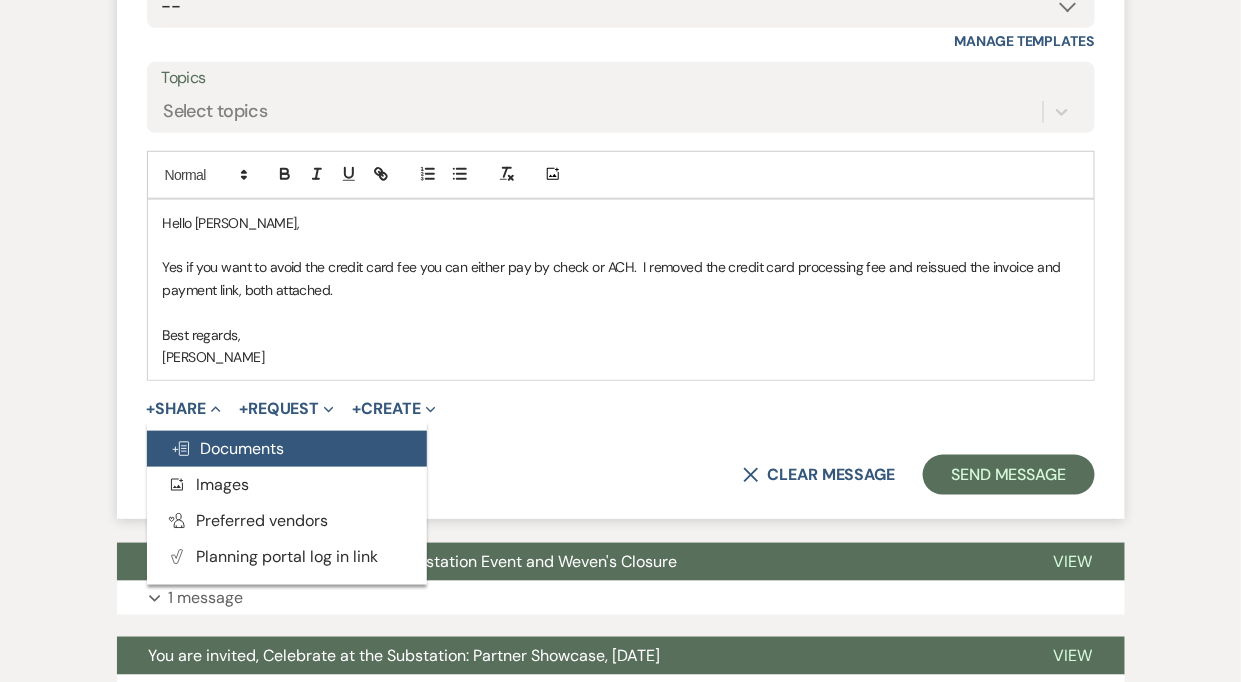 click on "Doc Upload Documents" at bounding box center (287, 449) 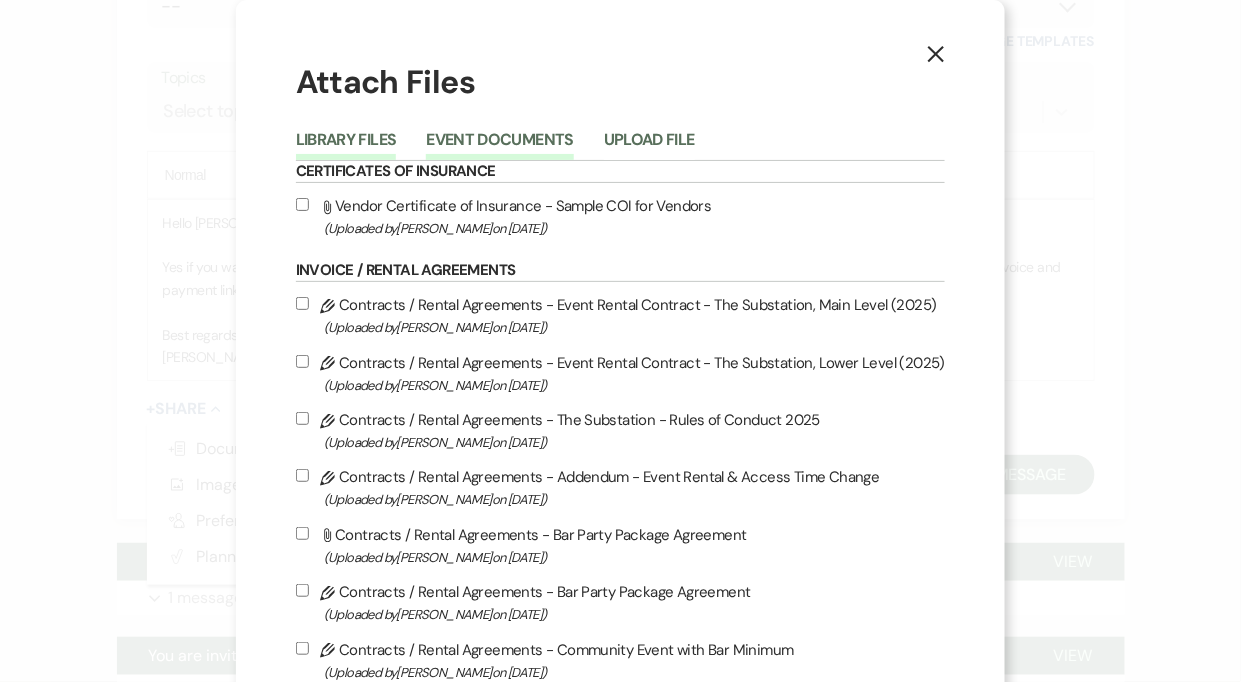 click on "Event Documents" at bounding box center (499, 146) 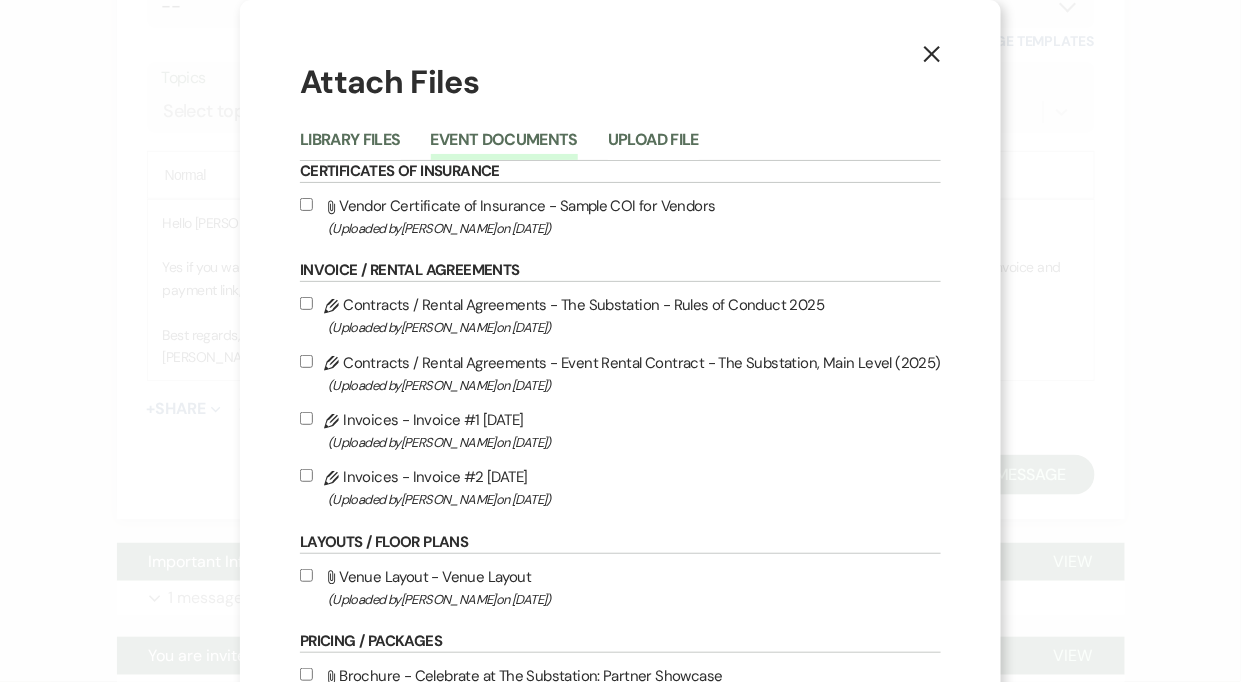 scroll, scrollTop: 3, scrollLeft: 0, axis: vertical 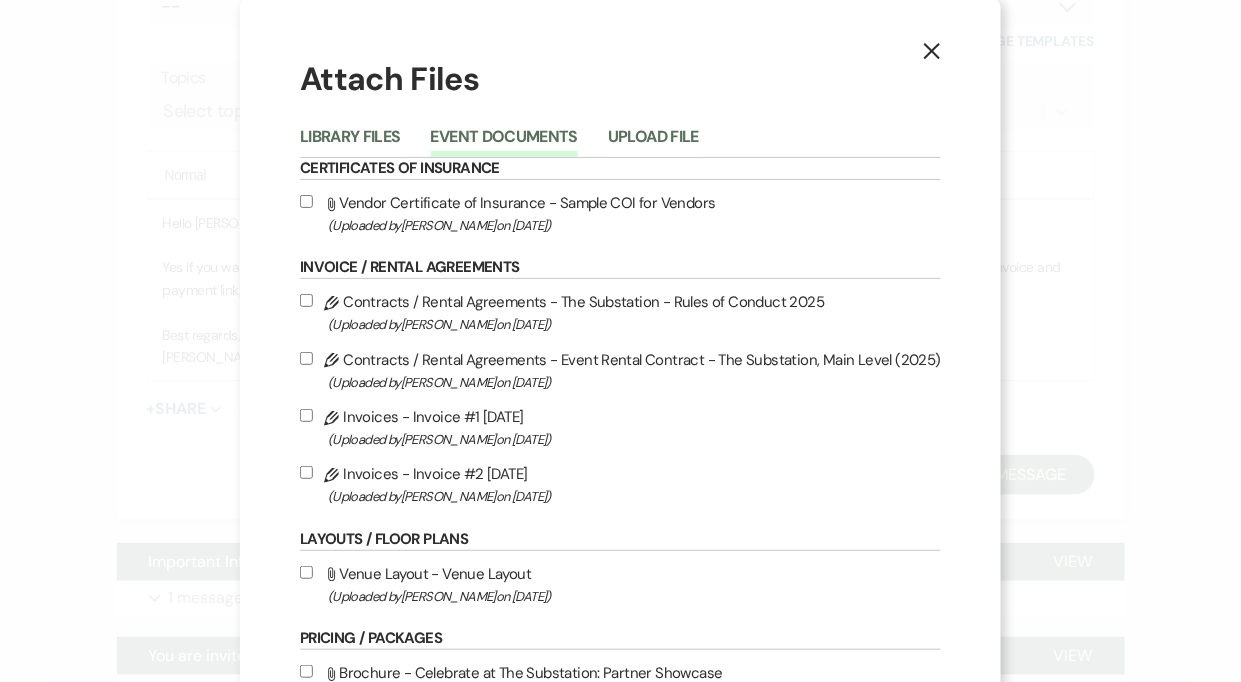 click on "Pencil Invoices - Invoice #2 7-21-2025 (Uploaded by  Vickie Spiess  on   Jul 21st, 2025 )" at bounding box center [306, 472] 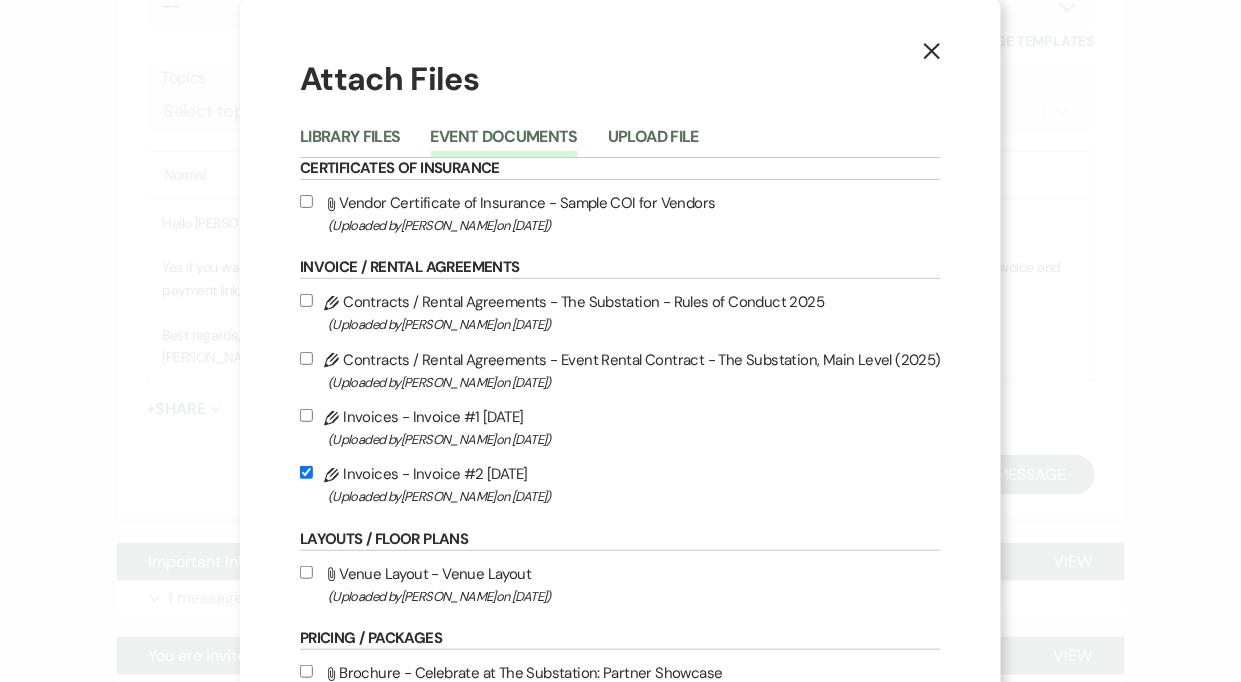 checkbox on "true" 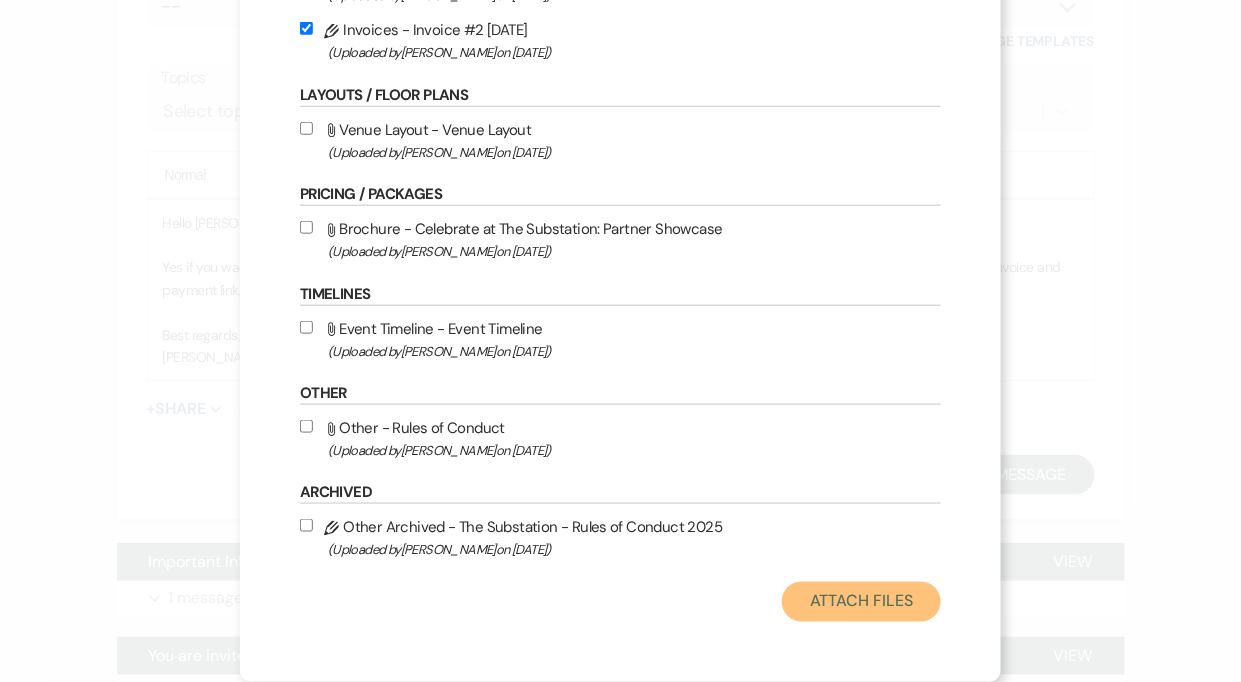 click on "Attach Files" at bounding box center [861, 602] 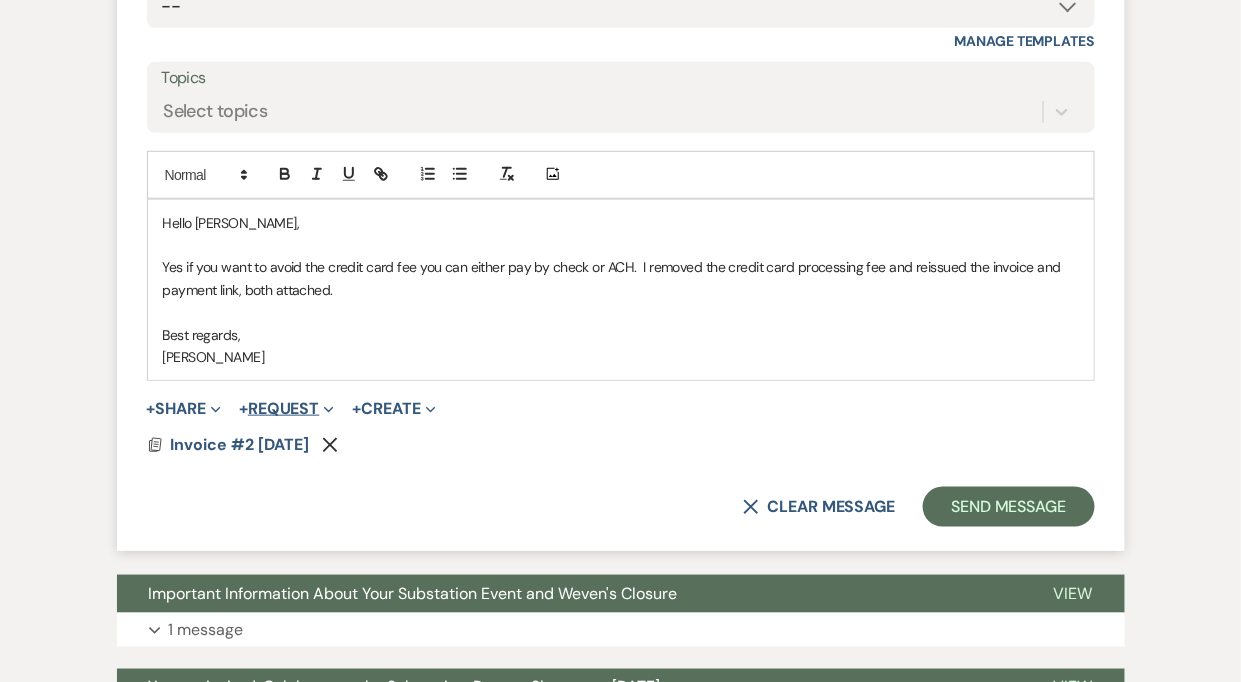 click on "+  Request Expand" at bounding box center [286, 409] 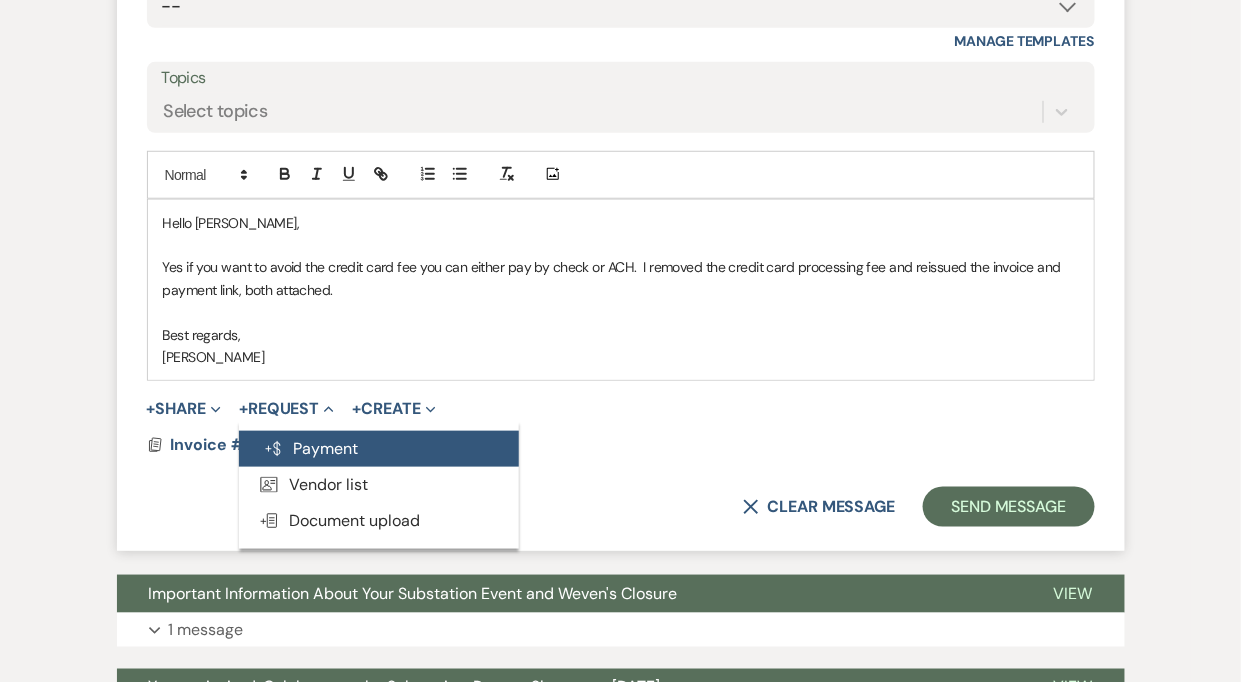 click on "Generate Payment Payment" at bounding box center (379, 449) 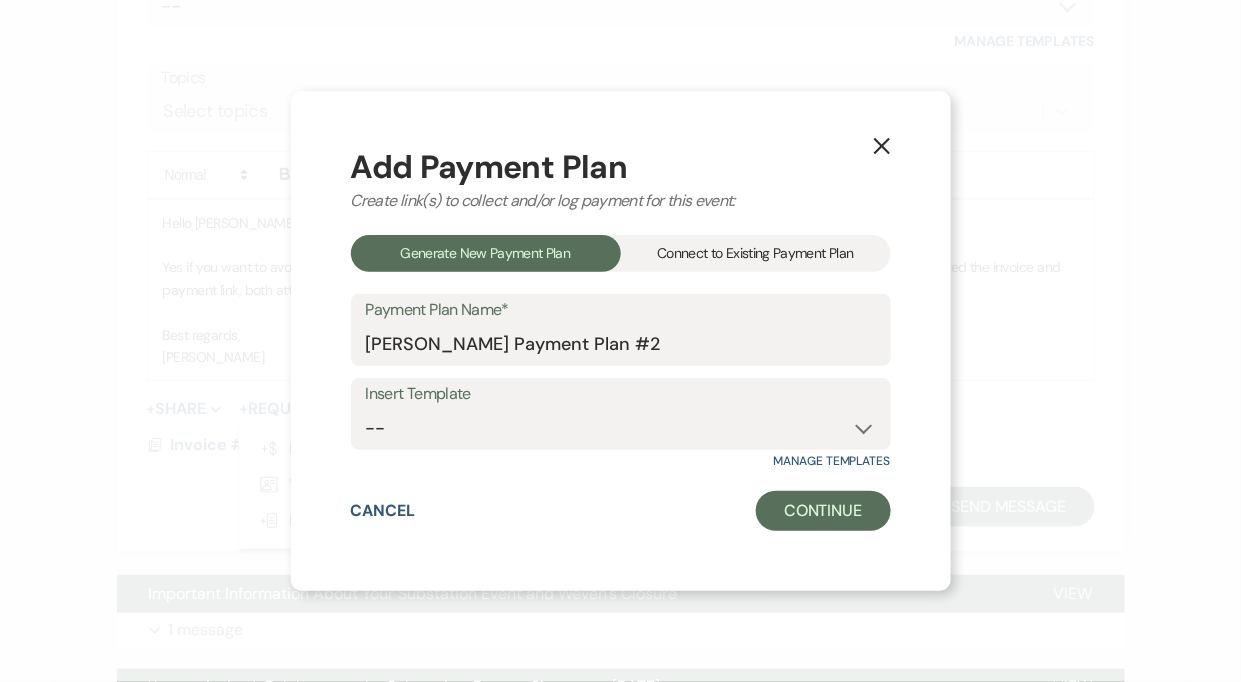 click on "Connect to Existing Payment Plan" at bounding box center (756, 253) 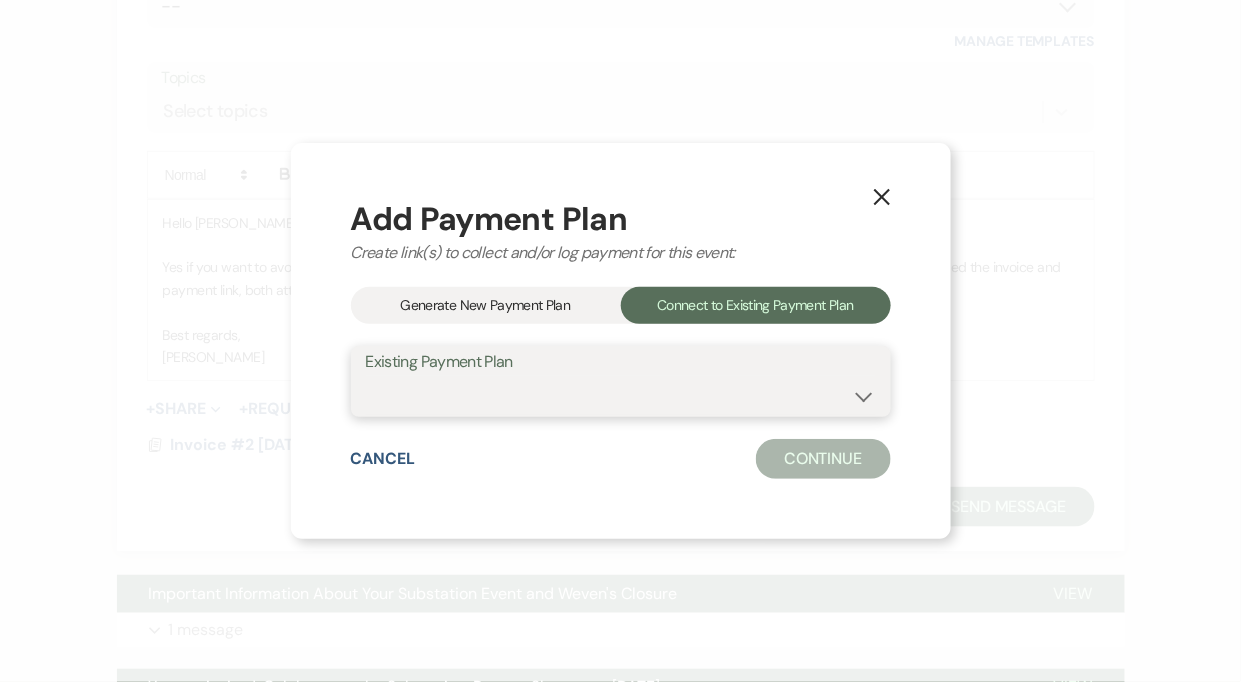 click on "Emma Blaxter's Payment Plan #1" at bounding box center (621, 395) 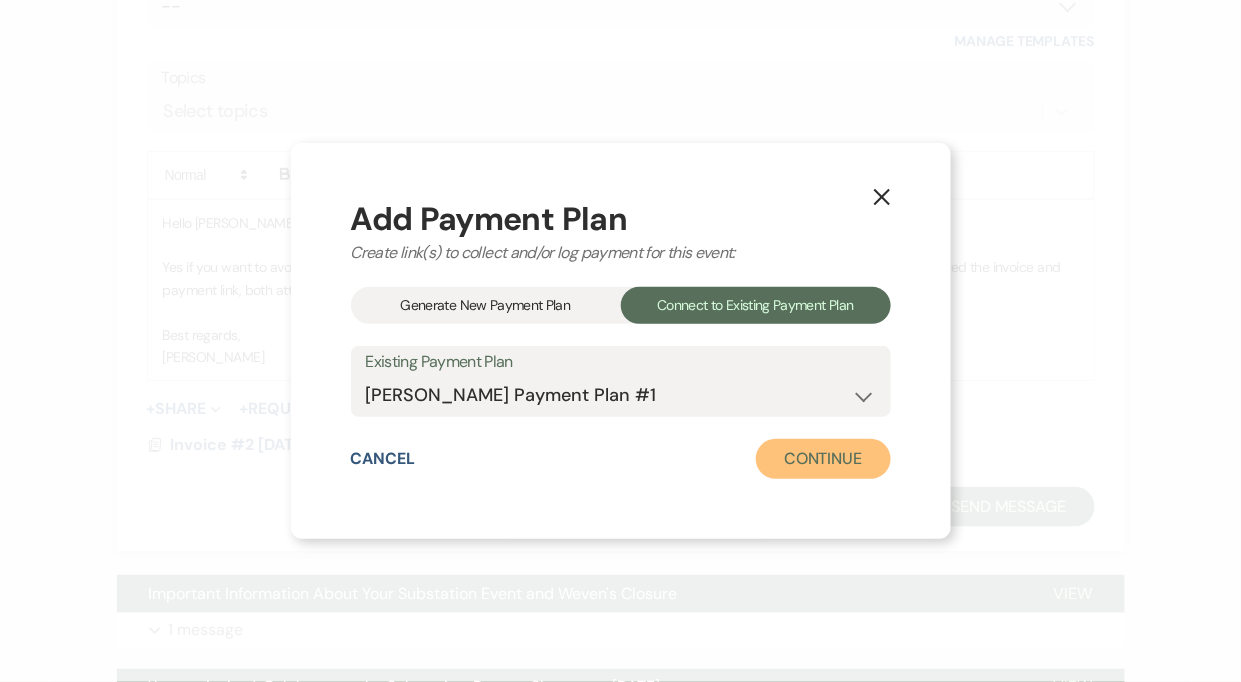 click on "Continue" at bounding box center (823, 459) 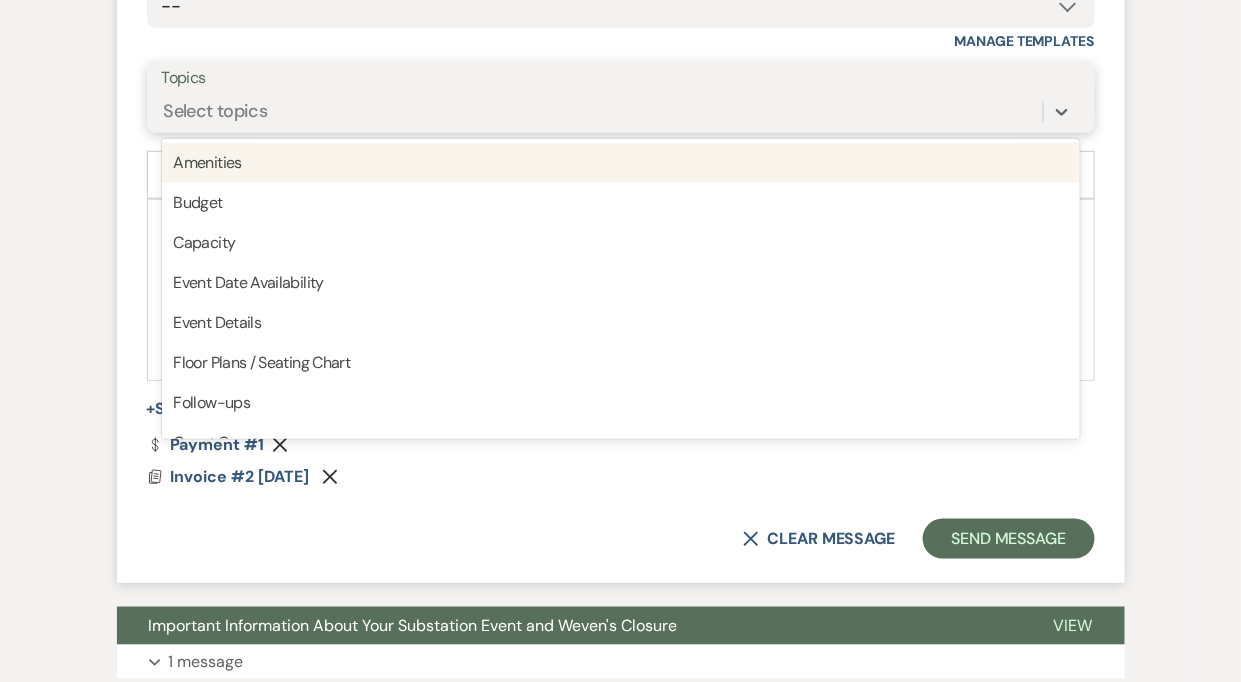 click on "Select topics" at bounding box center (602, 111) 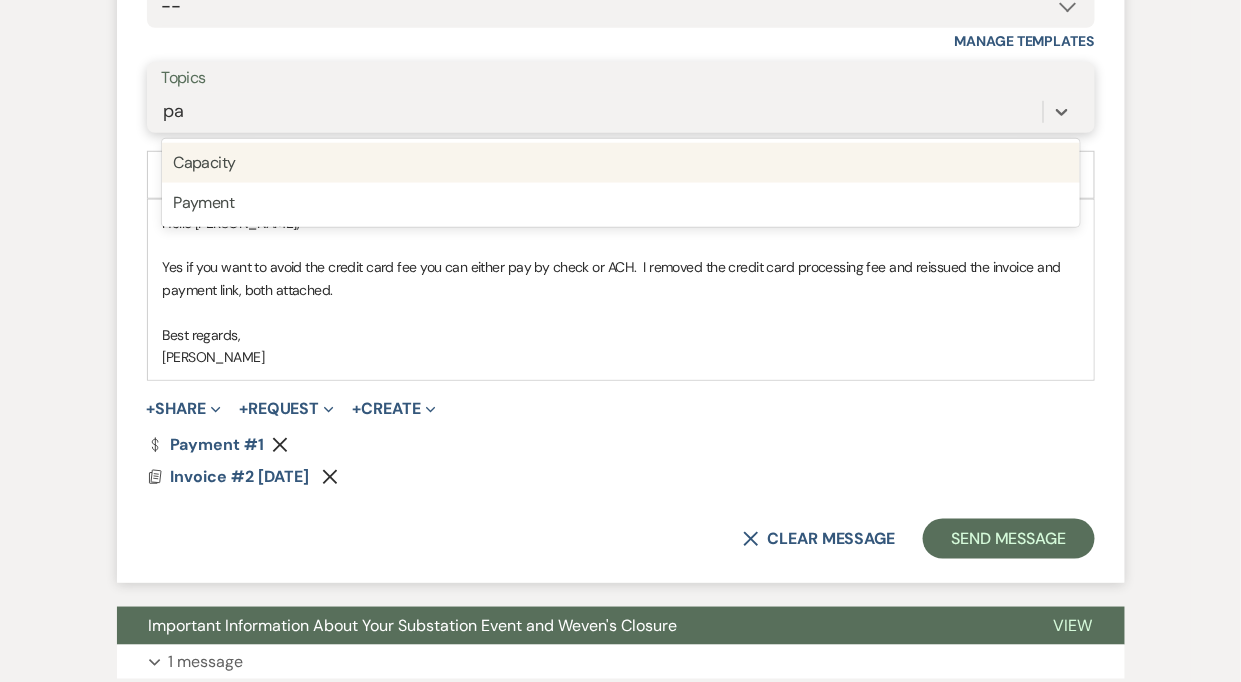 type on "pay" 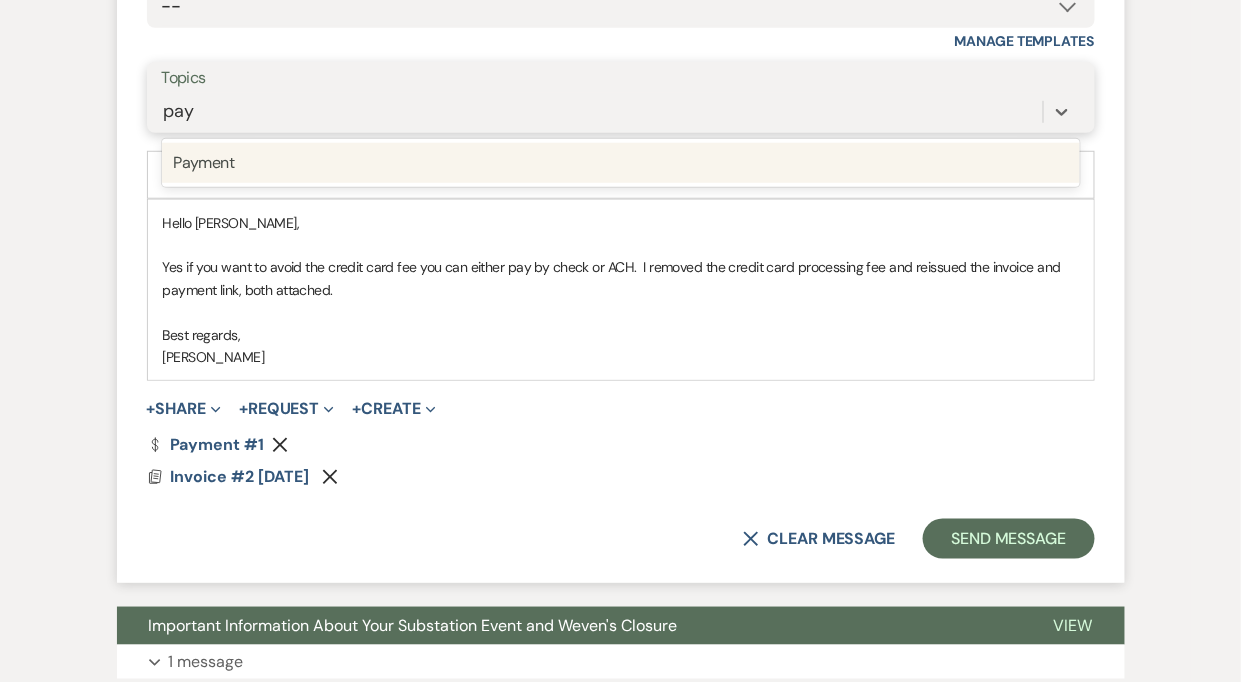 click on "Payment" at bounding box center [621, 163] 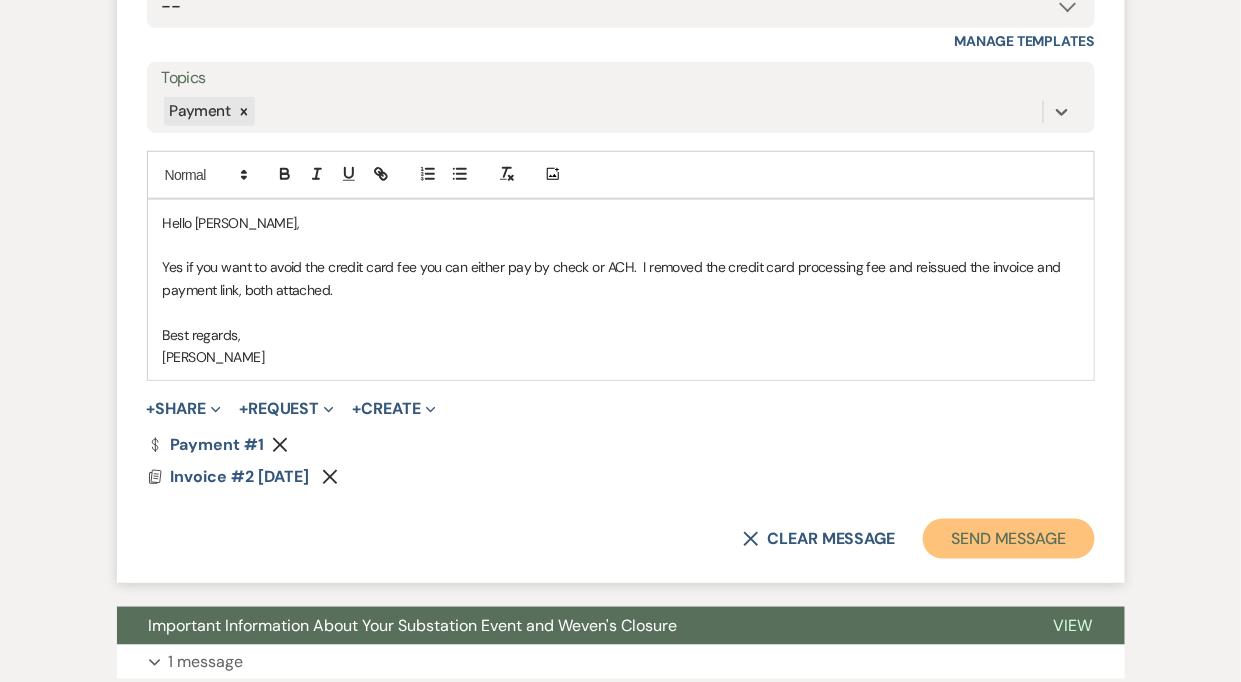 click on "Send Message" at bounding box center [1008, 539] 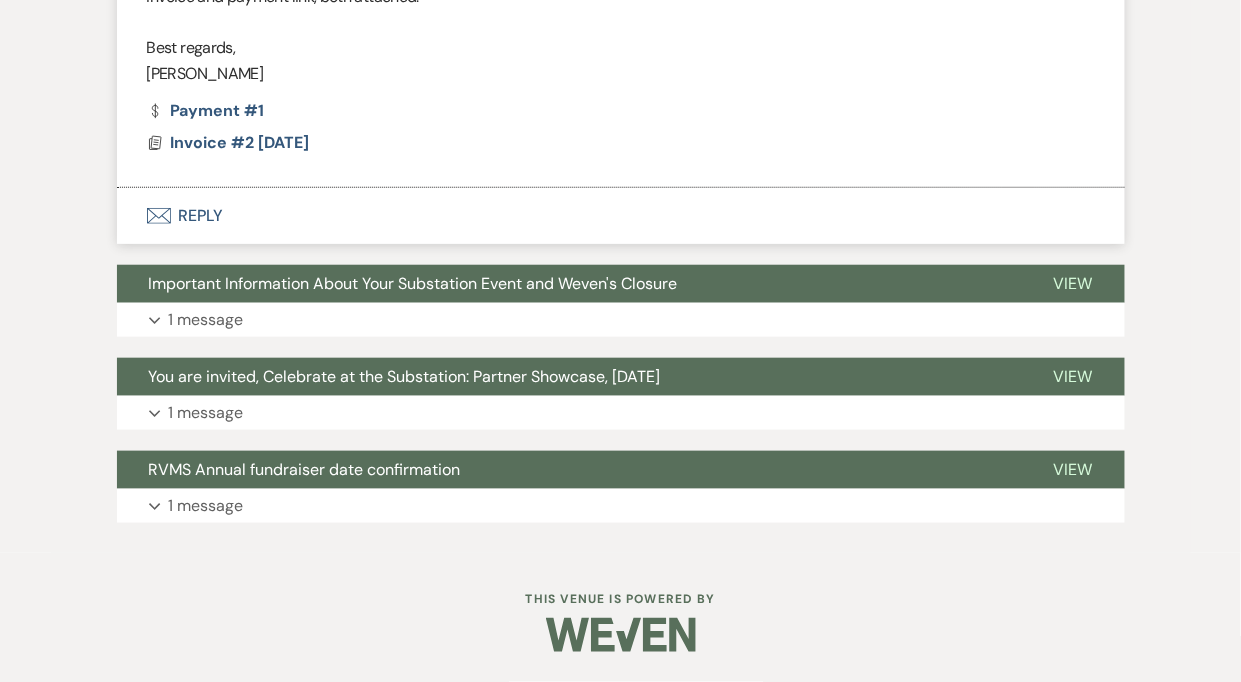 scroll, scrollTop: 2412, scrollLeft: 0, axis: vertical 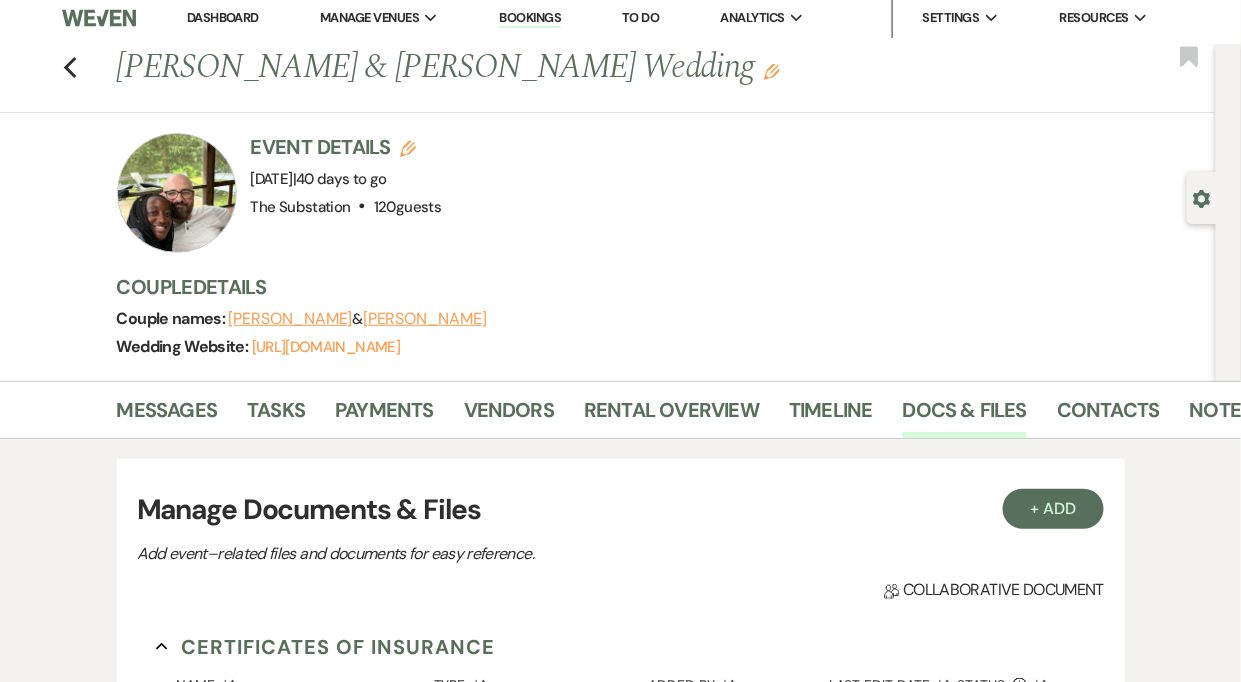 click on "Dashboard" at bounding box center (223, 17) 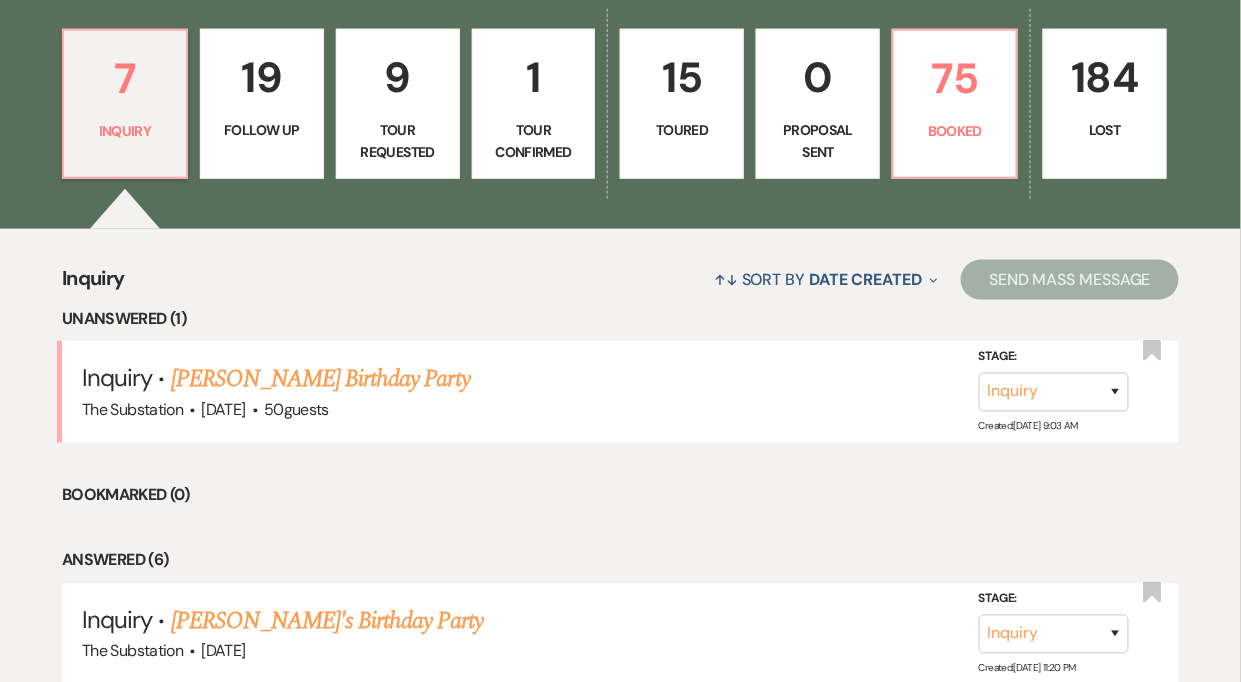 scroll, scrollTop: 539, scrollLeft: 0, axis: vertical 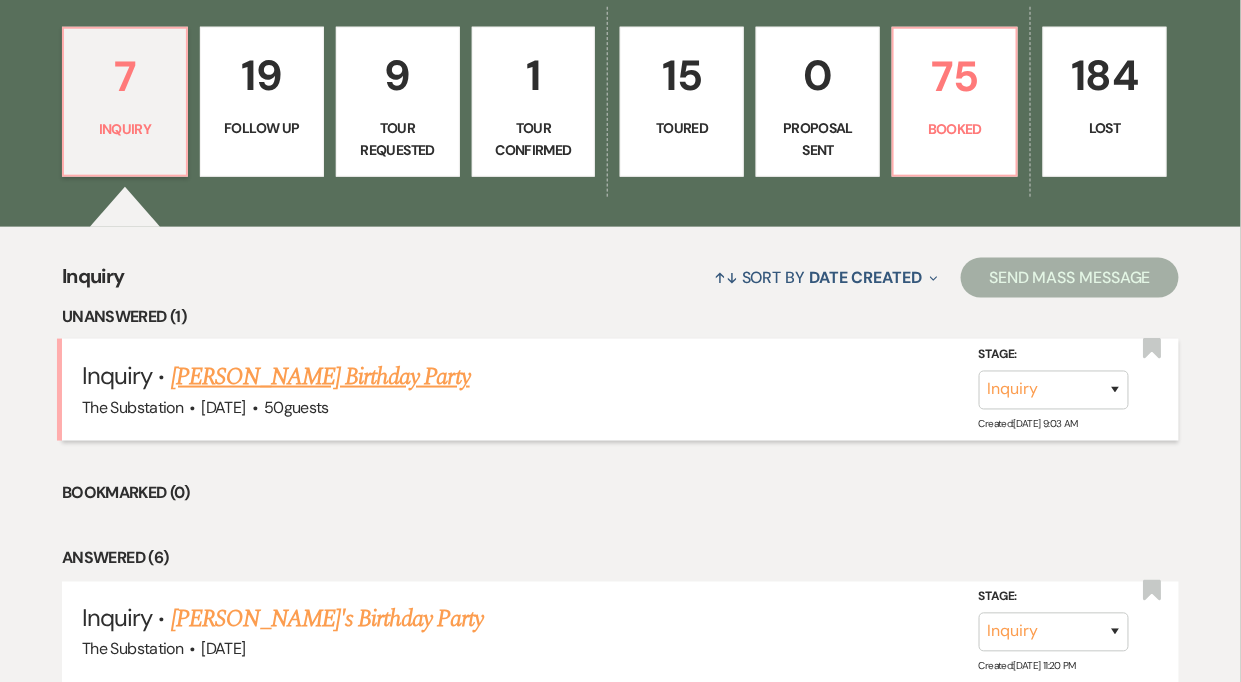 click on "[PERSON_NAME] Birthday Party" at bounding box center (320, 377) 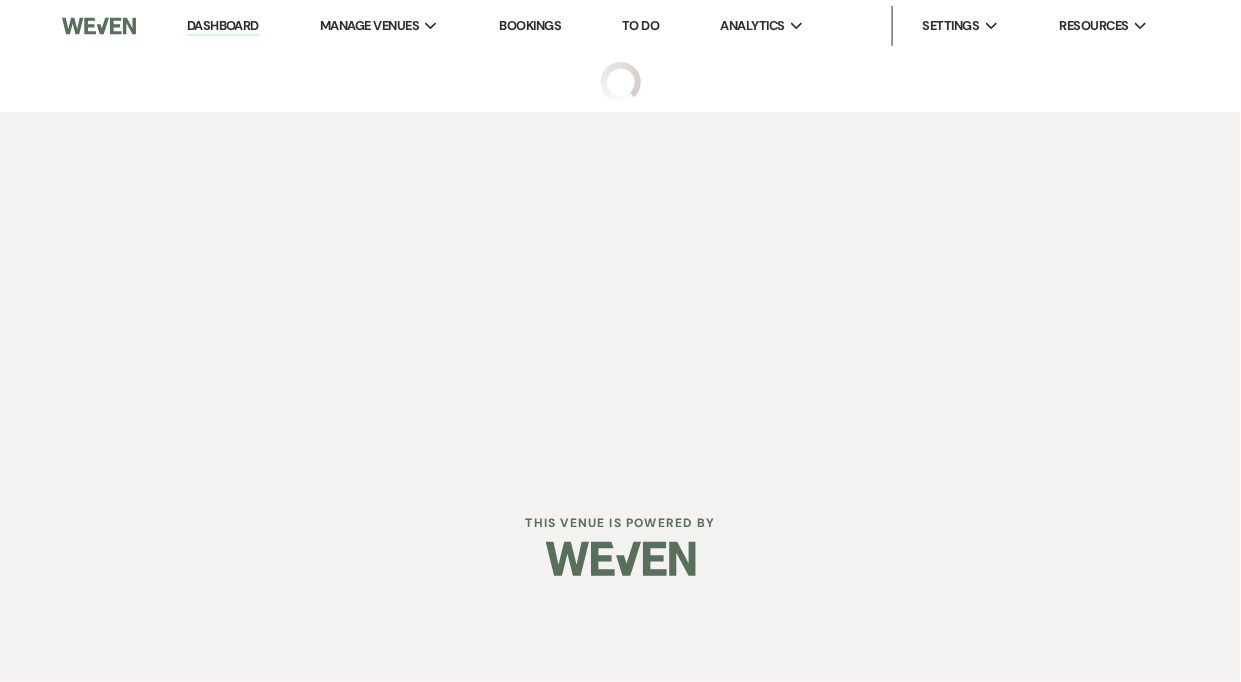 scroll, scrollTop: 0, scrollLeft: 0, axis: both 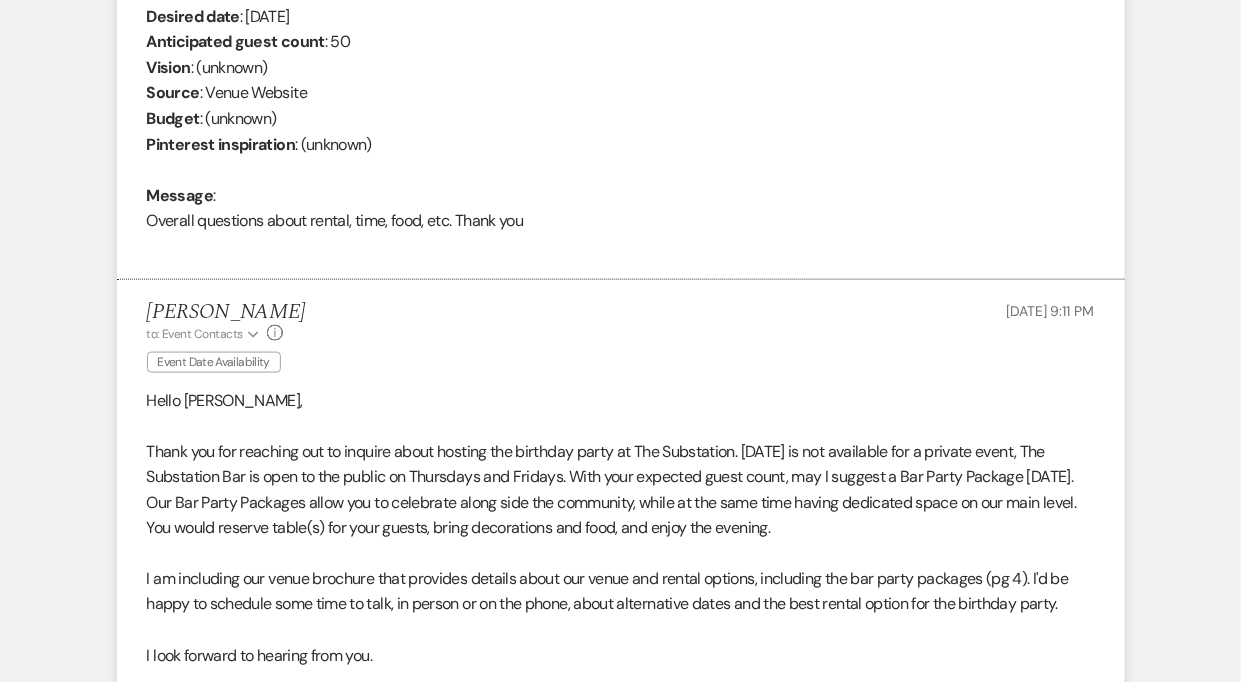 select on "5" 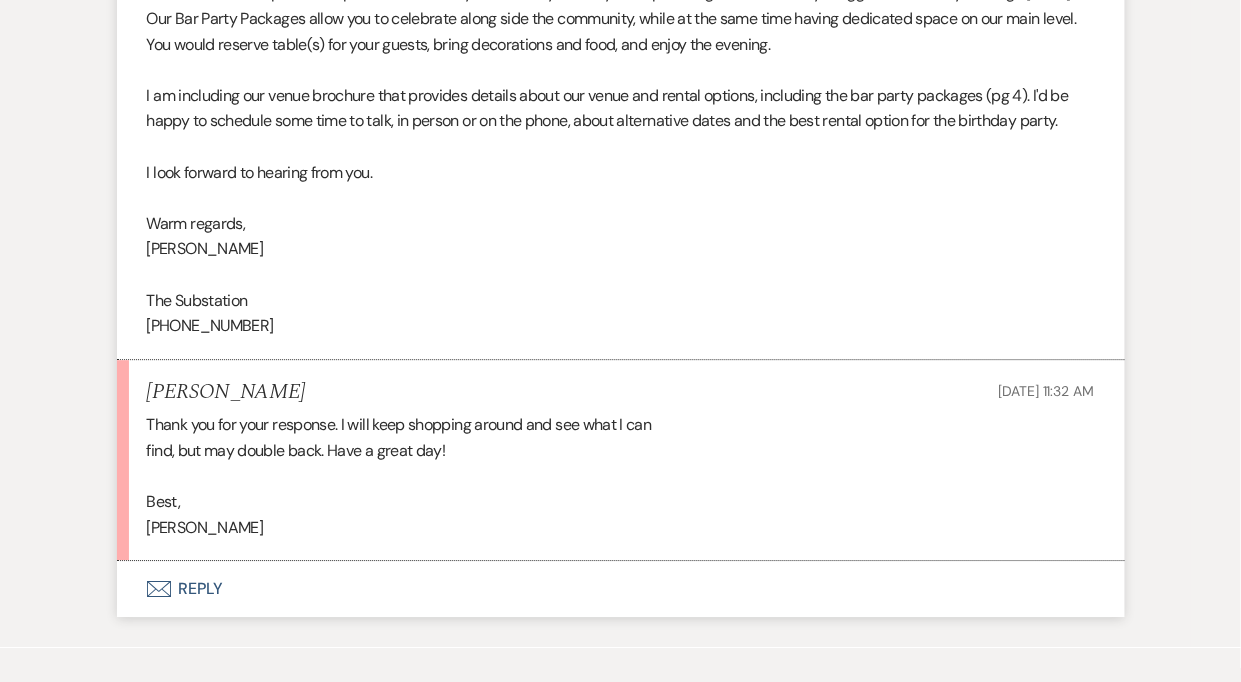 scroll, scrollTop: 1378, scrollLeft: 0, axis: vertical 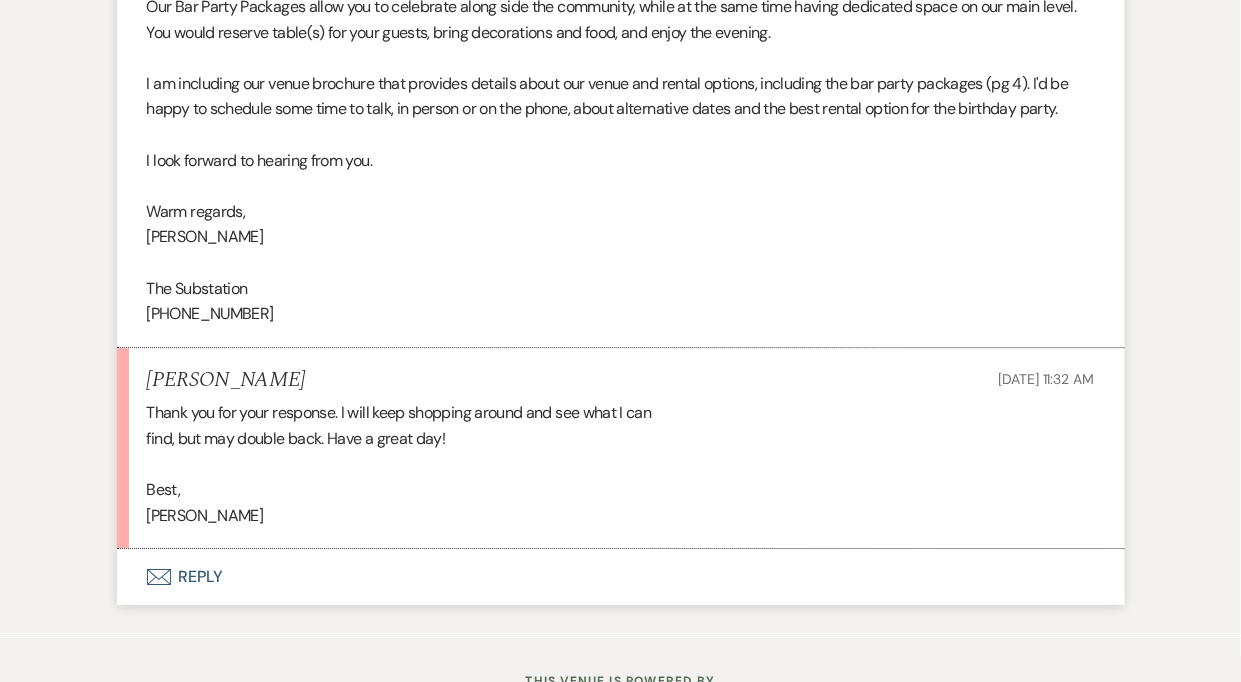 click on "Envelope Reply" at bounding box center [621, 577] 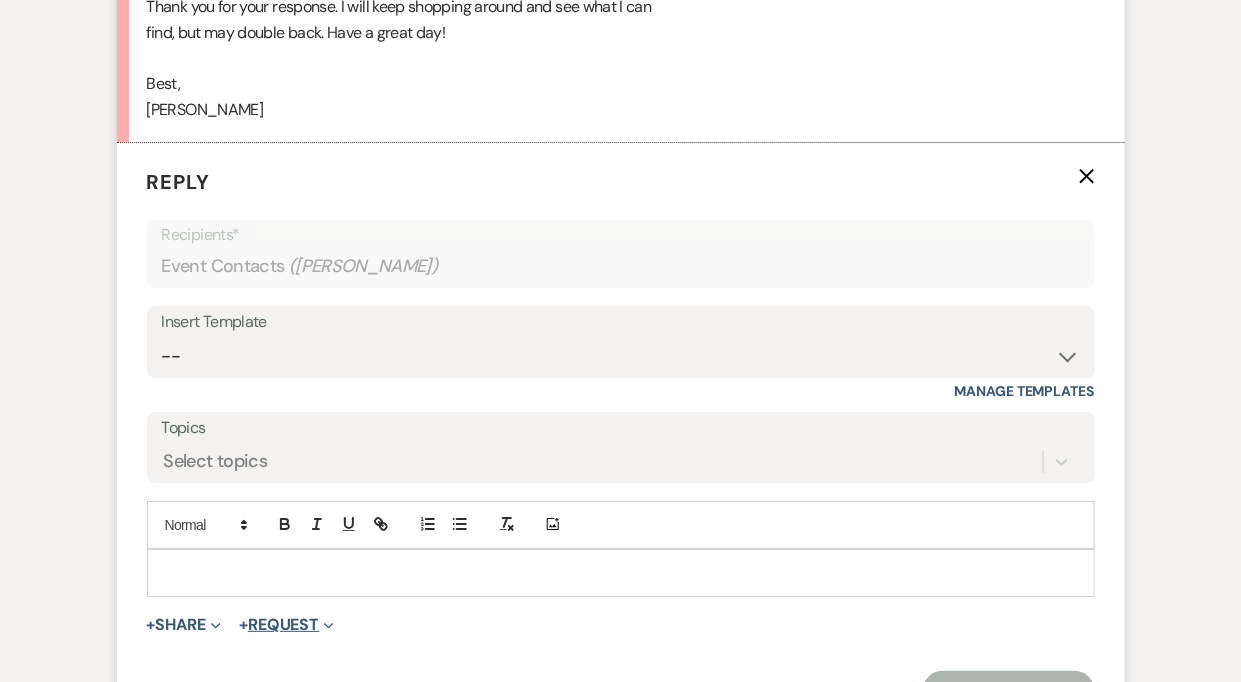 scroll, scrollTop: 1792, scrollLeft: 0, axis: vertical 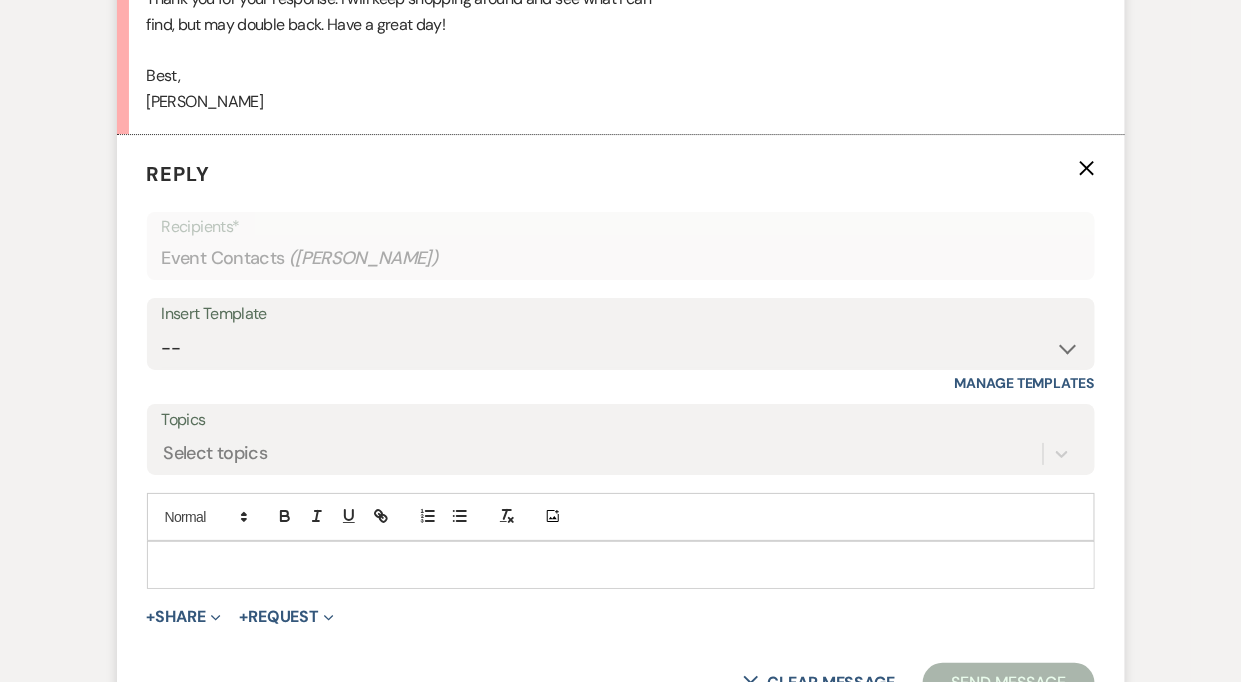 click on "X" 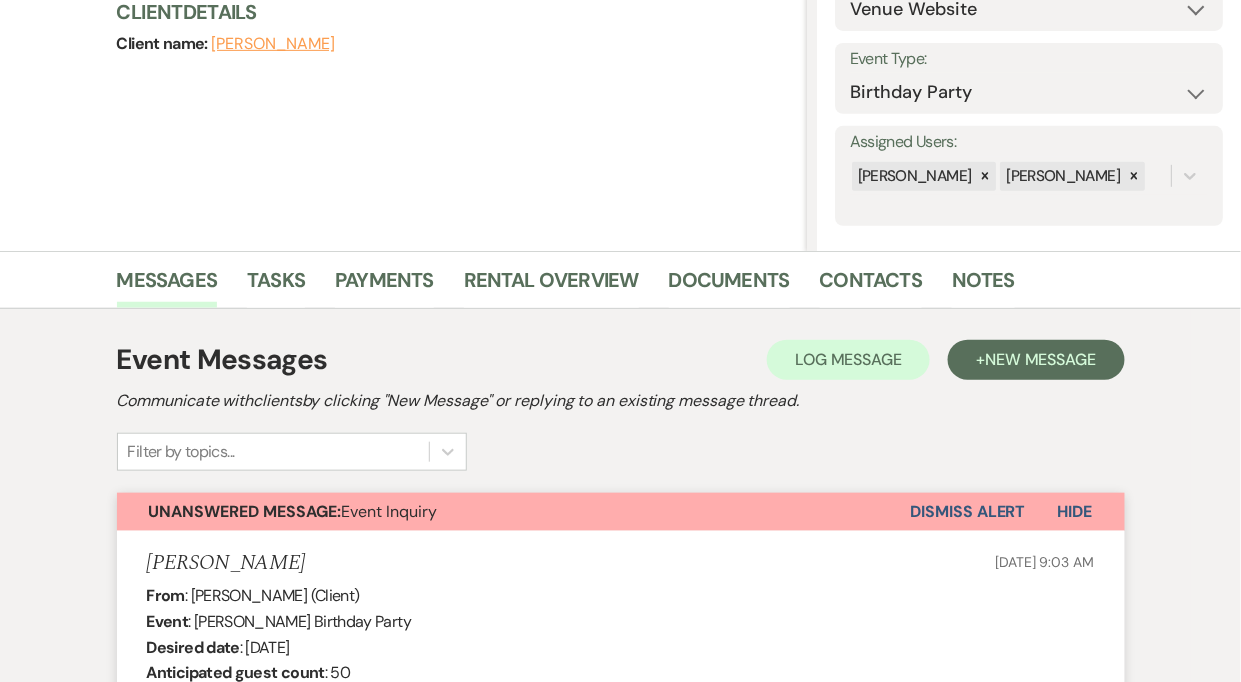 scroll, scrollTop: 227, scrollLeft: 0, axis: vertical 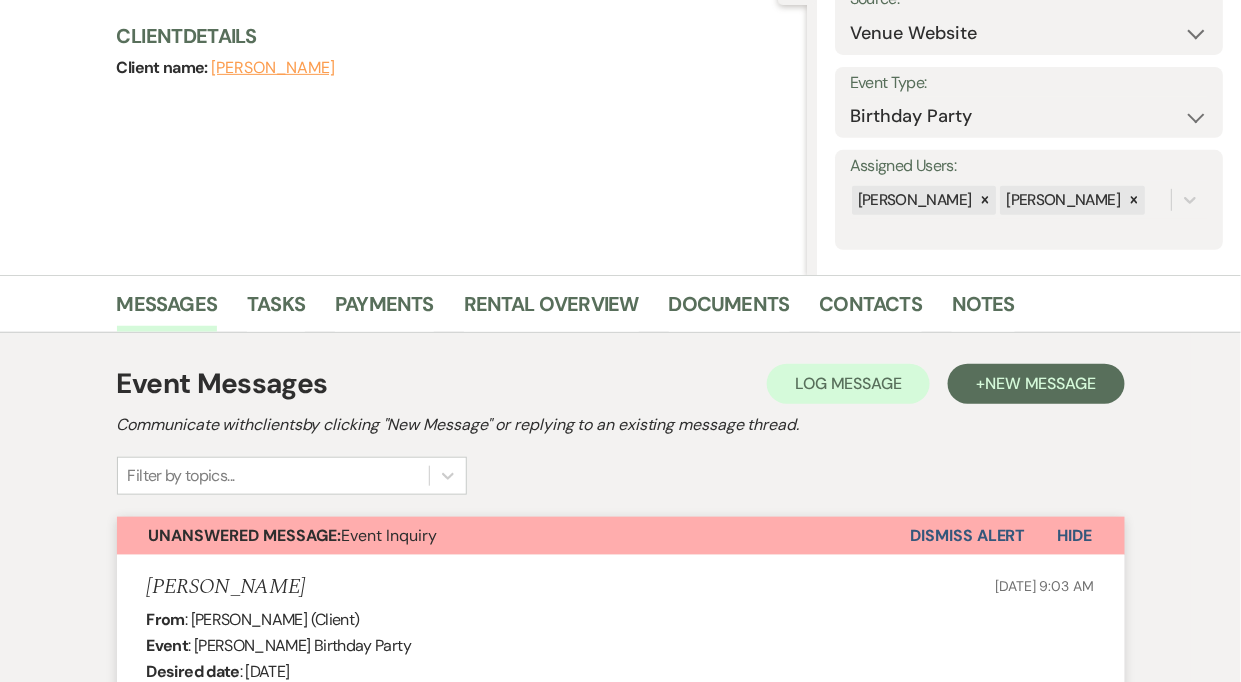 click on "Dismiss Alert" at bounding box center [968, 536] 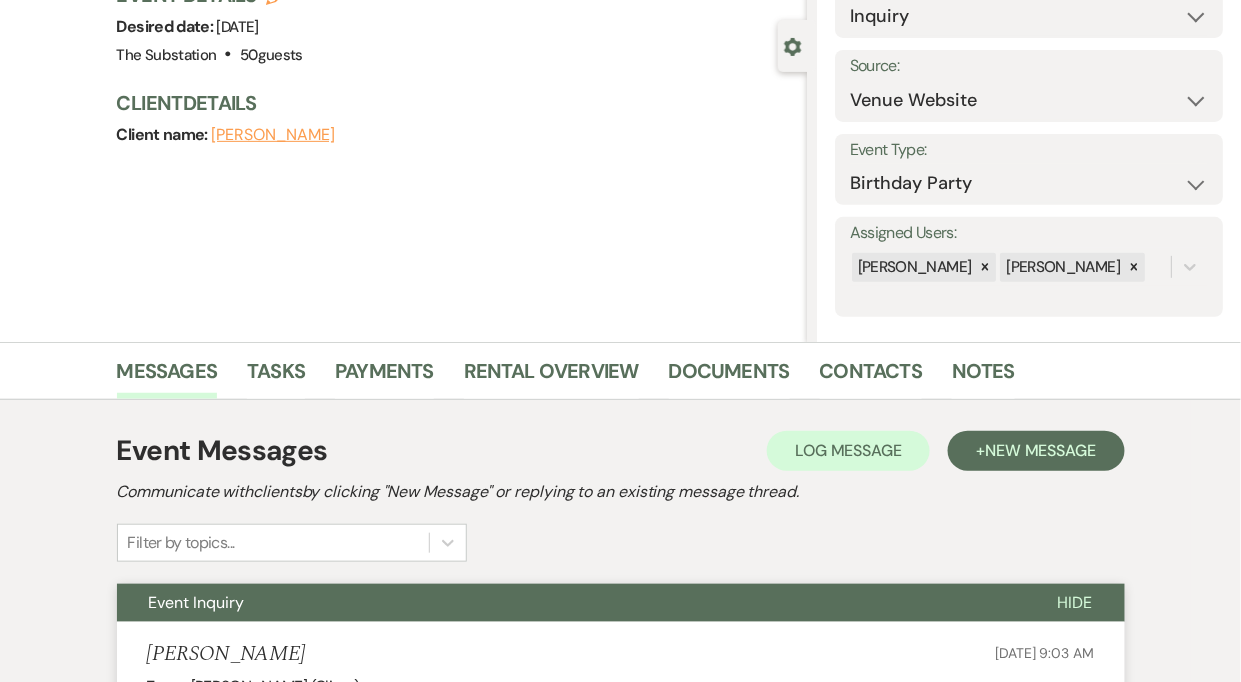 scroll, scrollTop: 149, scrollLeft: 0, axis: vertical 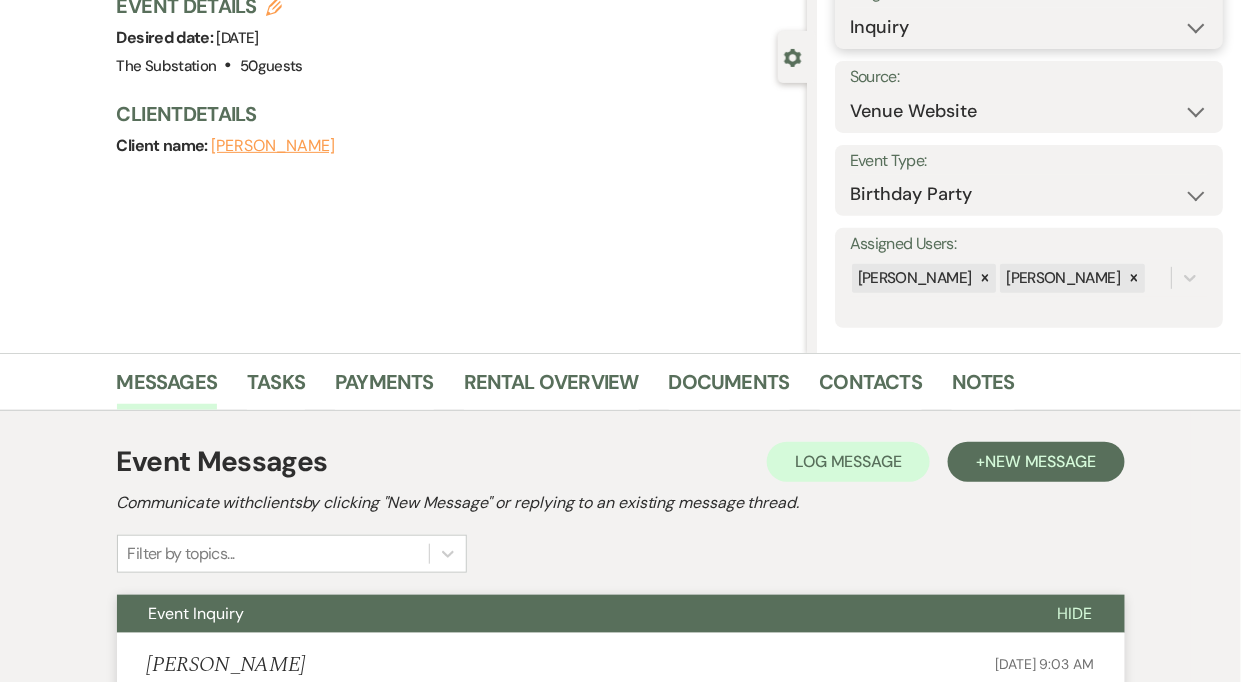 click on "Inquiry Follow Up Tour Requested Tour Confirmed Toured Proposal Sent Booked Lost" at bounding box center (1029, 27) 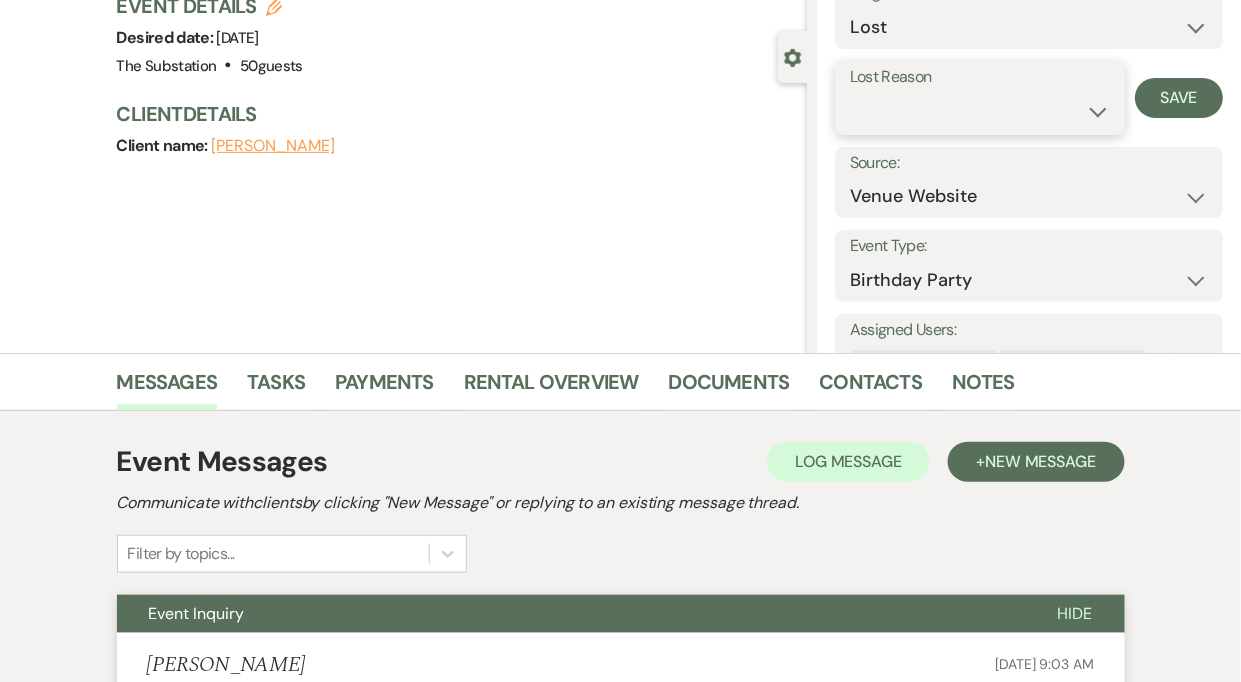click on "Booked Elsewhere Budget Date Unavailable No Response Not a Good Match Capacity Cancelled Duplicate (hidden) Spam (hidden) Other (hidden) Other" at bounding box center (980, 111) 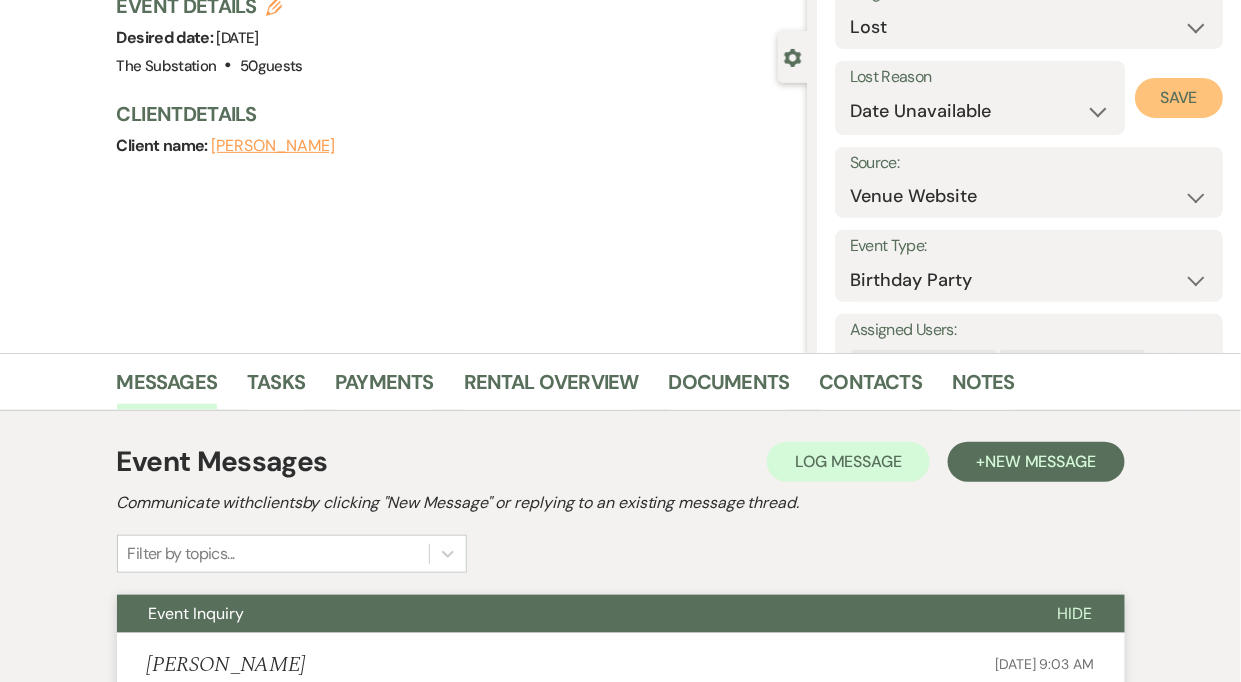 click on "Save" at bounding box center (1179, 98) 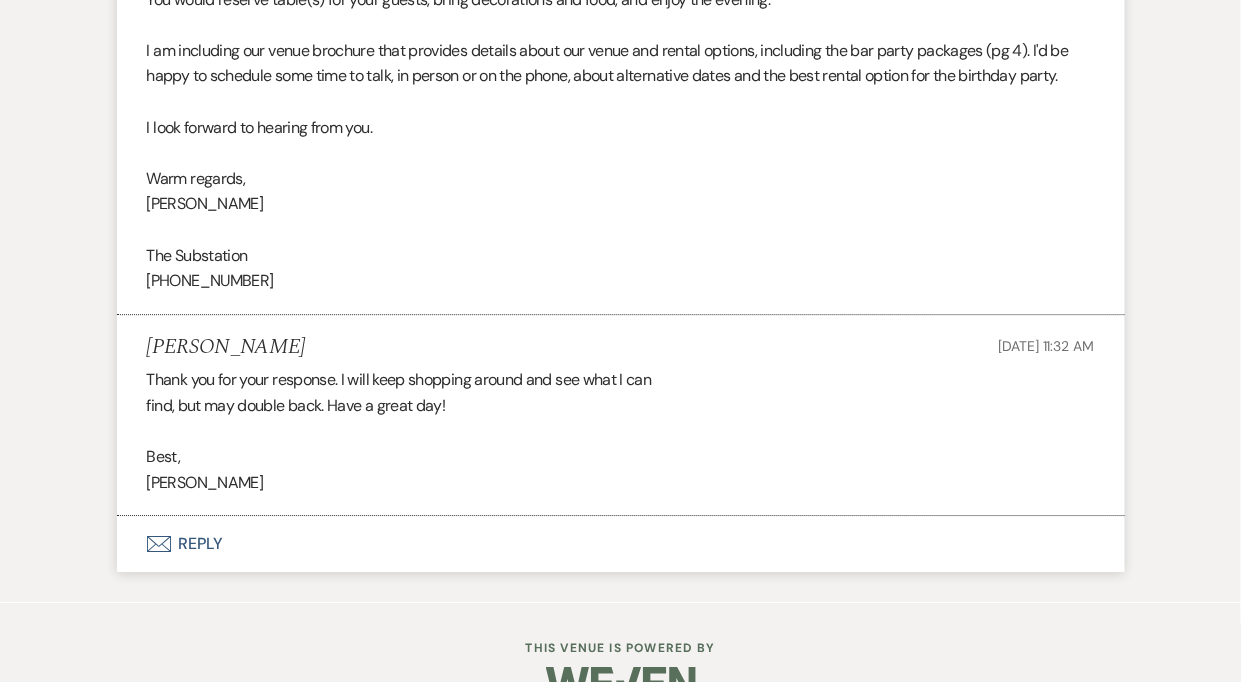 scroll, scrollTop: 1459, scrollLeft: 0, axis: vertical 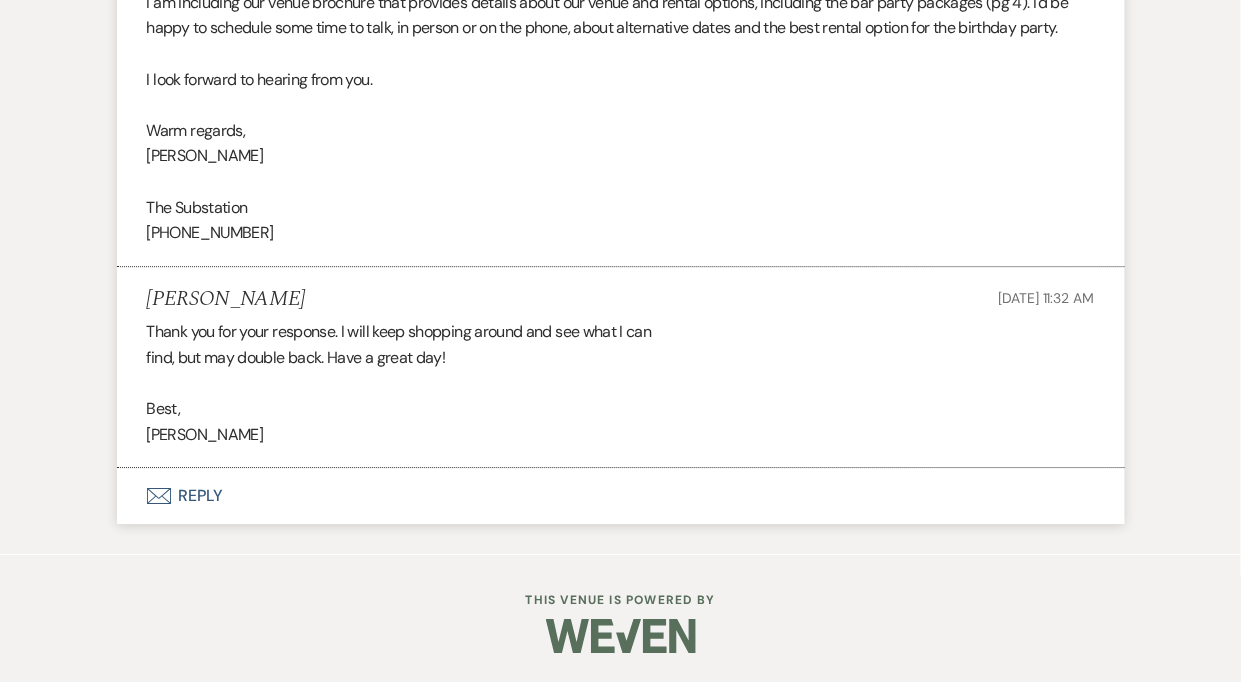 click on "Envelope Reply" at bounding box center [621, 496] 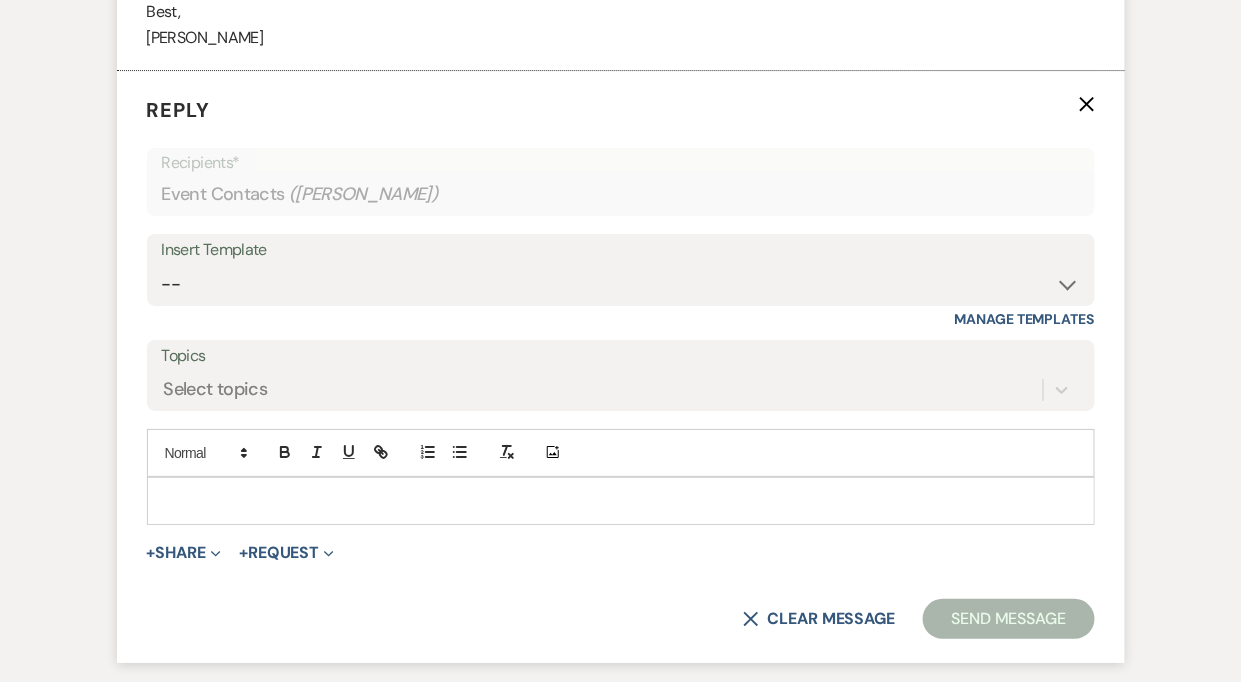 scroll, scrollTop: 1881, scrollLeft: 0, axis: vertical 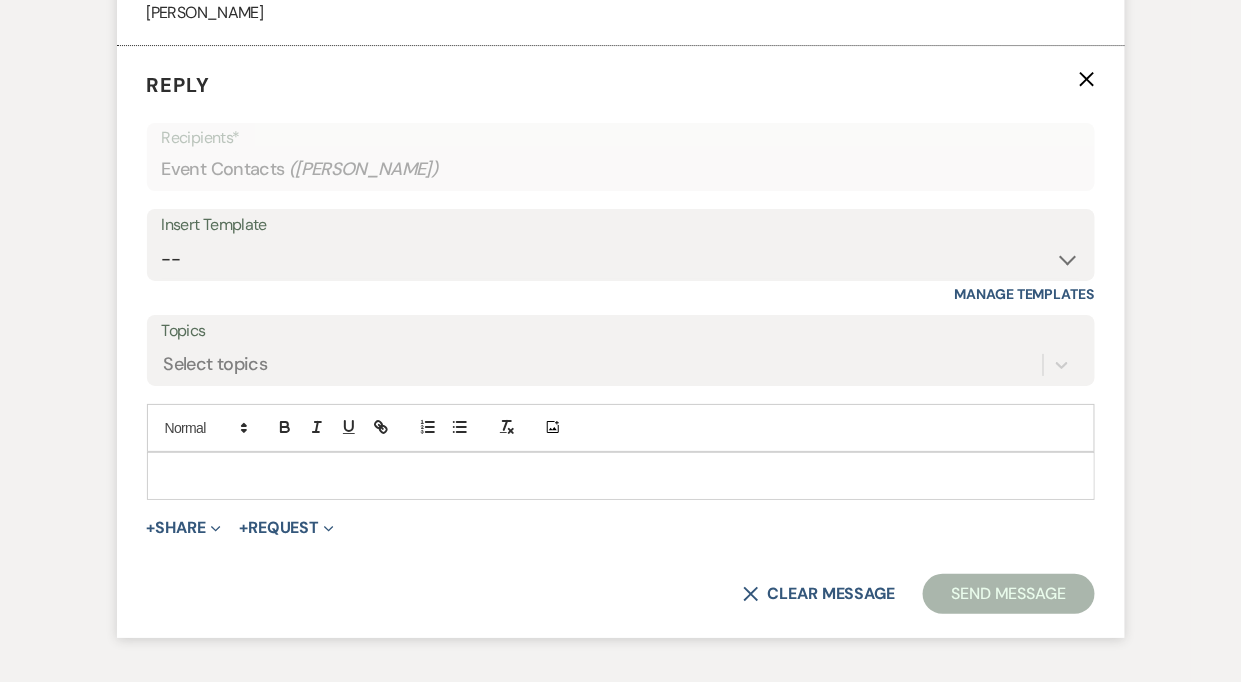 click at bounding box center [621, 476] 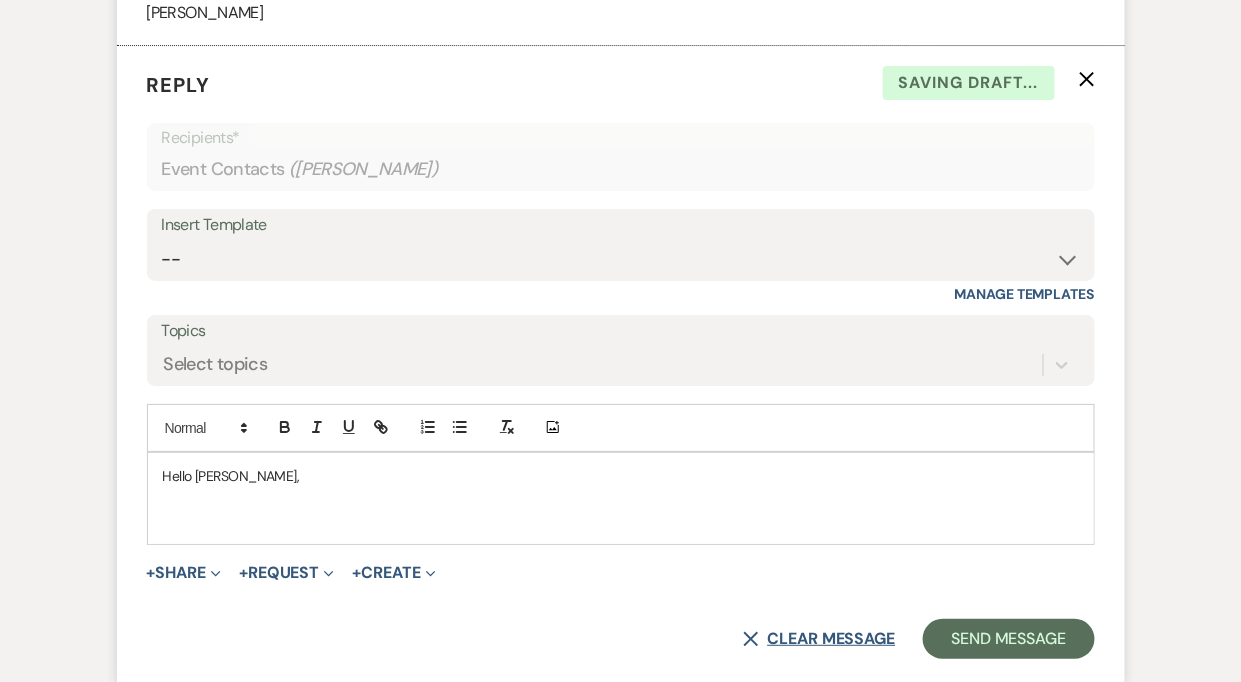 click on "X  Clear message" at bounding box center (819, 639) 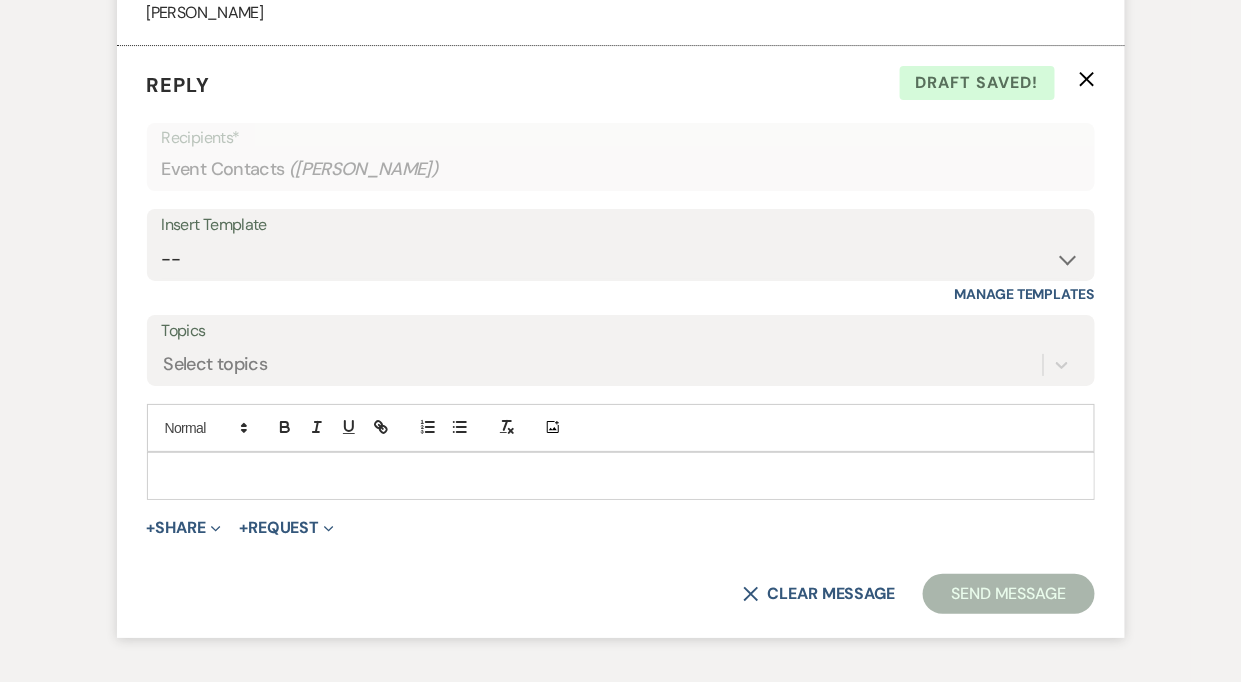click on "X" 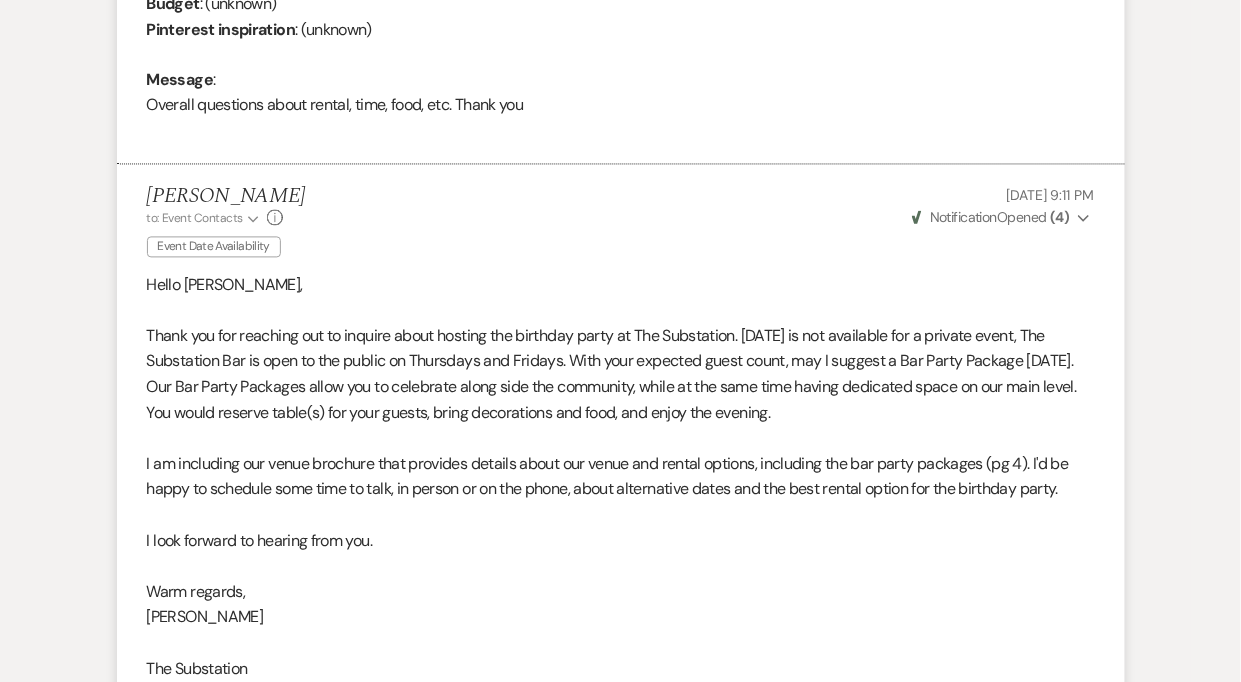 scroll, scrollTop: 999, scrollLeft: 0, axis: vertical 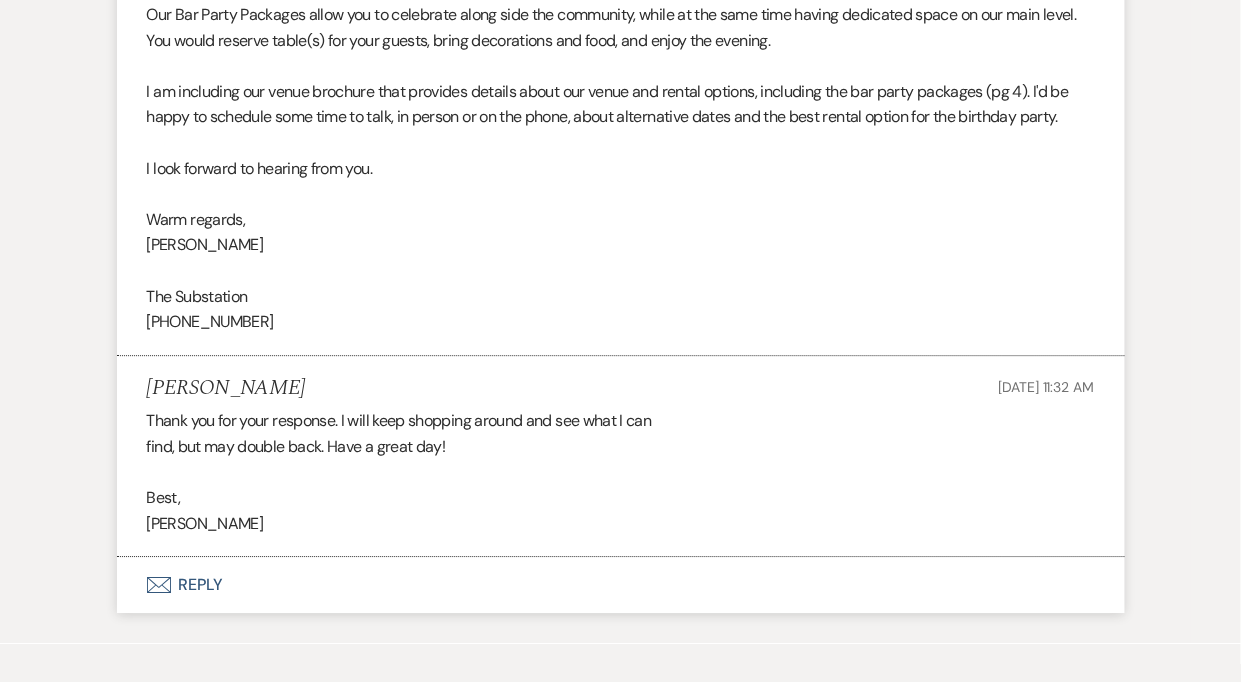 click on "Envelope Reply" at bounding box center (621, 585) 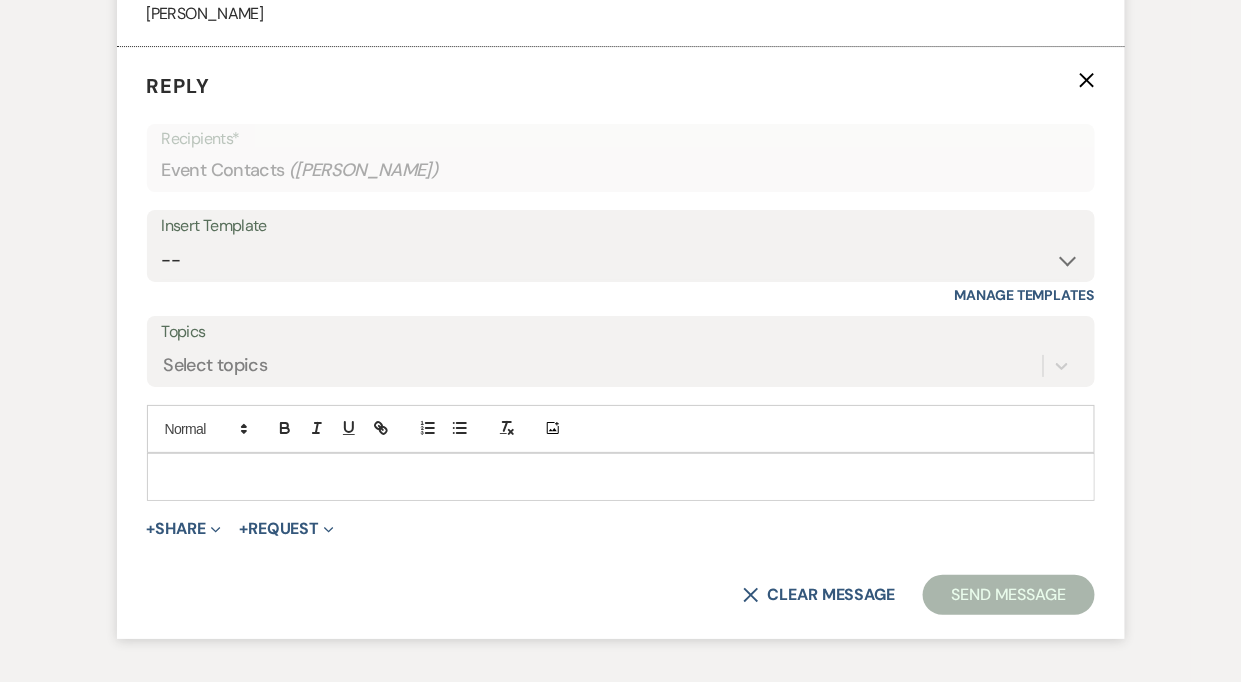 scroll, scrollTop: 1881, scrollLeft: 0, axis: vertical 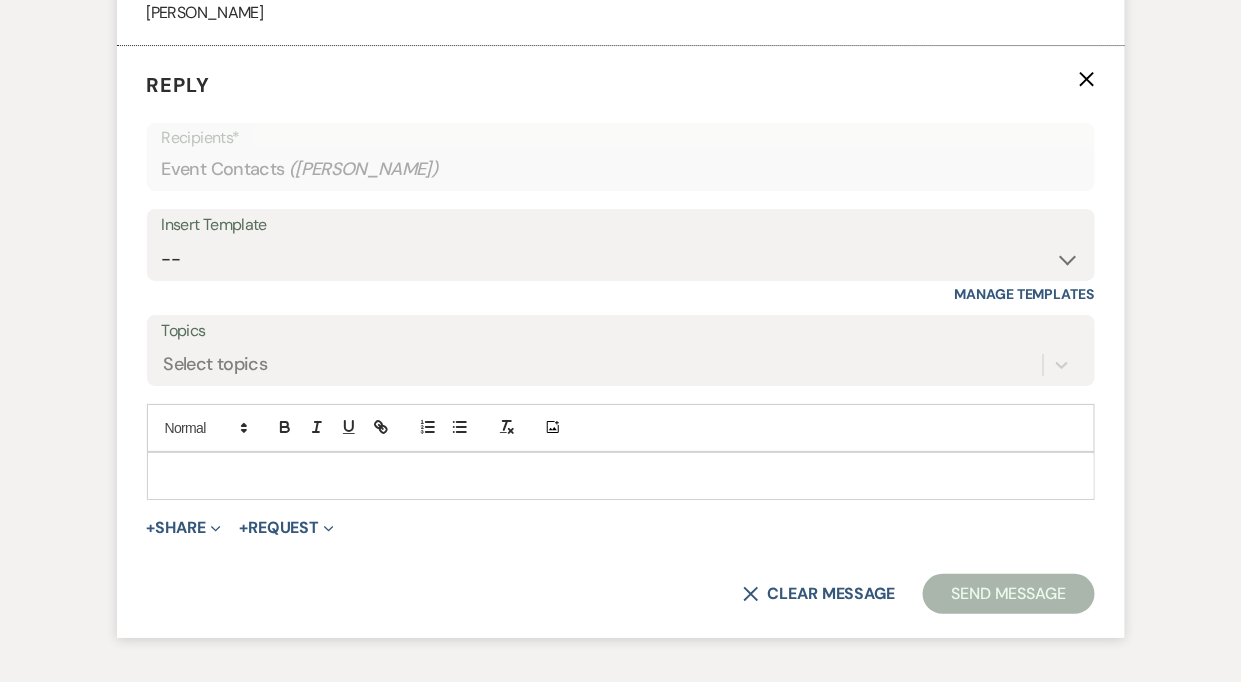 click at bounding box center [621, 476] 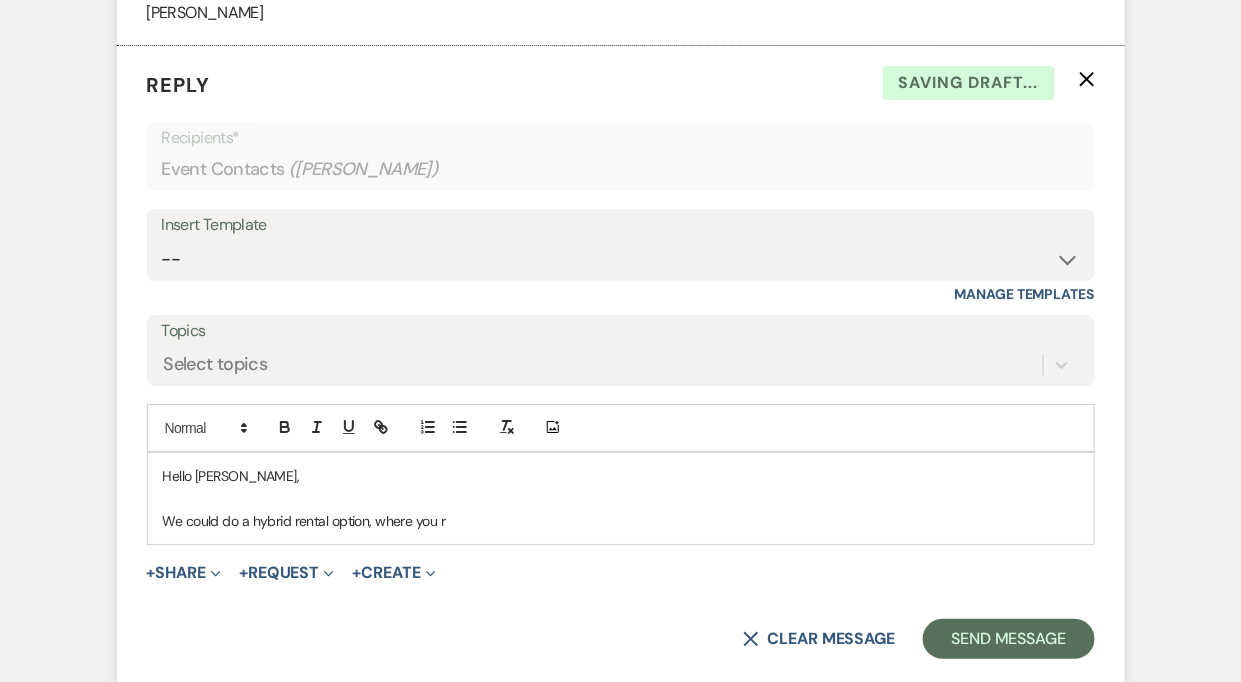 click on "We could do a hybrid rental option, where you r" at bounding box center (621, 521) 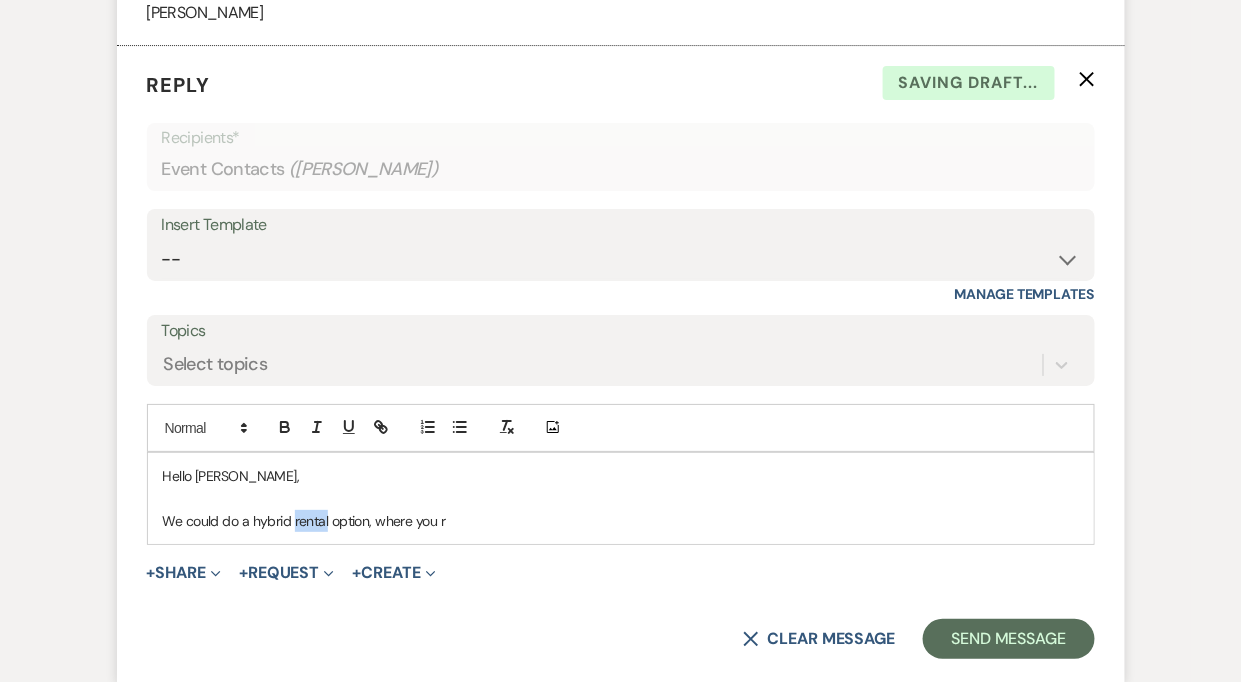 click on "We could do a hybrid rental option, where you r" at bounding box center (621, 521) 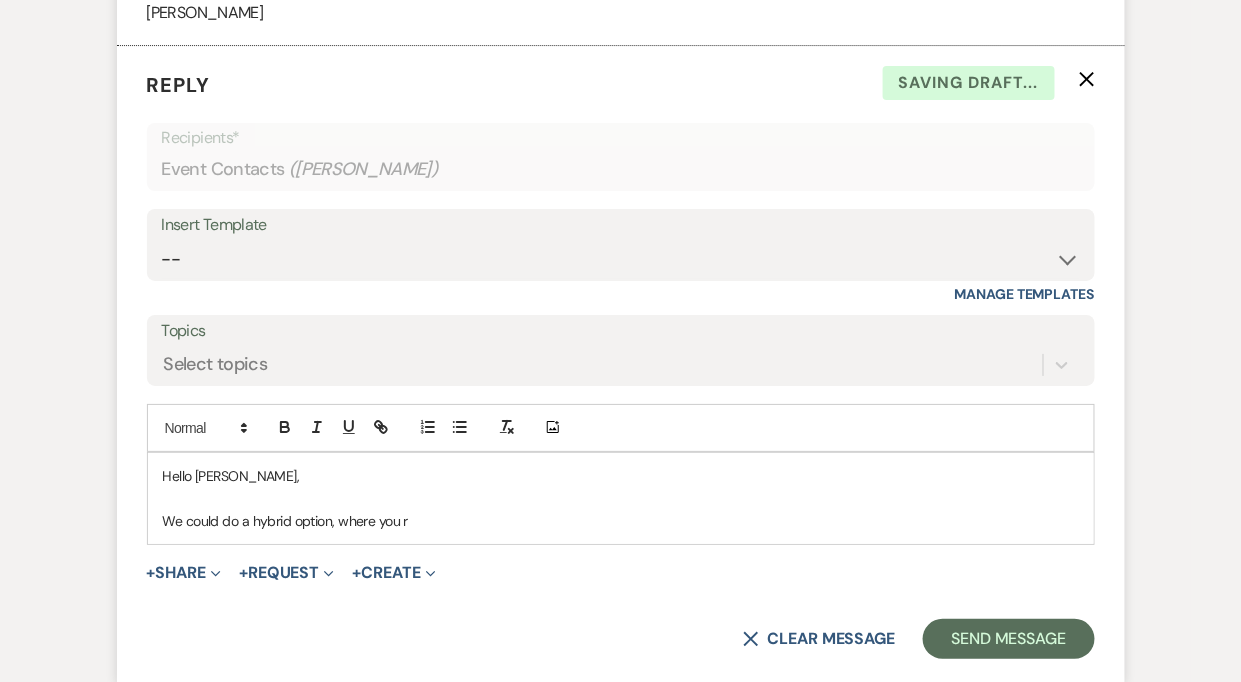click on "We could do a hybrid option, where you r" at bounding box center [621, 521] 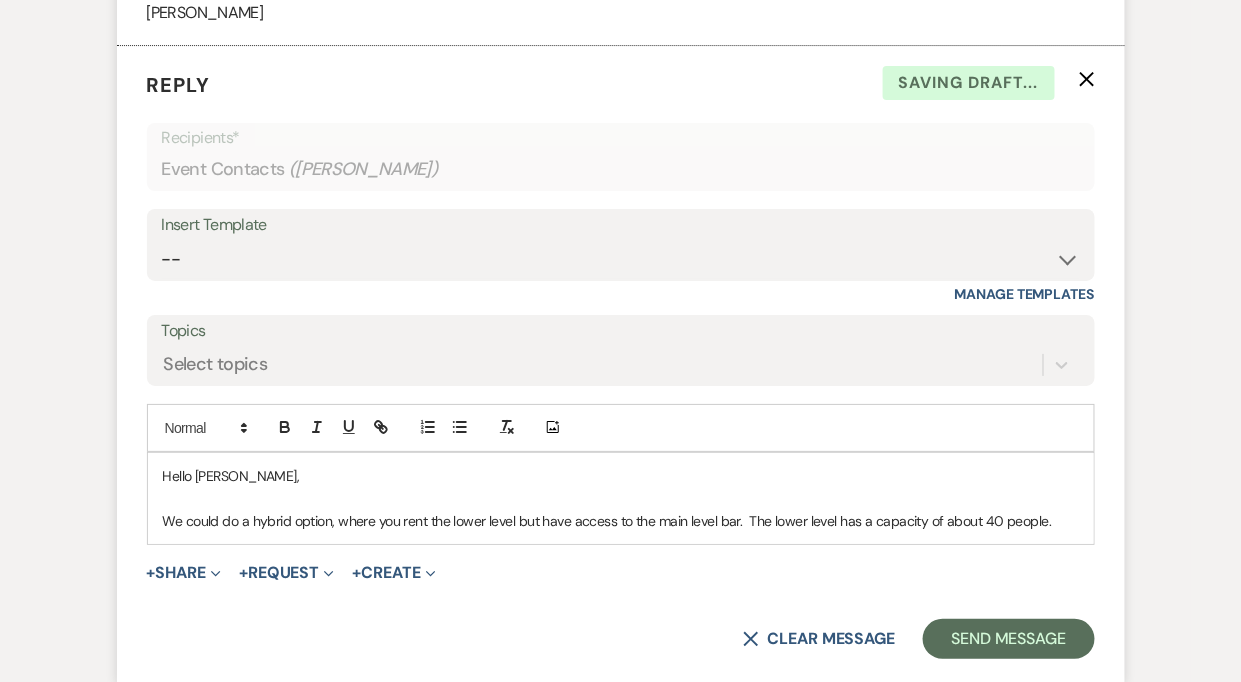 click on "We could do a hybrid option, where you rent the lower level but have access to the main level bar.  The lower level has a capacity of about 40 people." at bounding box center [621, 521] 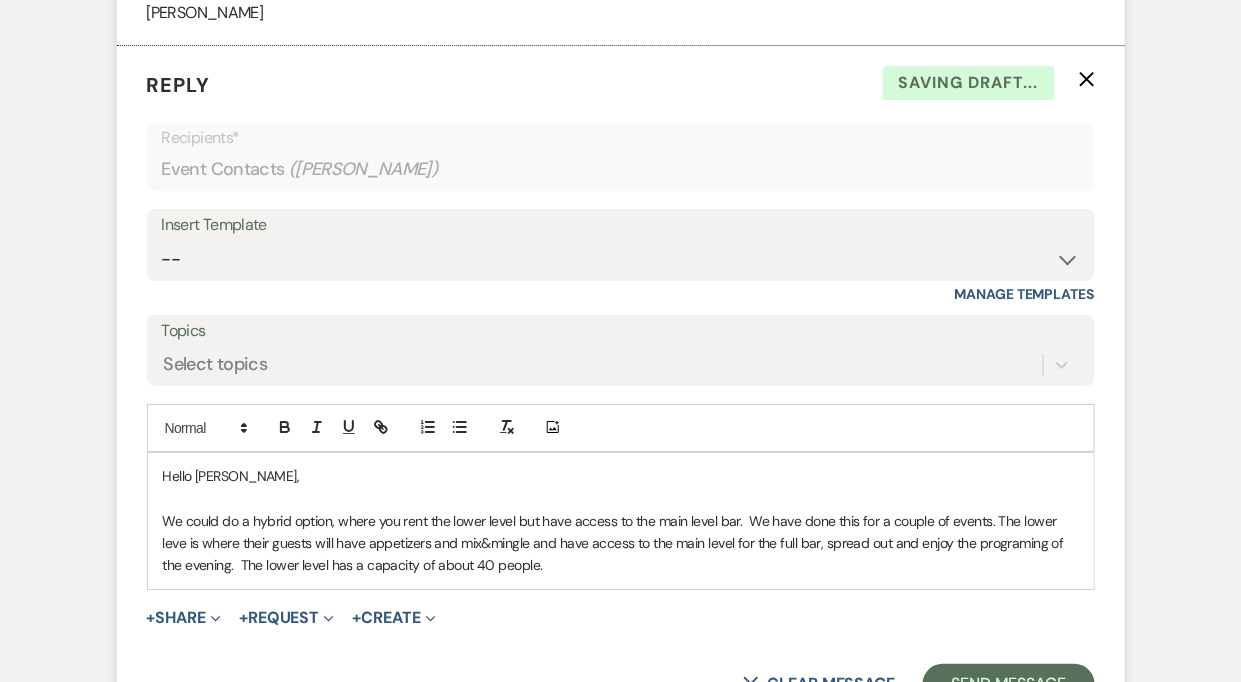 click on "We could do a hybrid option, where you rent the lower level but have access to the main level bar.  We have done this for a couple of events. The lower leve is where their guests will have appetizers and mix&mingle and have access to the main level for the full bar, spread out and enjoy the programing of the evening.  The lower level has a capacity of about 40 people." at bounding box center (621, 543) 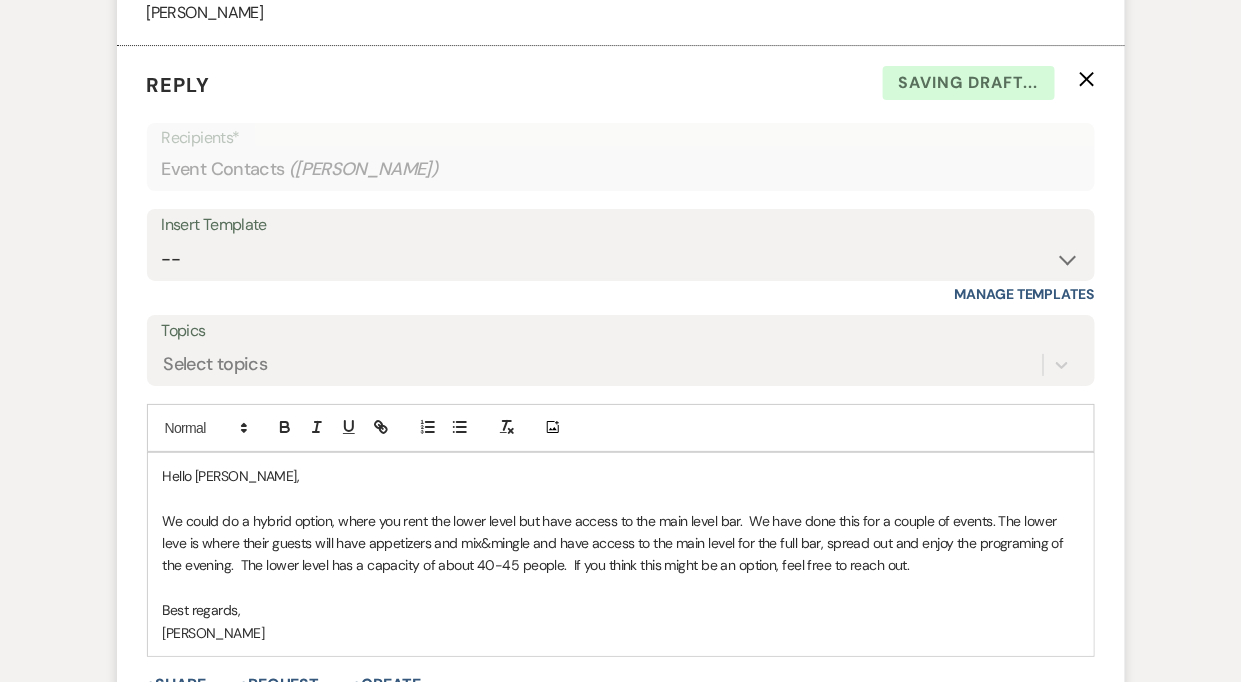 click on "Hello [PERSON_NAME], We could do a hybrid option, where you rent the lower level but have access to the main level bar.  We have done this for a couple of events. The lower leve is where their guests will have appetizers and mix&mingle and have access to the main level for the full bar, spread out and enjoy the programing of the evening.  The lower level has a capacity of about 40-45 people.  If you think this might be an option, feel free to reach out.   Best regards,  [PERSON_NAME]" at bounding box center [621, 554] 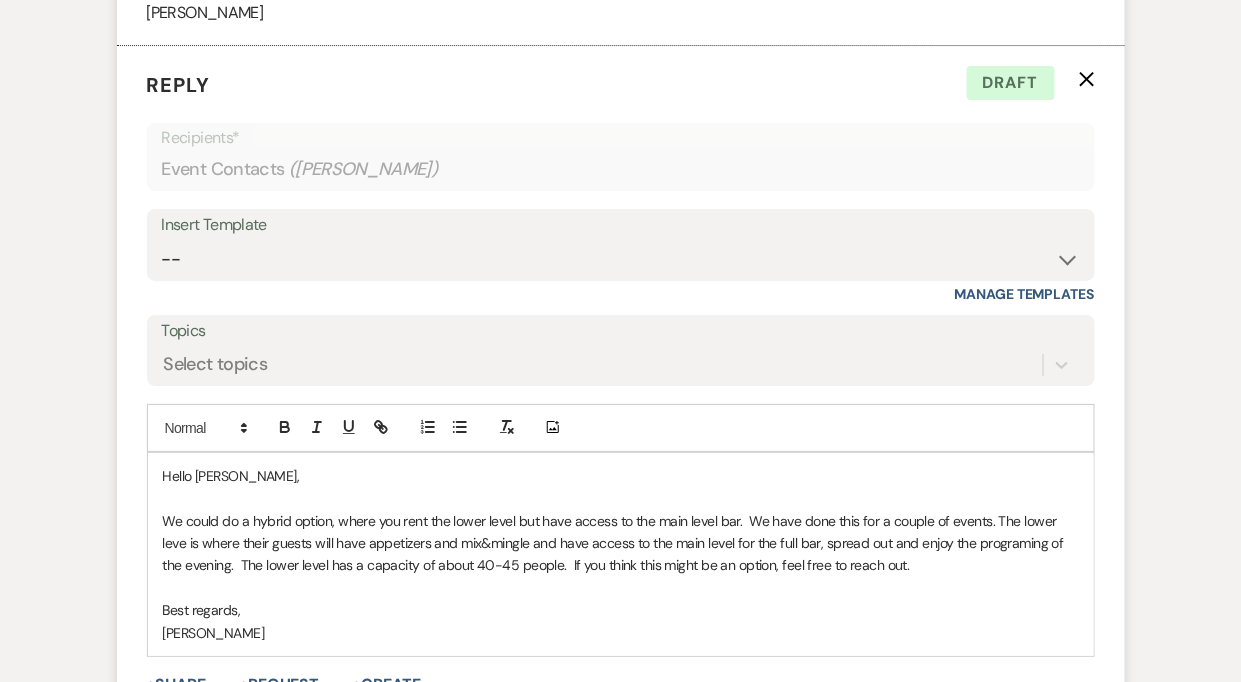 click on "We could do a hybrid option, where you rent the lower level but have access to the main level bar.  We have done this for a couple of events. The lower leve is where their guests will have appetizers and mix&mingle and have access to the main level for the full bar, spread out and enjoy the programing of the evening.  The lower level has a capacity of about 40-45 people.  If you think this might be an option, feel free to reach out." at bounding box center [621, 543] 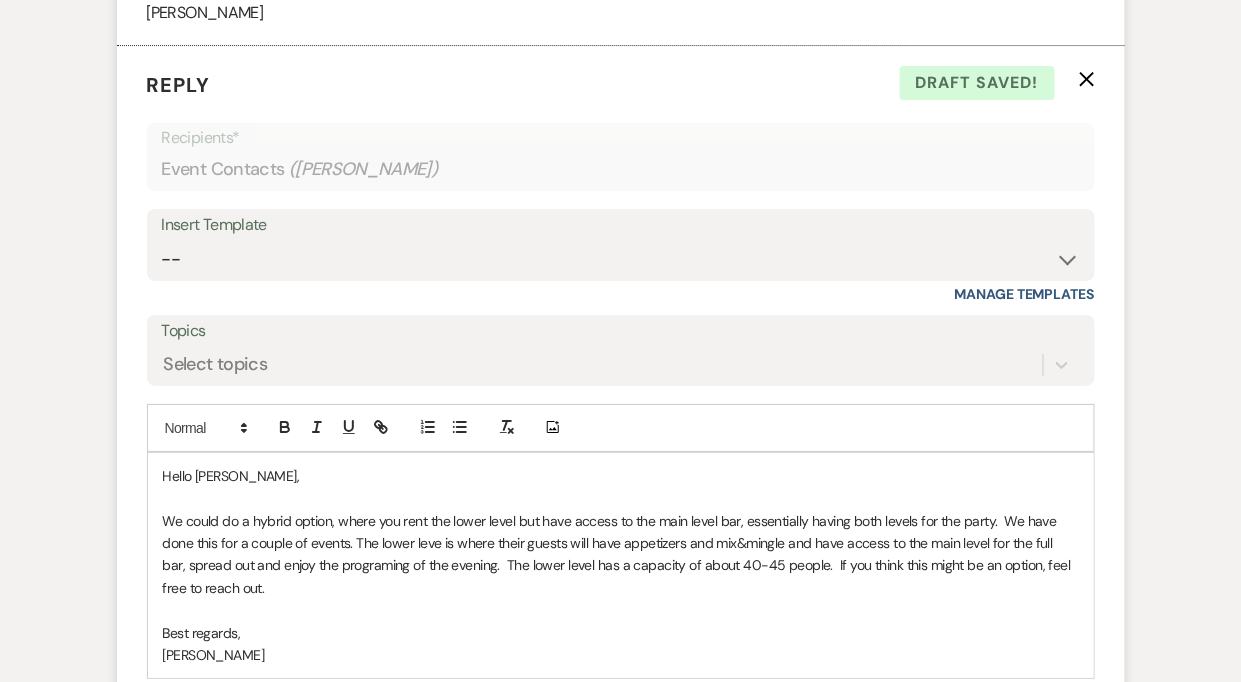 click on "We could do a hybrid option, where you rent the lower level but have access to the main level bar, essentially having both levels for the party.  We have done this for a couple of events. The lower leve is where their guests will have appetizers and mix&mingle and have access to the main level for the full bar, spread out and enjoy the programing of the evening.  The lower level has a capacity of about 40-45 people.  If you think this might be an option, feel free to reach out." at bounding box center [621, 555] 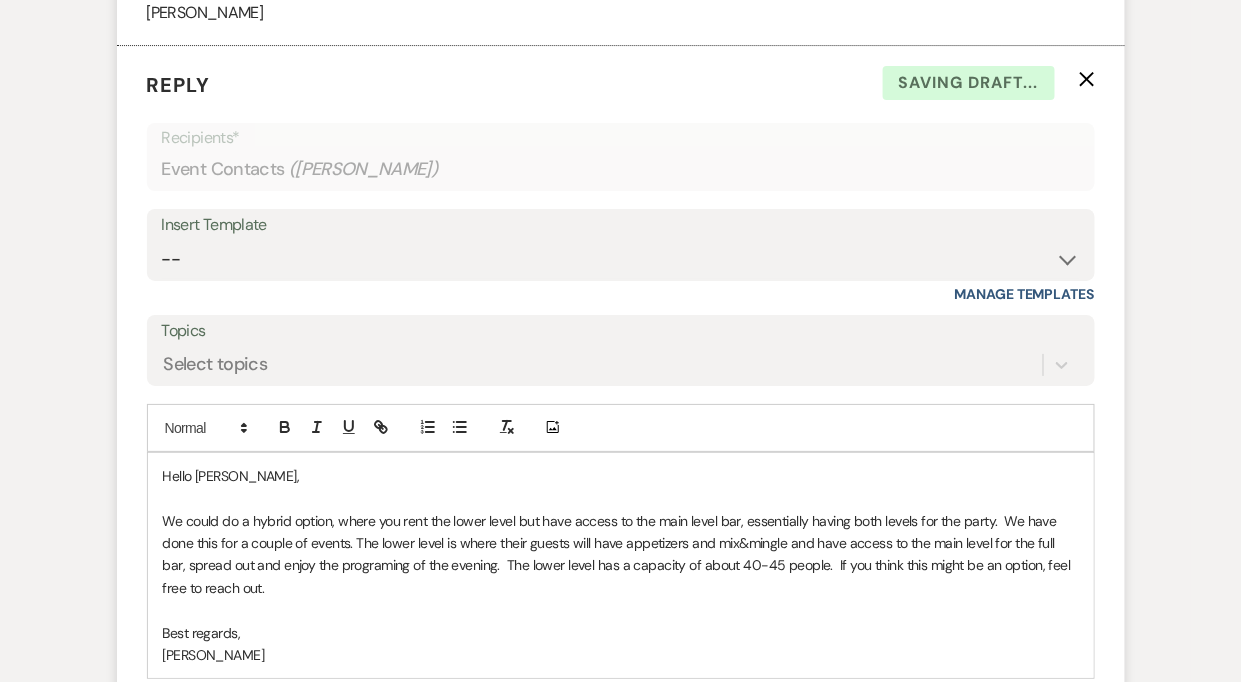 click on "We could do a hybrid option, where you rent the lower level but have access to the main level bar, essentially having both levels for the party.  We have done this for a couple of events. The lower level is where their guests will have appetizers and mix&mingle and have access to the main level for the full bar, spread out and enjoy the programing of the evening.  The lower level has a capacity of about 40-45 people.  If you think this might be an option, feel free to reach out." at bounding box center [621, 555] 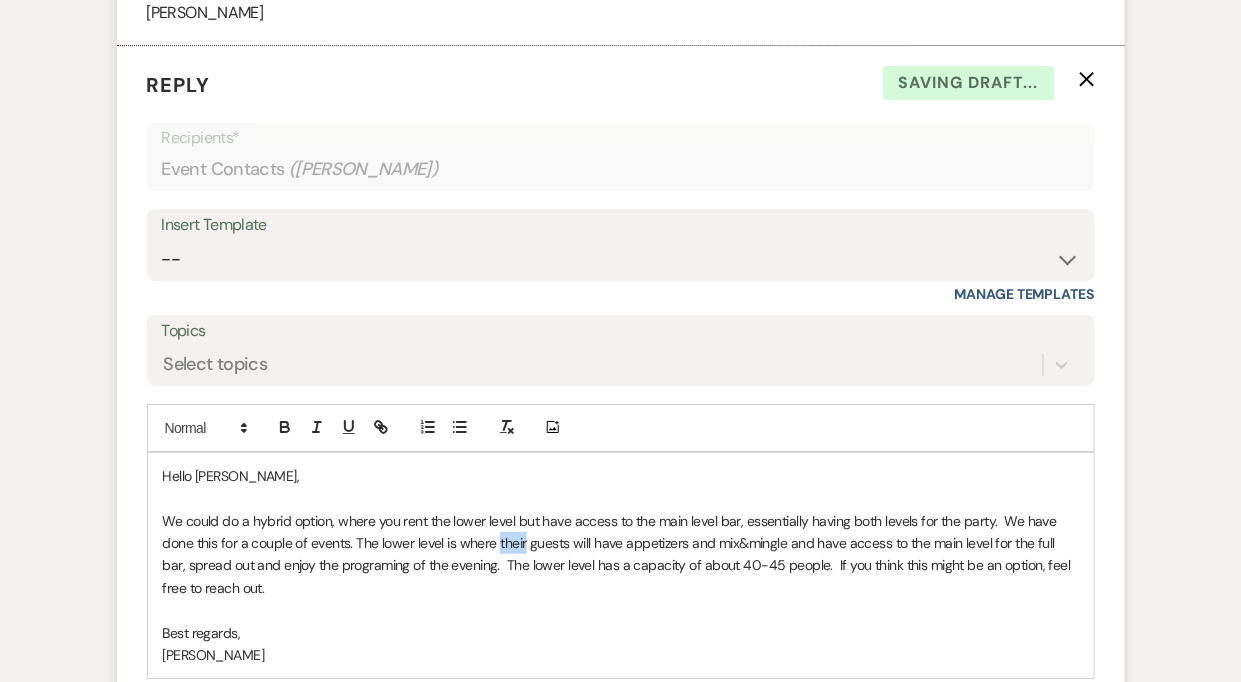 click on "We could do a hybrid option, where you rent the lower level but have access to the main level bar, essentially having both levels for the party.  We have done this for a couple of events. The lower level is where their guests will have appetizers and mix&mingle and have access to the main level for the full bar, spread out and enjoy the programing of the evening.  The lower level has a capacity of about 40-45 people.  If you think this might be an option, feel free to reach out." at bounding box center [621, 555] 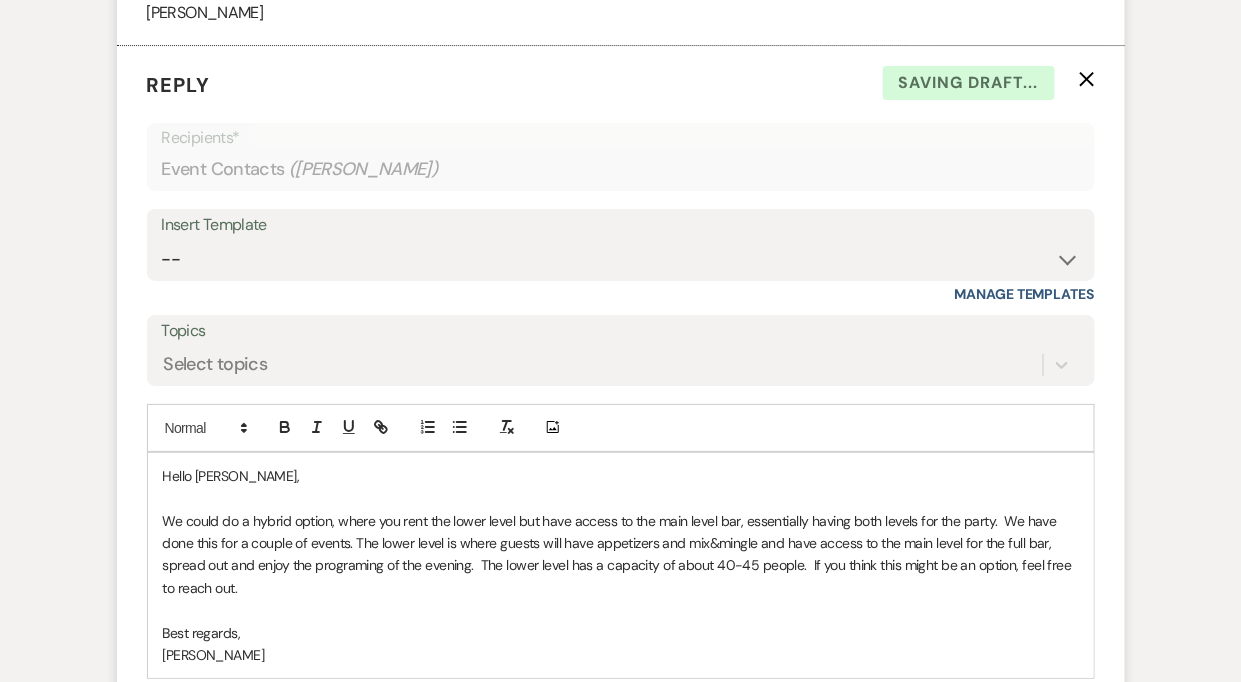 click on "We could do a hybrid option, where you rent the lower level but have access to the main level bar, essentially having both levels for the party.  We have done this for a couple of events. The lower level is where guests will have appetizers and mix&mingle and have access to the main level for the full bar, spread out and enjoy the programing of the evening.  The lower level has a capacity of about 40-45 people.  If you think this might be an option, feel free to reach out." at bounding box center [621, 555] 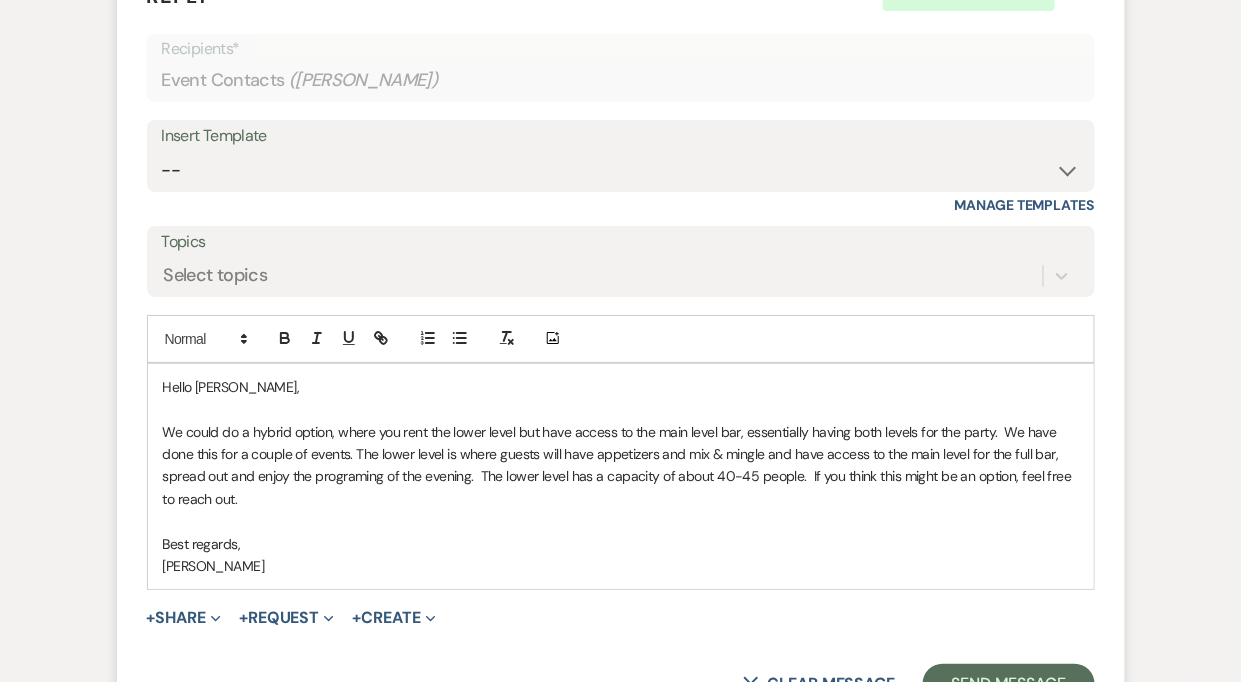 scroll, scrollTop: 1979, scrollLeft: 0, axis: vertical 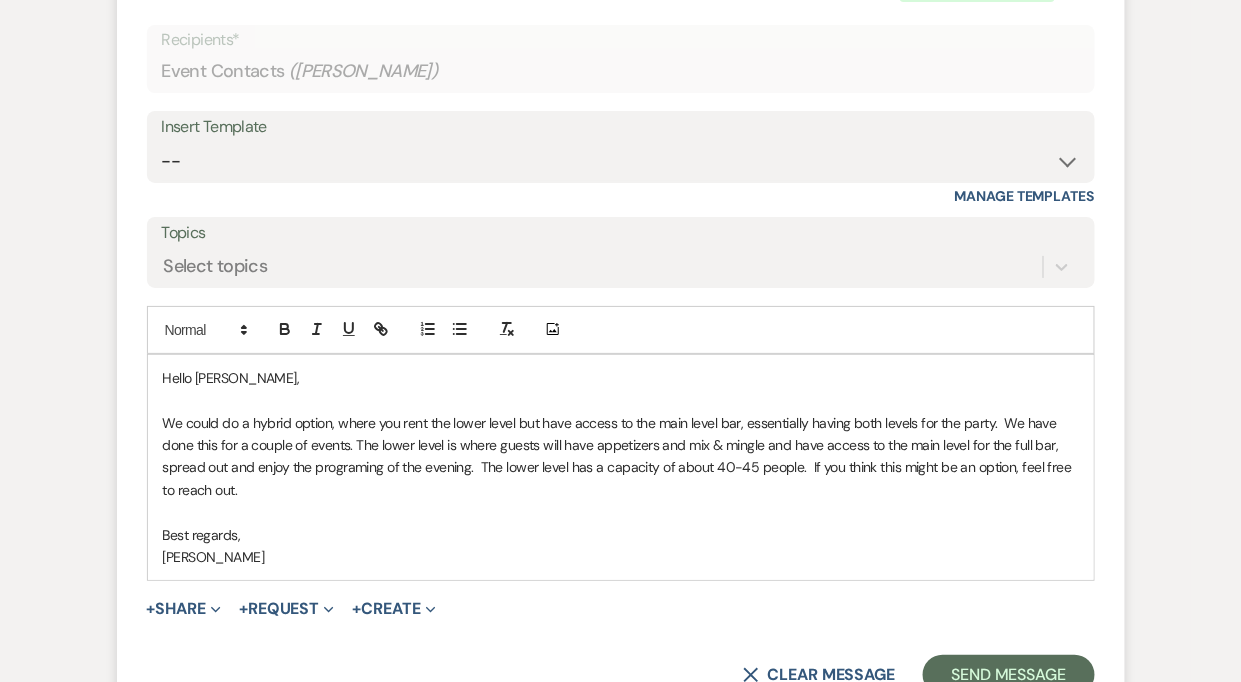 click on "We could do a hybrid option, where you rent the lower level but have access to the main level bar, essentially having both levels for the party.  We have done this for a couple of events. The lower level is where guests will have appetizers and mix & mingle and have access to the main level for the full bar, spread out and enjoy the programing of the evening.  The lower level has a capacity of about 40-45 people.  If you think this might be an option, feel free to reach out." at bounding box center [621, 457] 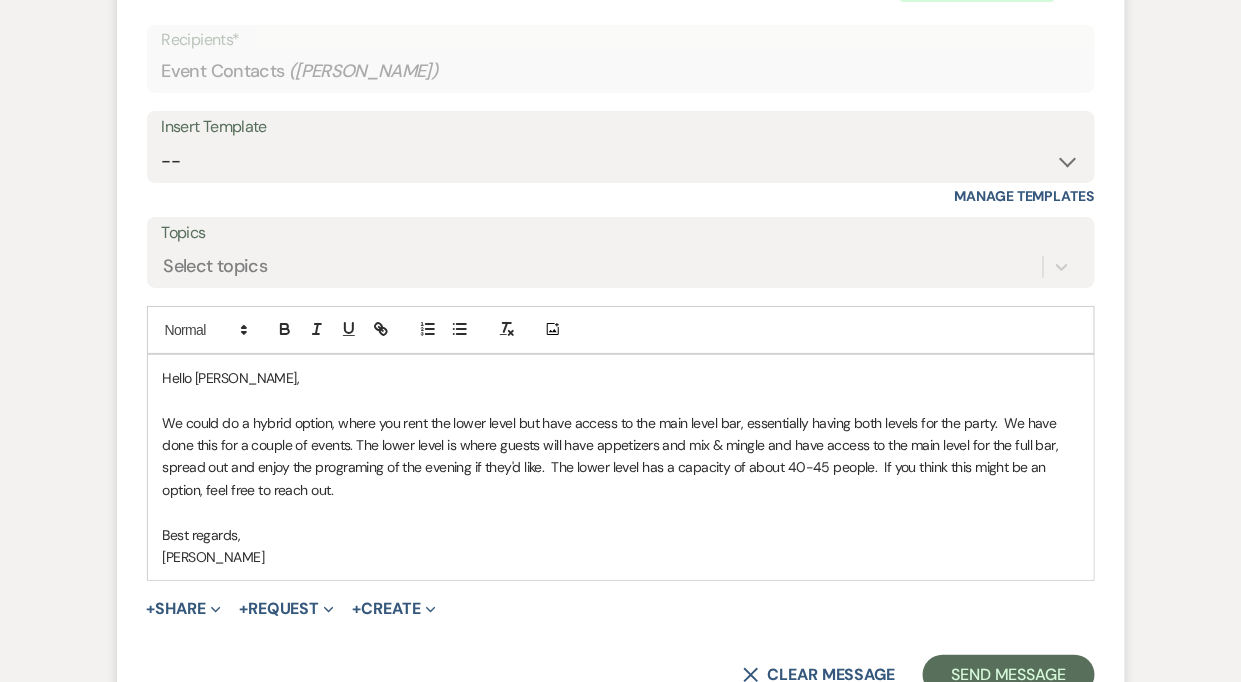 scroll, scrollTop: 2112, scrollLeft: 0, axis: vertical 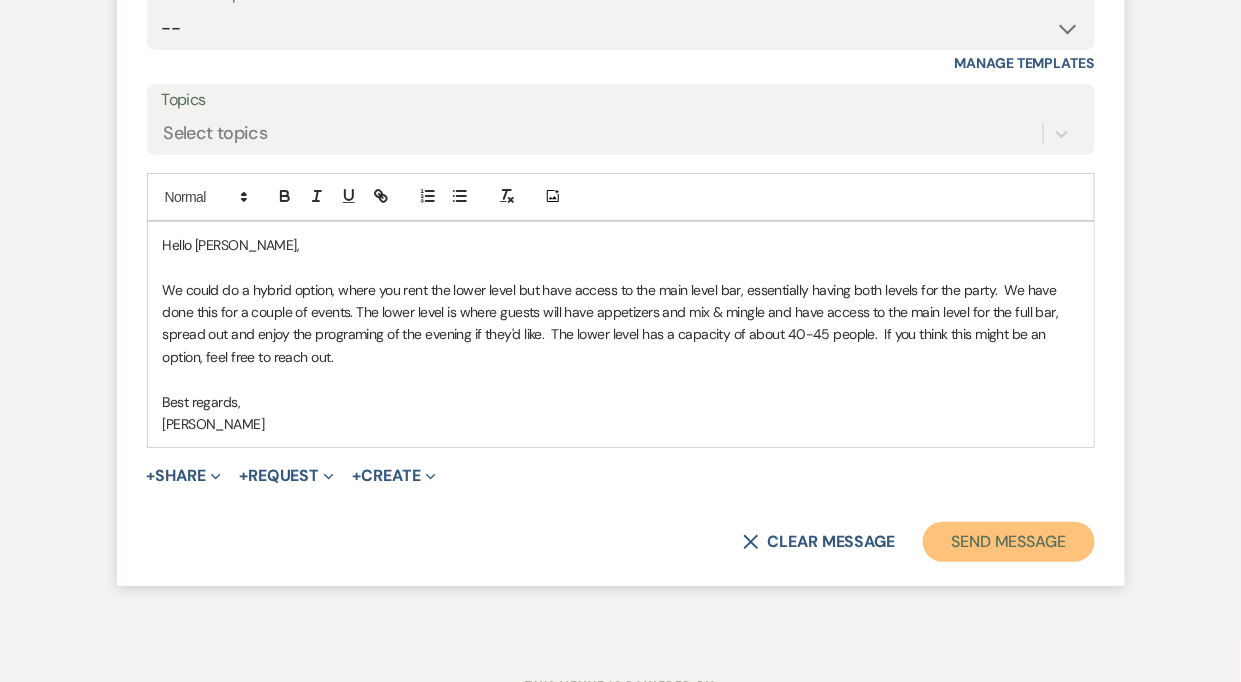 click on "Send Message" at bounding box center (1008, 542) 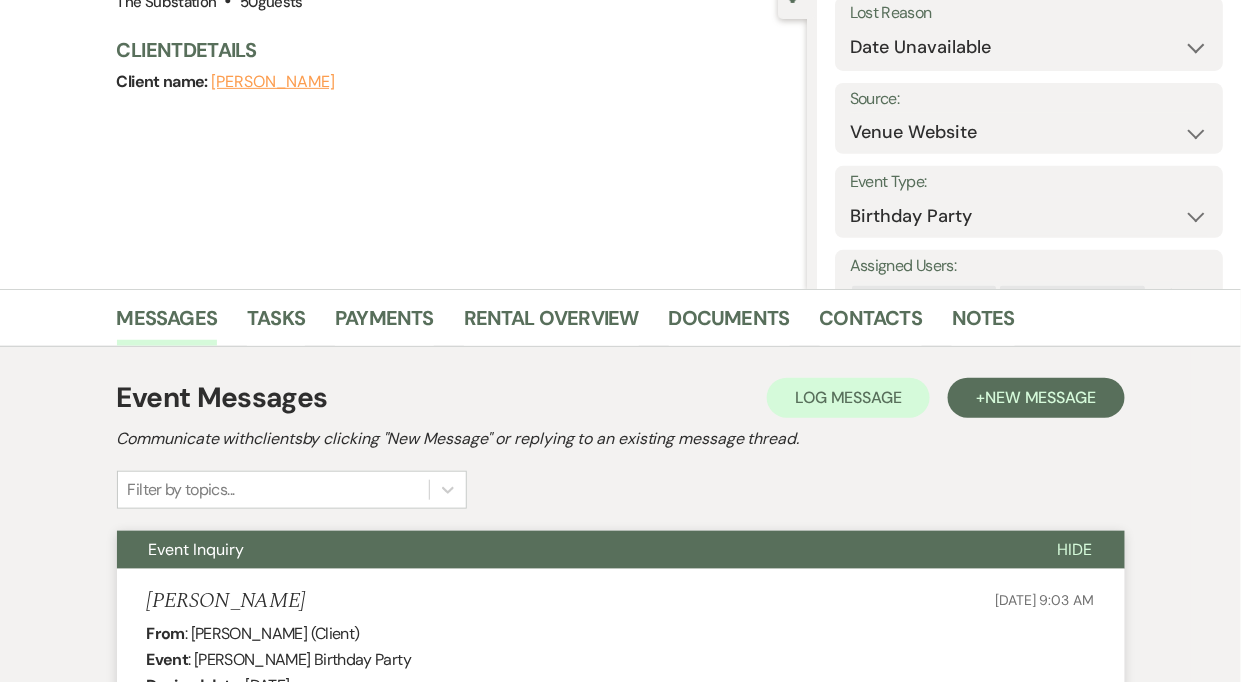 scroll, scrollTop: 0, scrollLeft: 0, axis: both 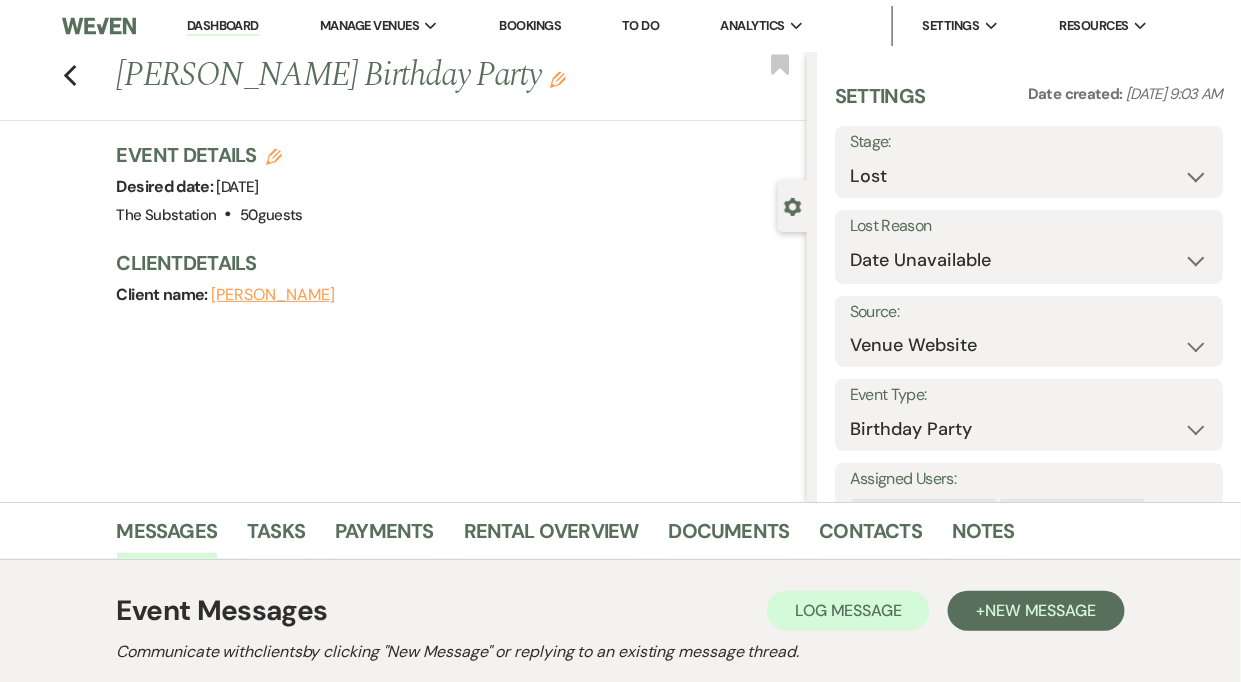 click on "Dashboard" at bounding box center [223, 26] 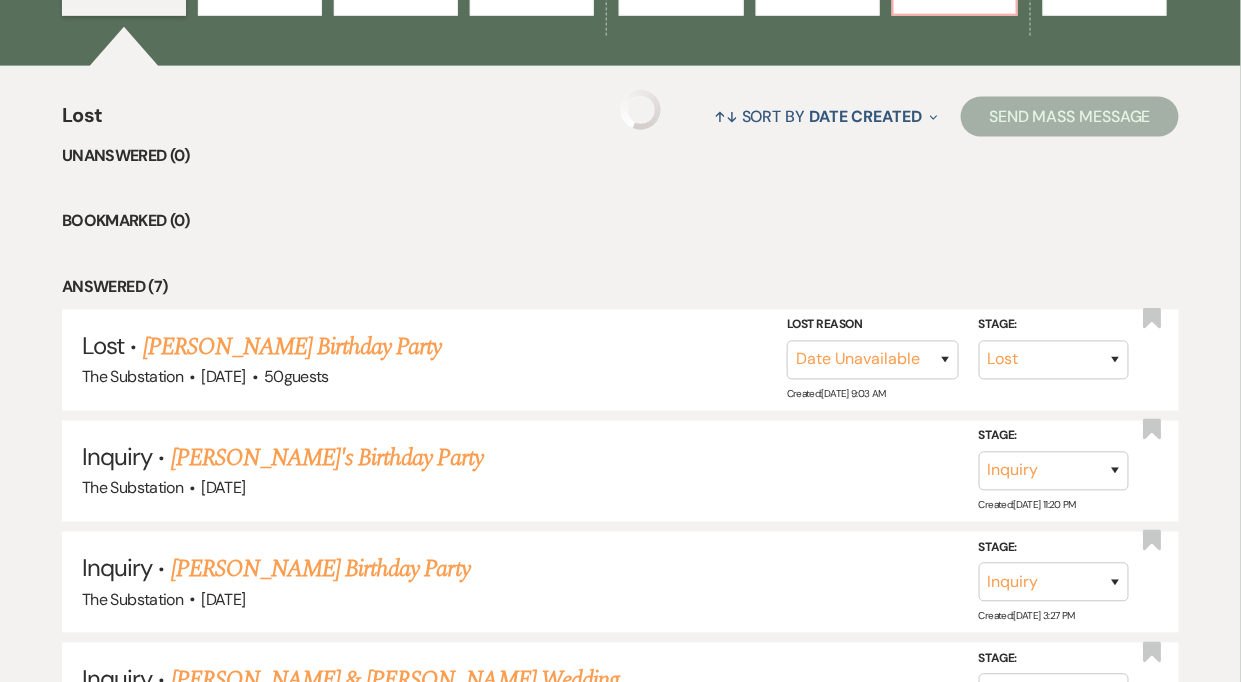 scroll, scrollTop: 647, scrollLeft: 0, axis: vertical 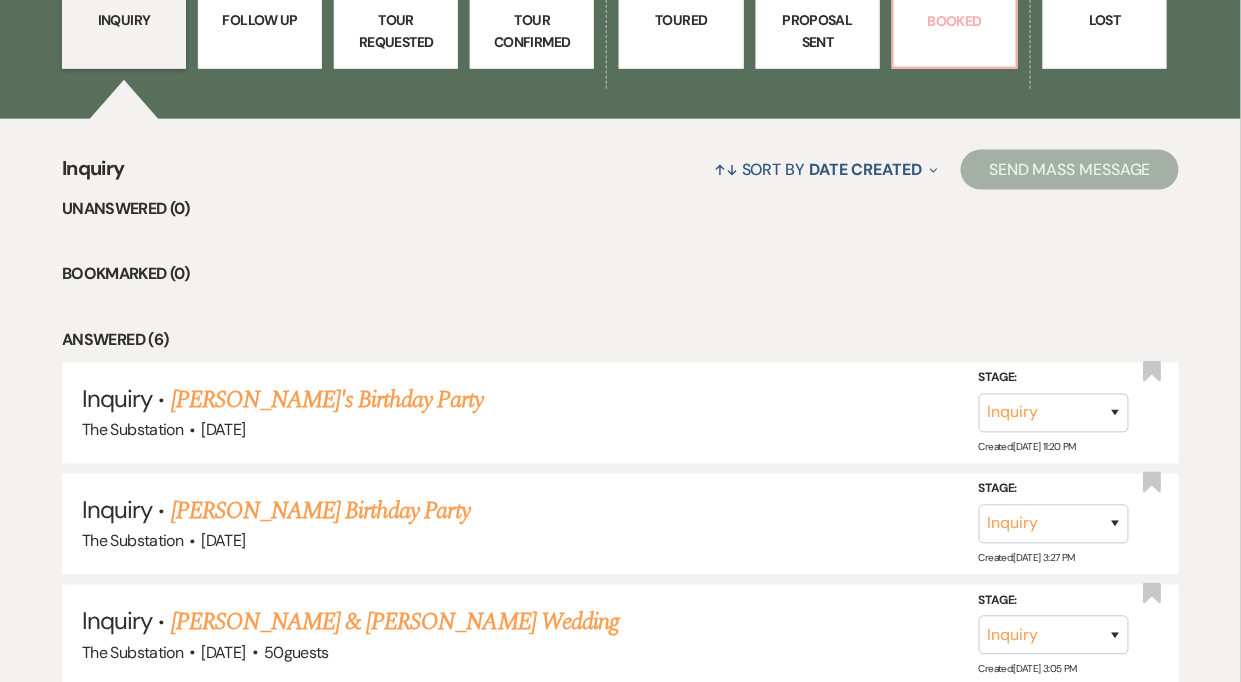 click on "75 Booked" at bounding box center [955, -6] 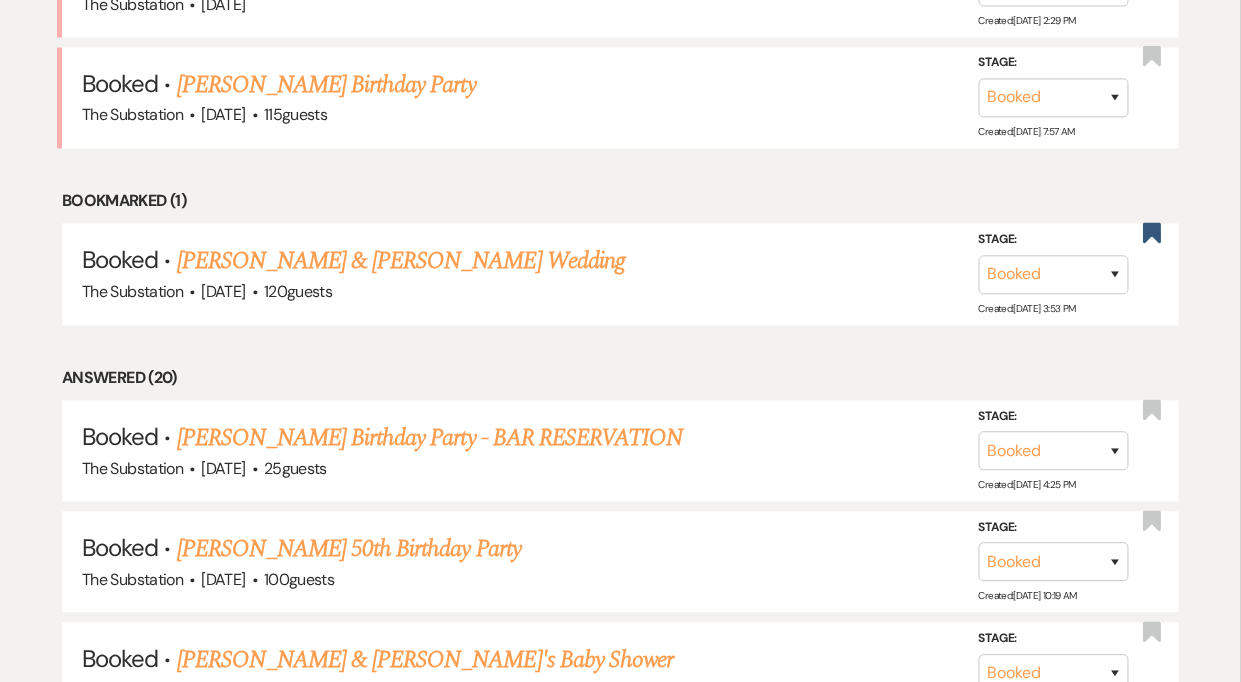 scroll, scrollTop: 950, scrollLeft: 0, axis: vertical 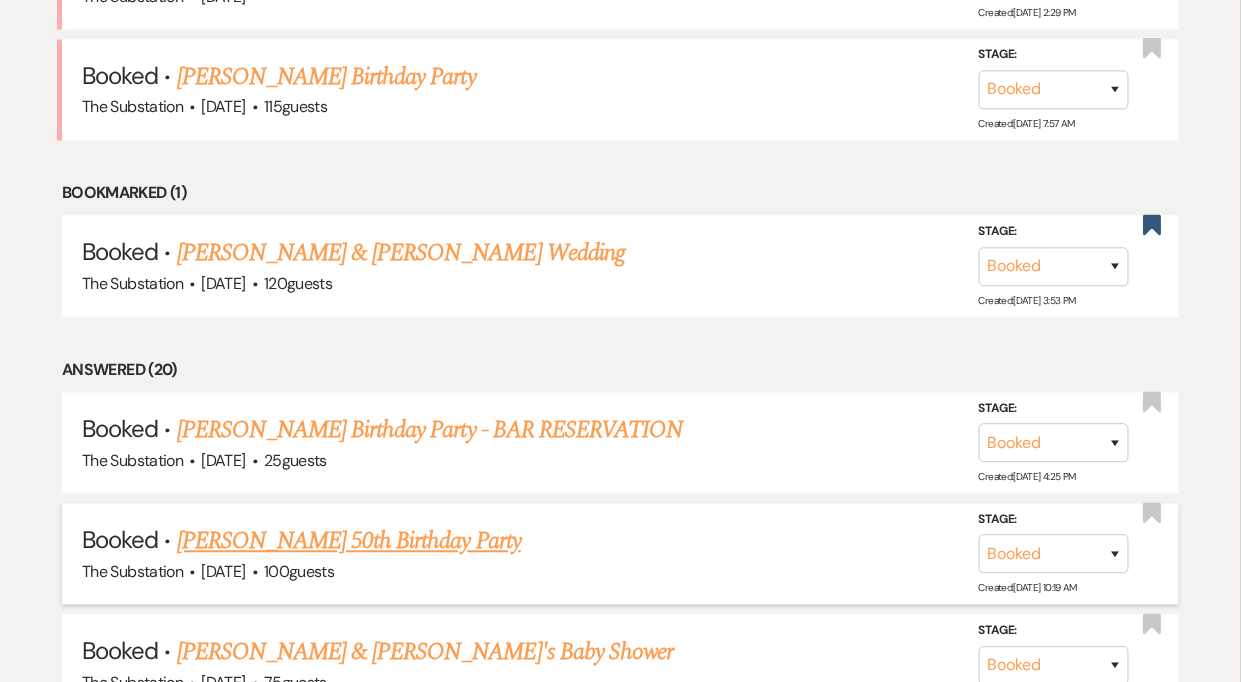 click on "[PERSON_NAME] 50th Birthday Party" at bounding box center [349, 542] 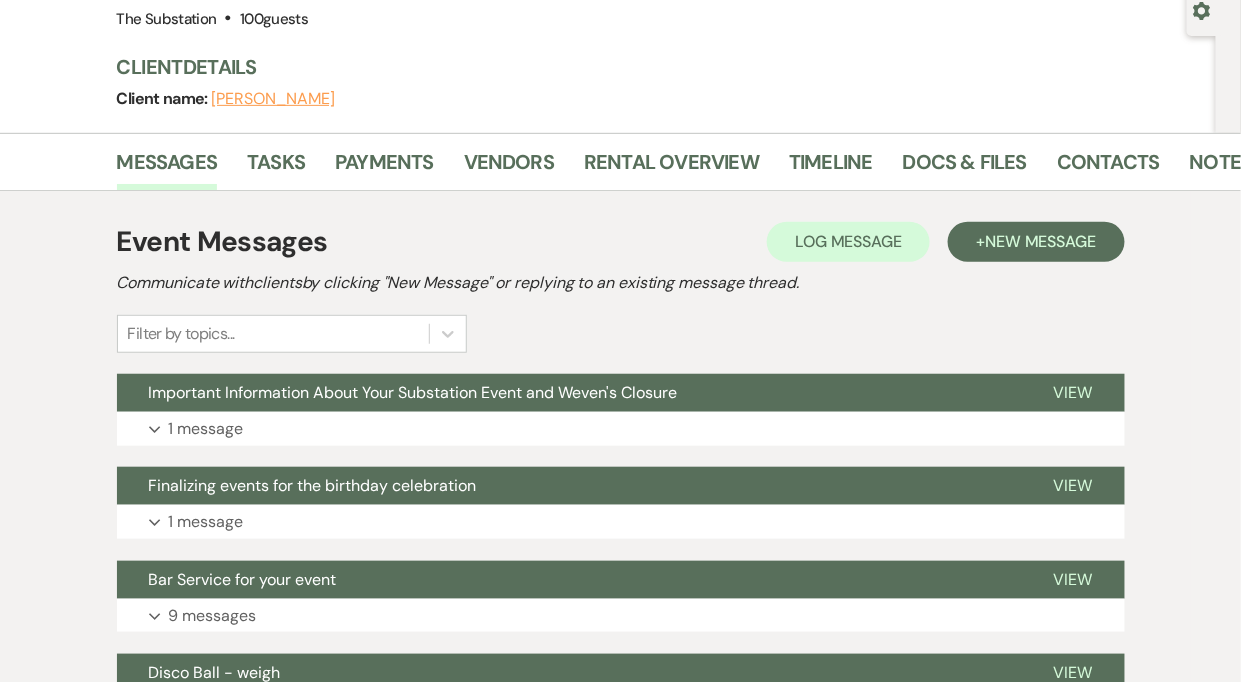 scroll, scrollTop: 216, scrollLeft: 0, axis: vertical 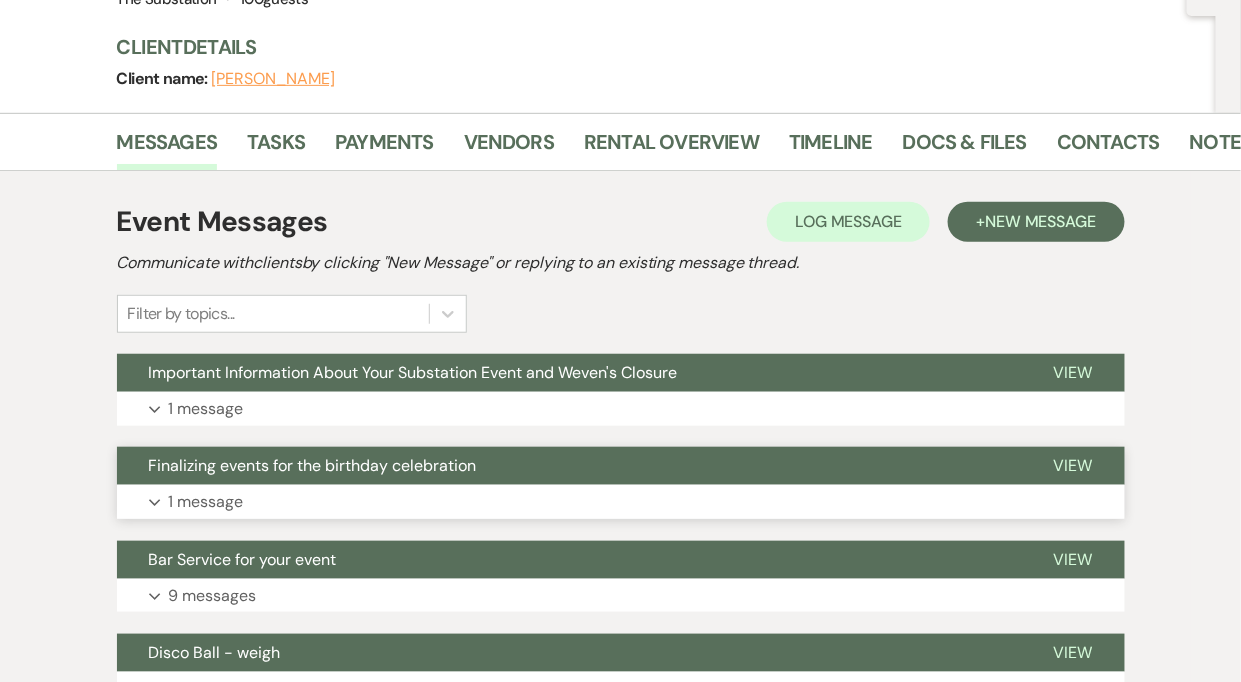 click on "Expand 1 message" at bounding box center [621, 502] 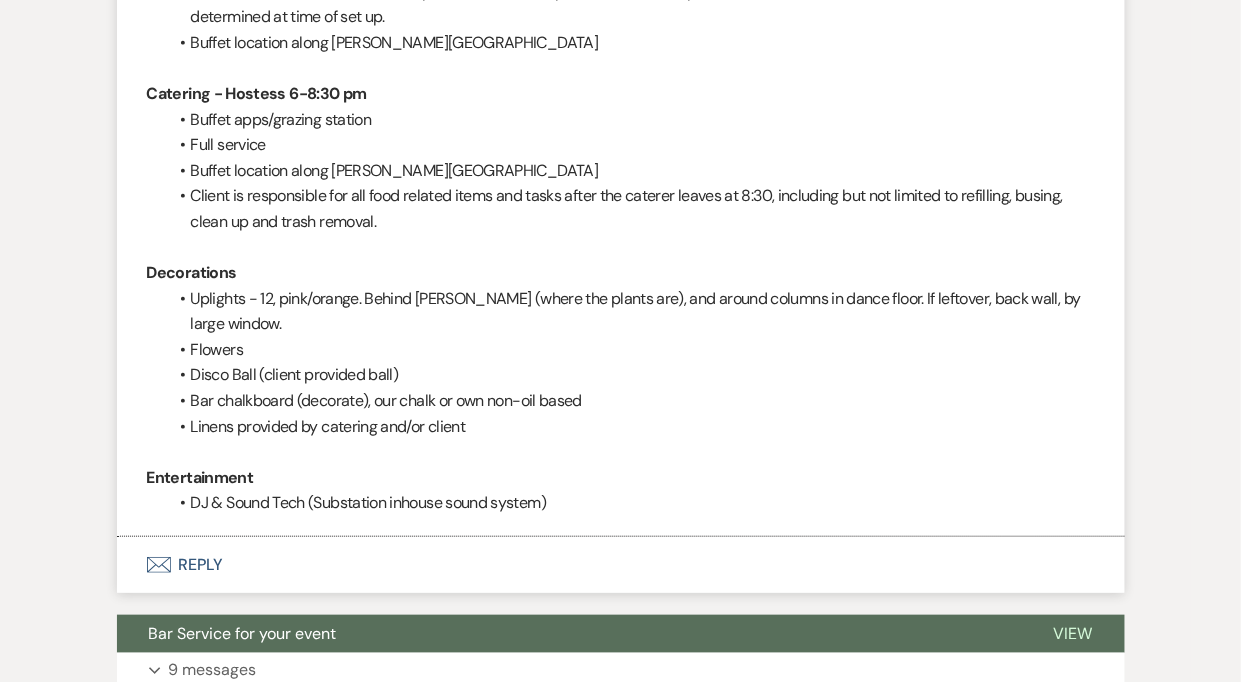 scroll, scrollTop: 2213, scrollLeft: 0, axis: vertical 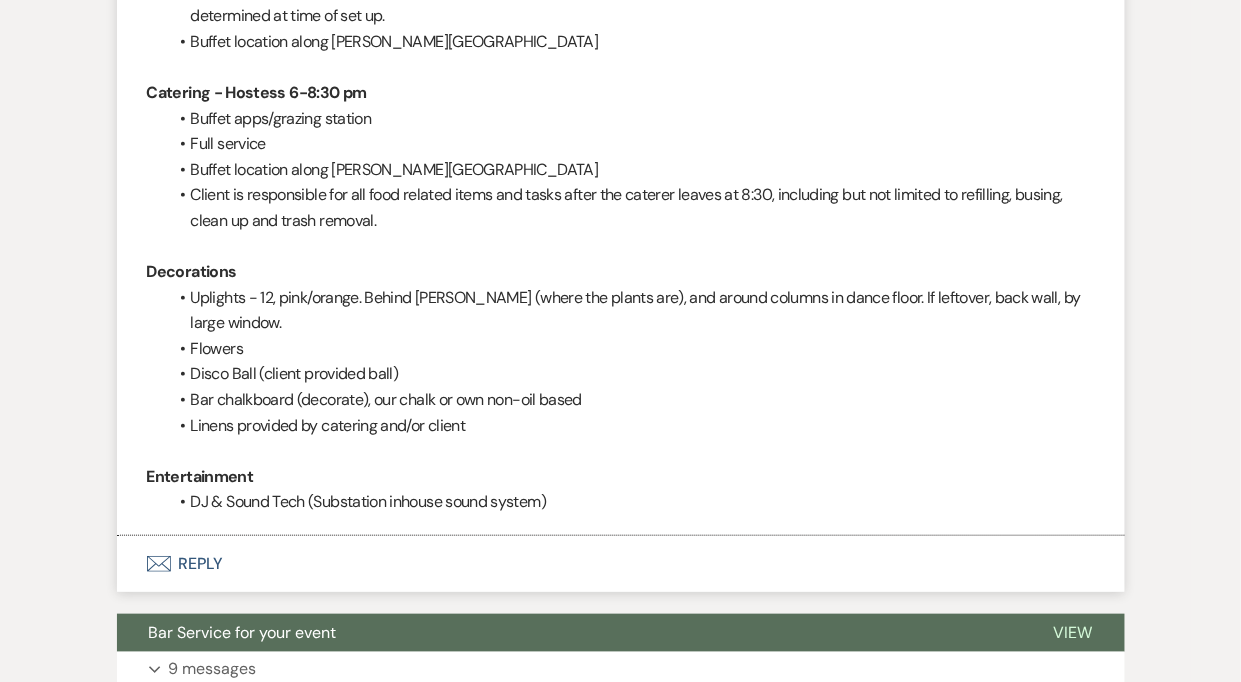 click on "Envelope Reply" at bounding box center (621, 564) 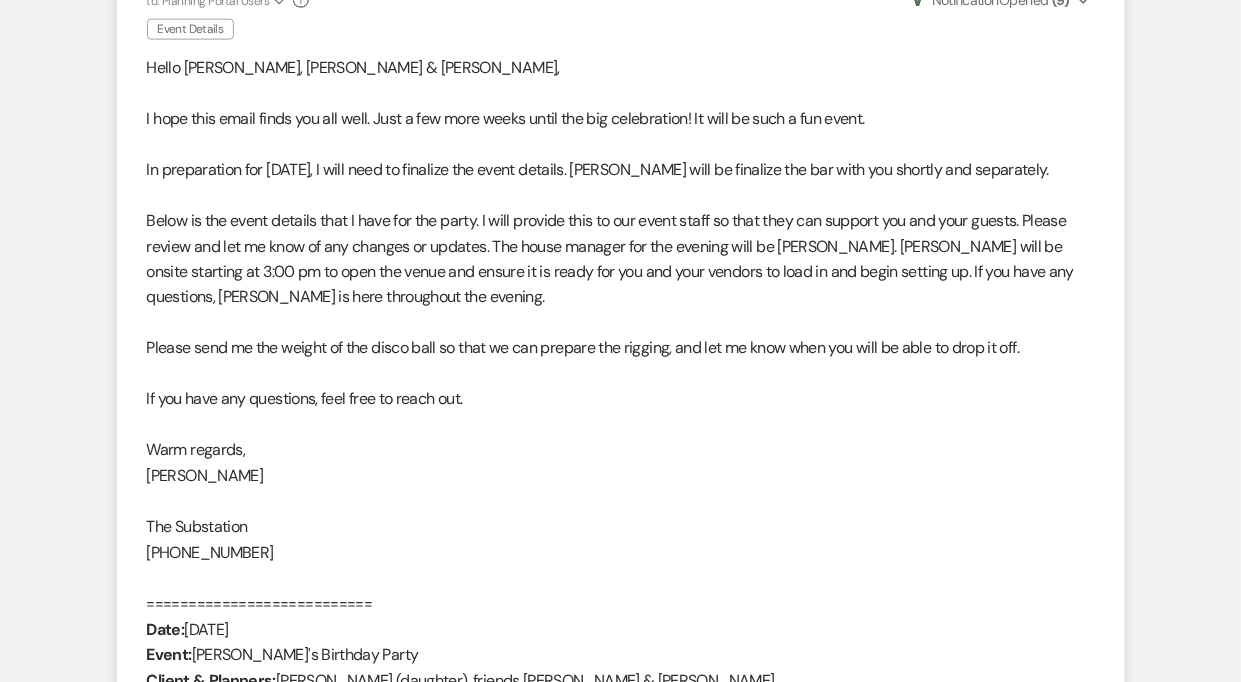 scroll, scrollTop: 763, scrollLeft: 0, axis: vertical 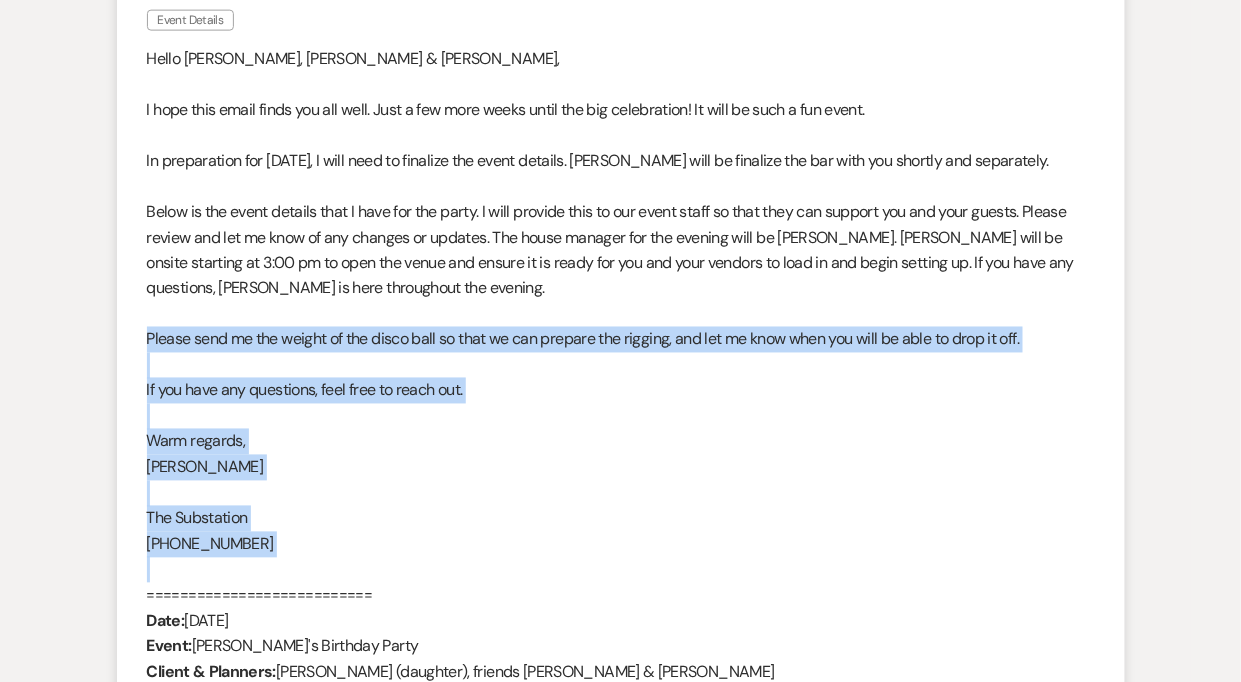 drag, startPoint x: 148, startPoint y: 341, endPoint x: 268, endPoint y: 570, distance: 258.53625 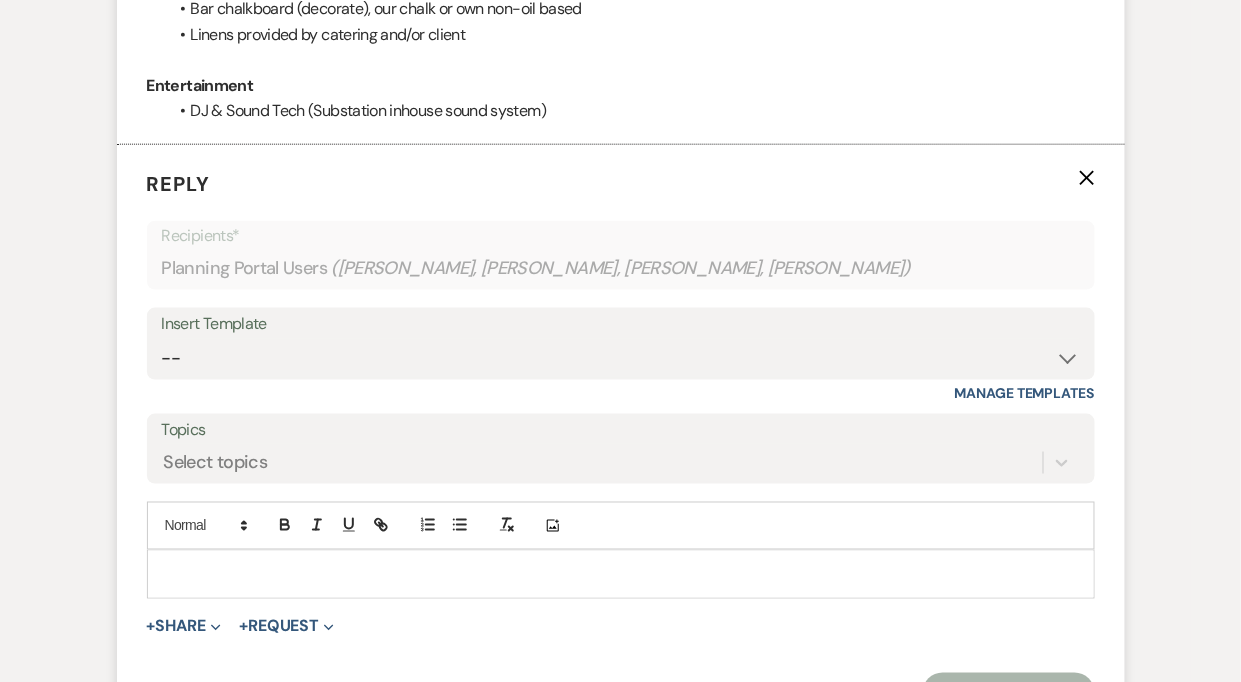 scroll, scrollTop: 2620, scrollLeft: 0, axis: vertical 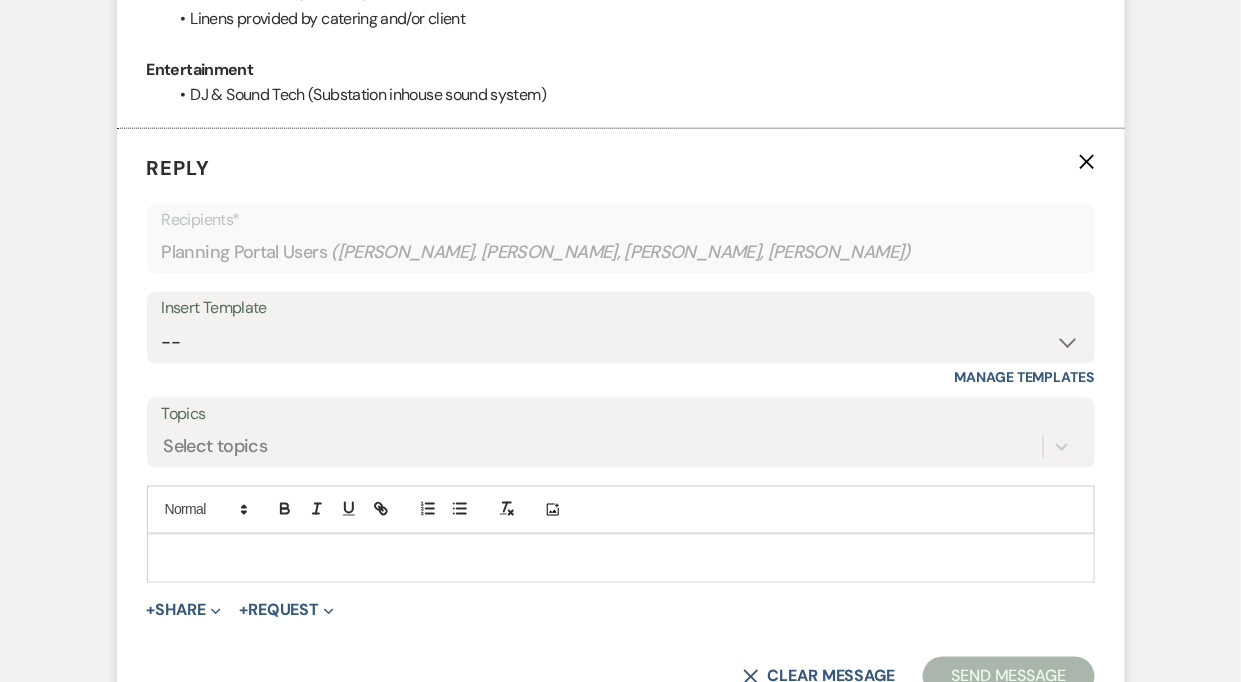 click at bounding box center [621, 558] 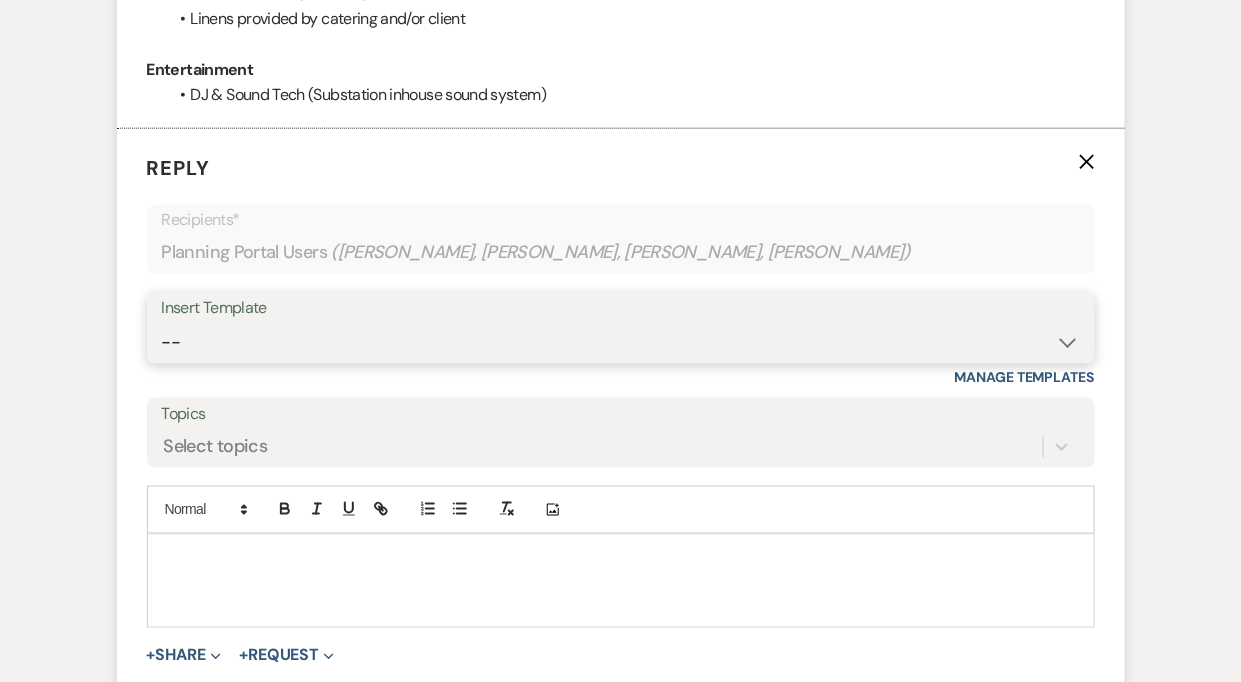 click on "-- Weven Planning Portal Introduction (Booked Events) Follow Up Contract (Pre-Booked Leads) Welcome to The Substation Planning Portal & Welcome Packet Initial Inquiry Response Tour Request Response Email from [PERSON_NAME] Rules of Conduct & Site Visit (90-60 days out) Finalizing Details for Your Upcoming Event (1+ week prior to event date) Additional Services to Event - Send invoice for payment 30 days Request for Credit Card on File Introduction after booking 60-90 Day Re-Introduction Email Inquiry 1st Response ([PERSON_NAME]) Touch Point / Checkin - [PERSON_NAME] Touch Point #2+  Celebrate at the Substation: Partner Showcase Weven Closure Notification to Booked Clients" at bounding box center [621, 342] 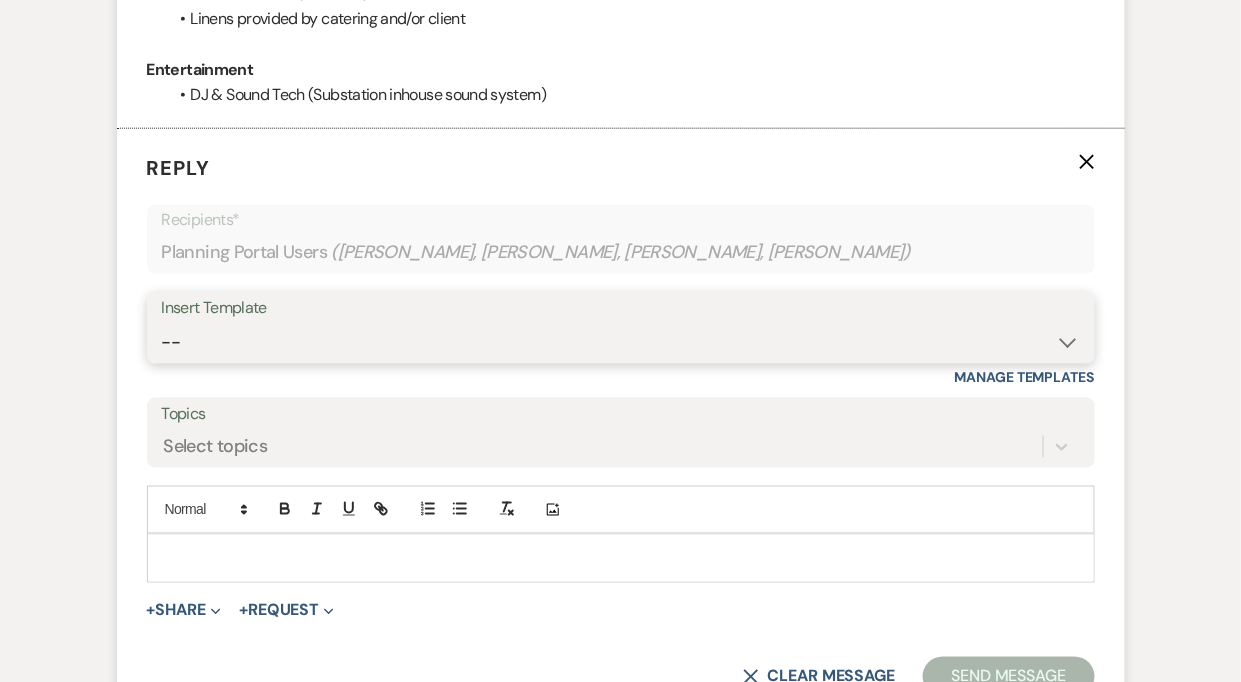 select on "4505" 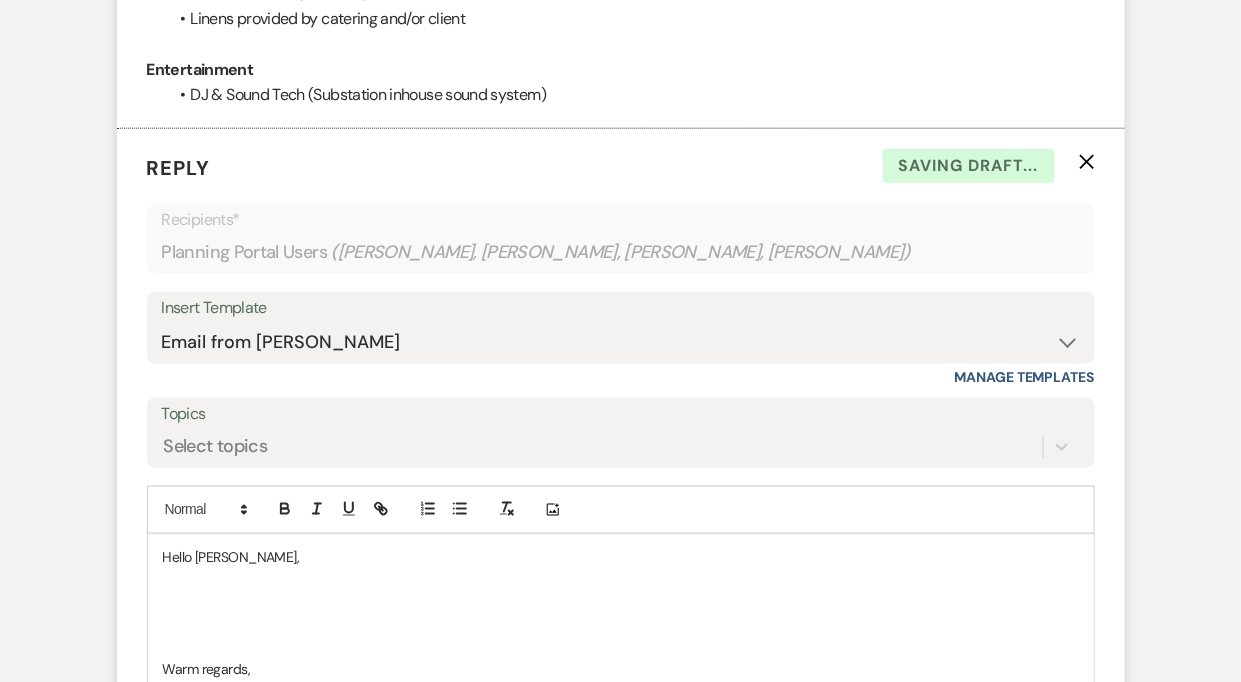 click at bounding box center [621, 603] 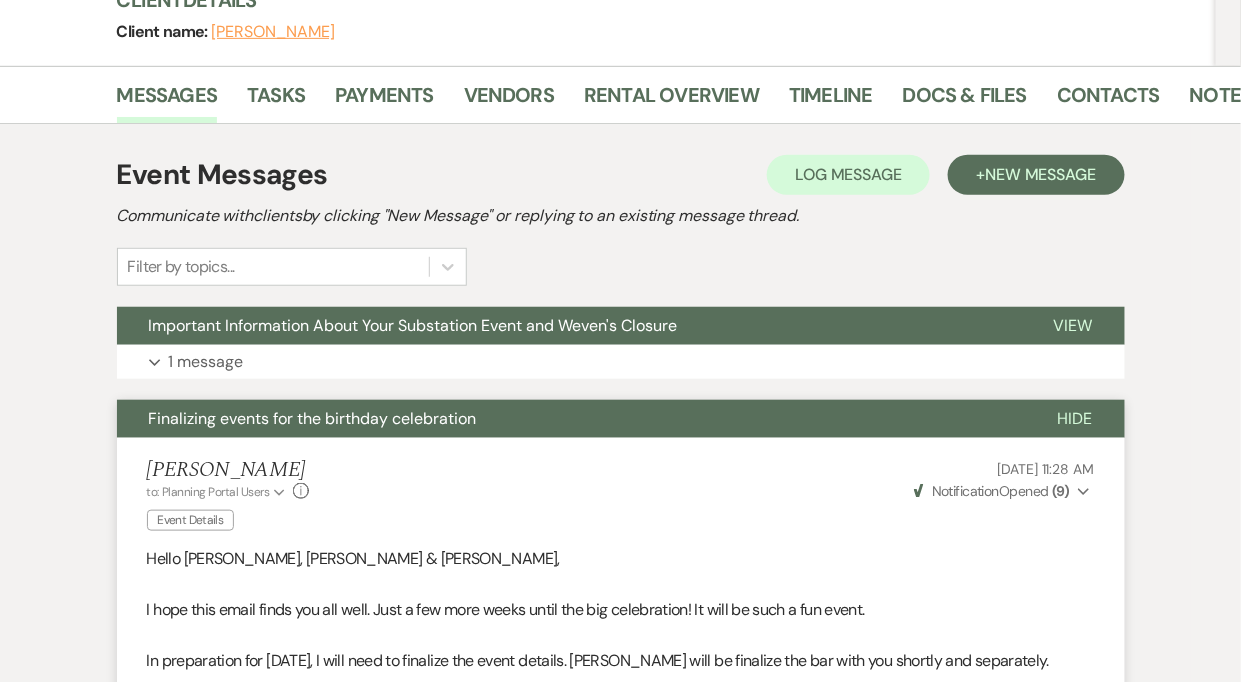 scroll, scrollTop: 308, scrollLeft: 0, axis: vertical 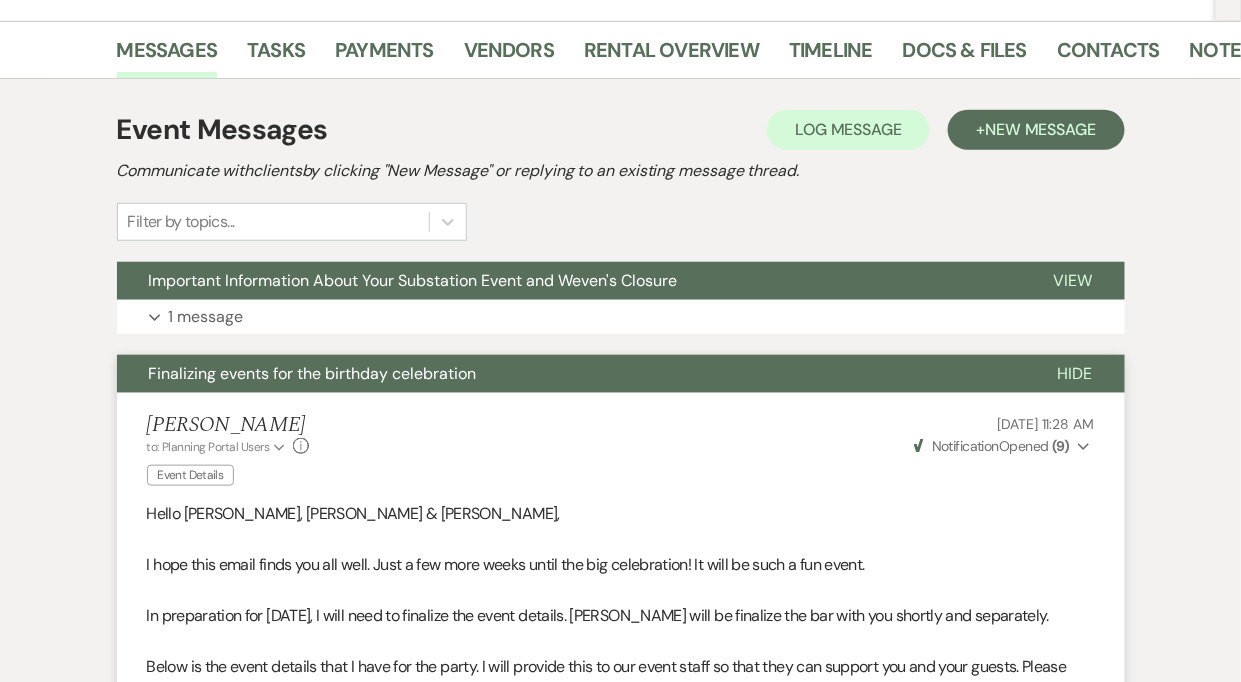 click on "Hello [PERSON_NAME], [PERSON_NAME] & [PERSON_NAME]," at bounding box center (621, 514) 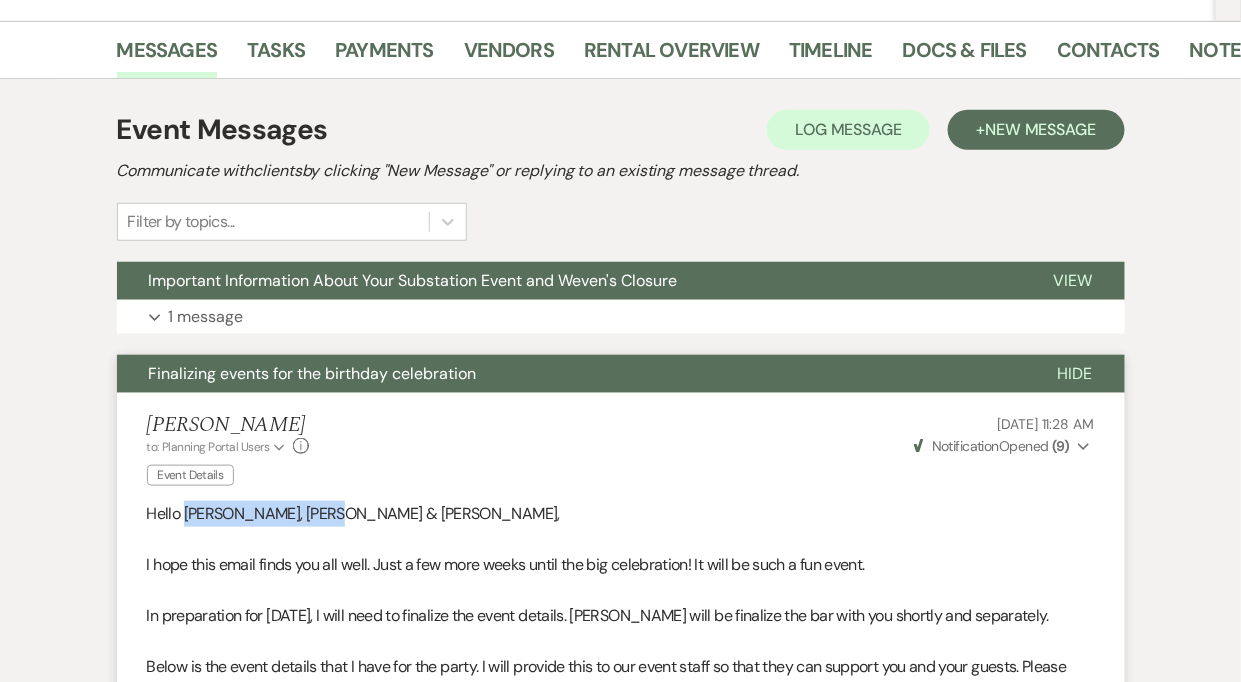 drag, startPoint x: 183, startPoint y: 509, endPoint x: 350, endPoint y: 513, distance: 167.0479 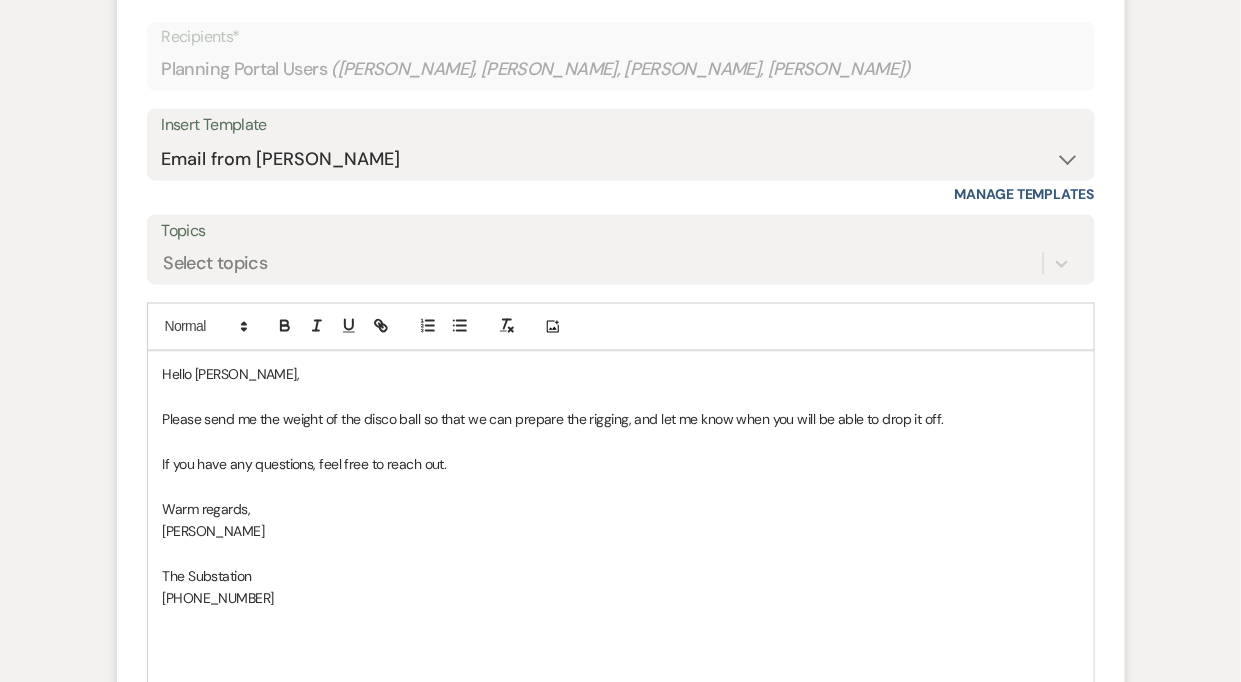 scroll, scrollTop: 2810, scrollLeft: 0, axis: vertical 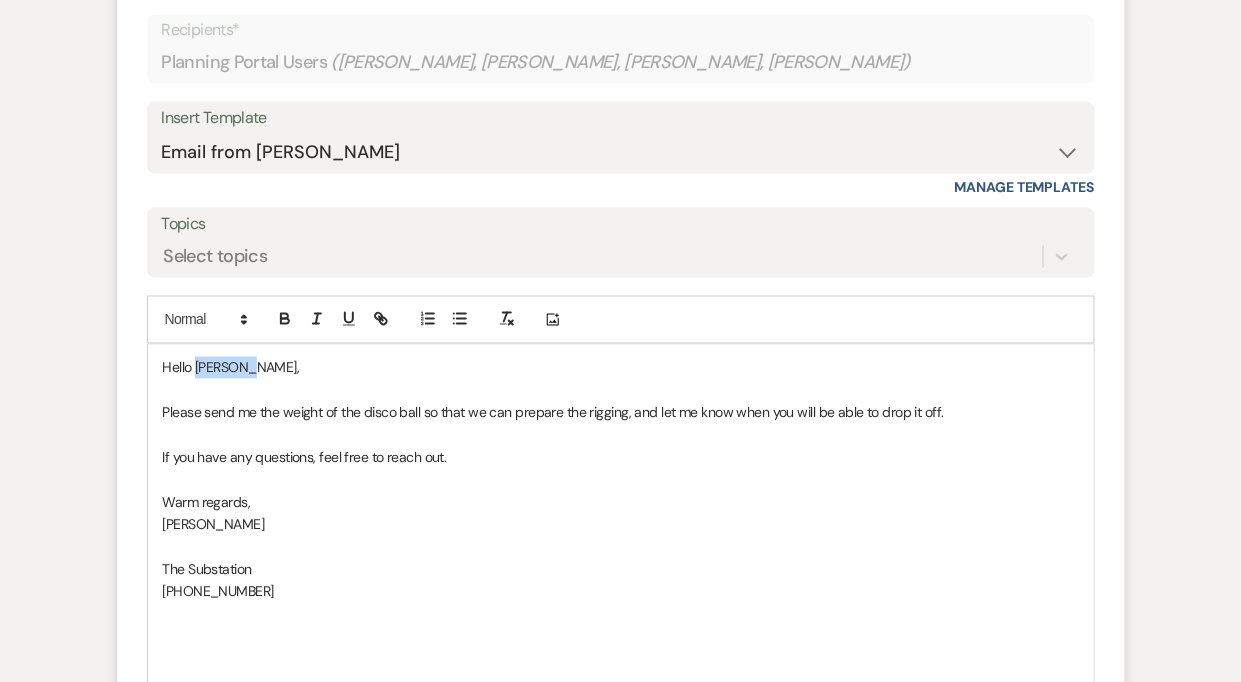 drag, startPoint x: 248, startPoint y: 363, endPoint x: 198, endPoint y: 363, distance: 50 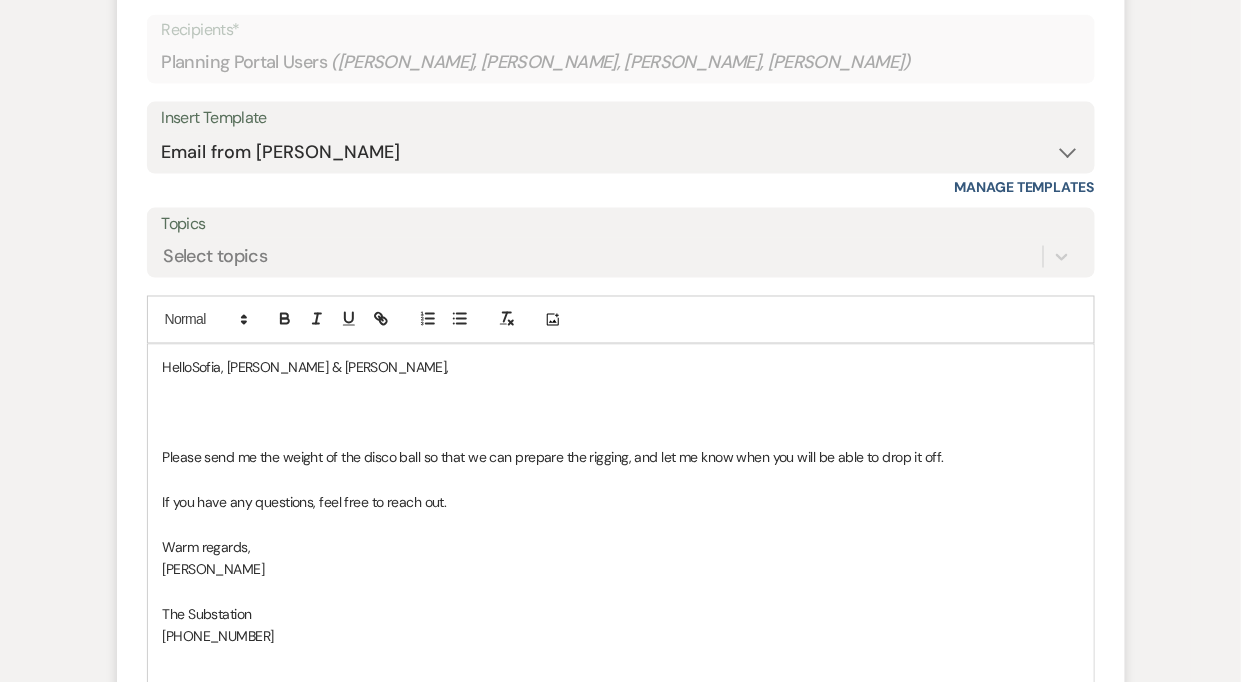 type 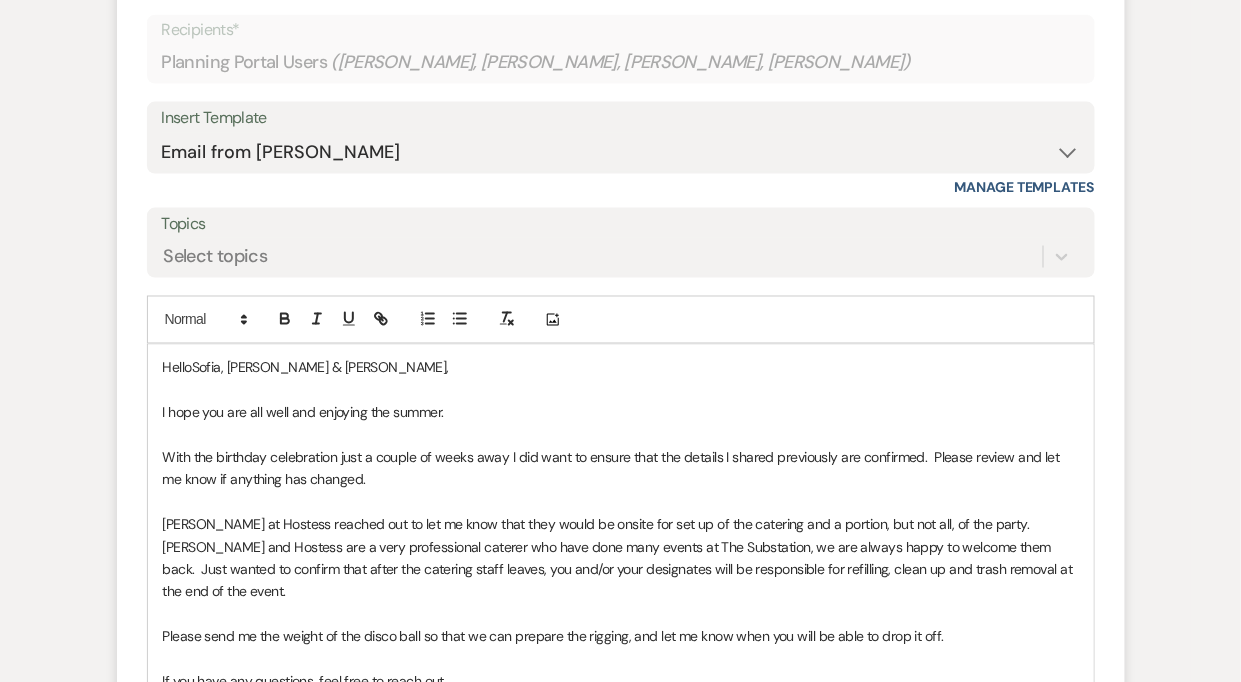 click on "Please send me the weight of the disco ball so that we can prepare the rigging, and let me know when you will be able to drop it off." at bounding box center (621, 637) 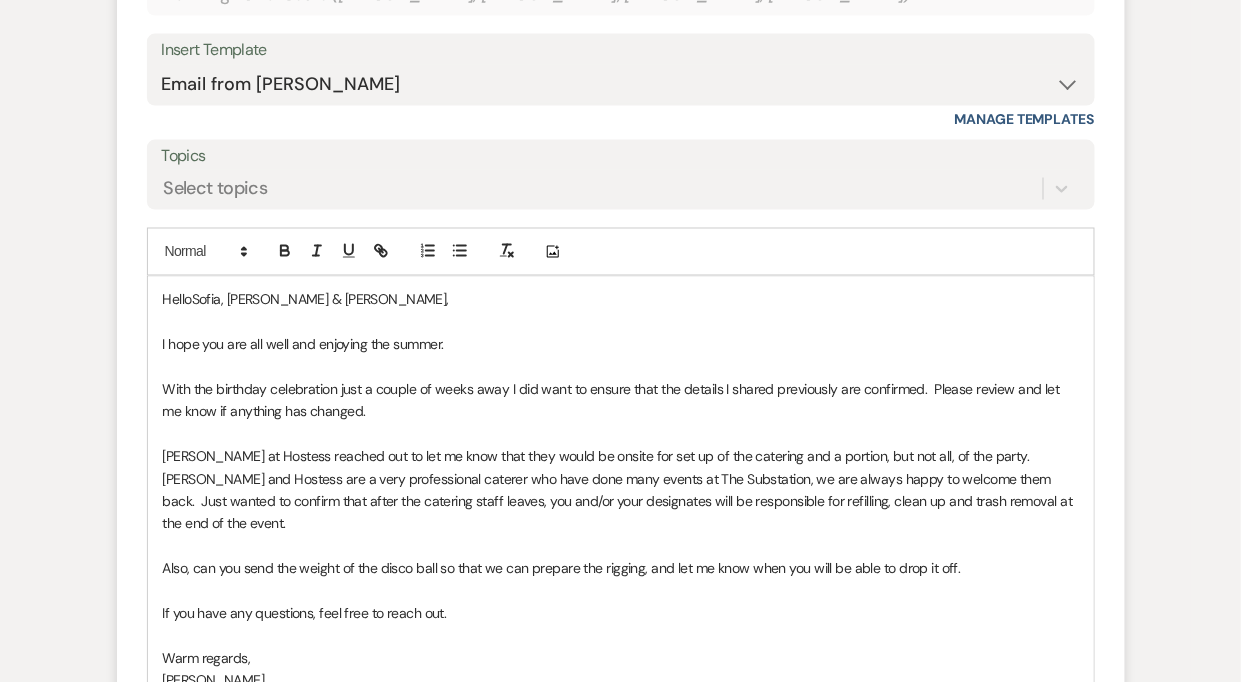 scroll, scrollTop: 2917, scrollLeft: 0, axis: vertical 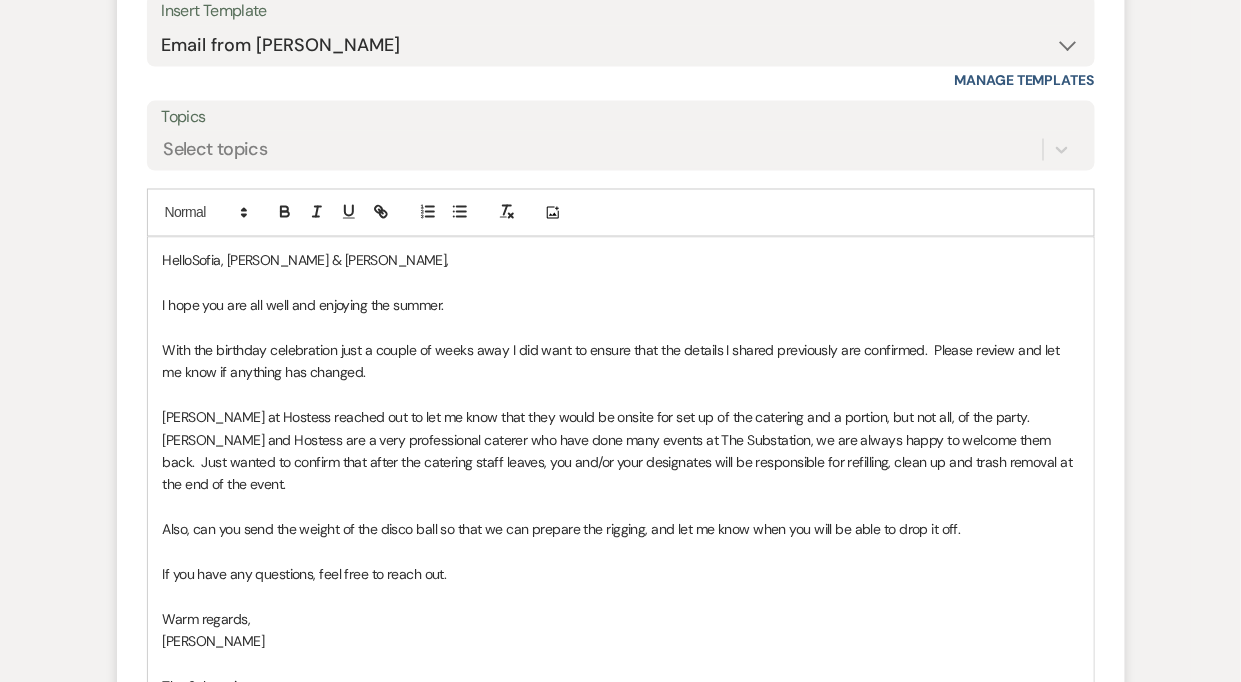 click on "Also, can you send the weight of the disco ball so that we can prepare the rigging, and let me know when you will be able to drop it off." at bounding box center [621, 530] 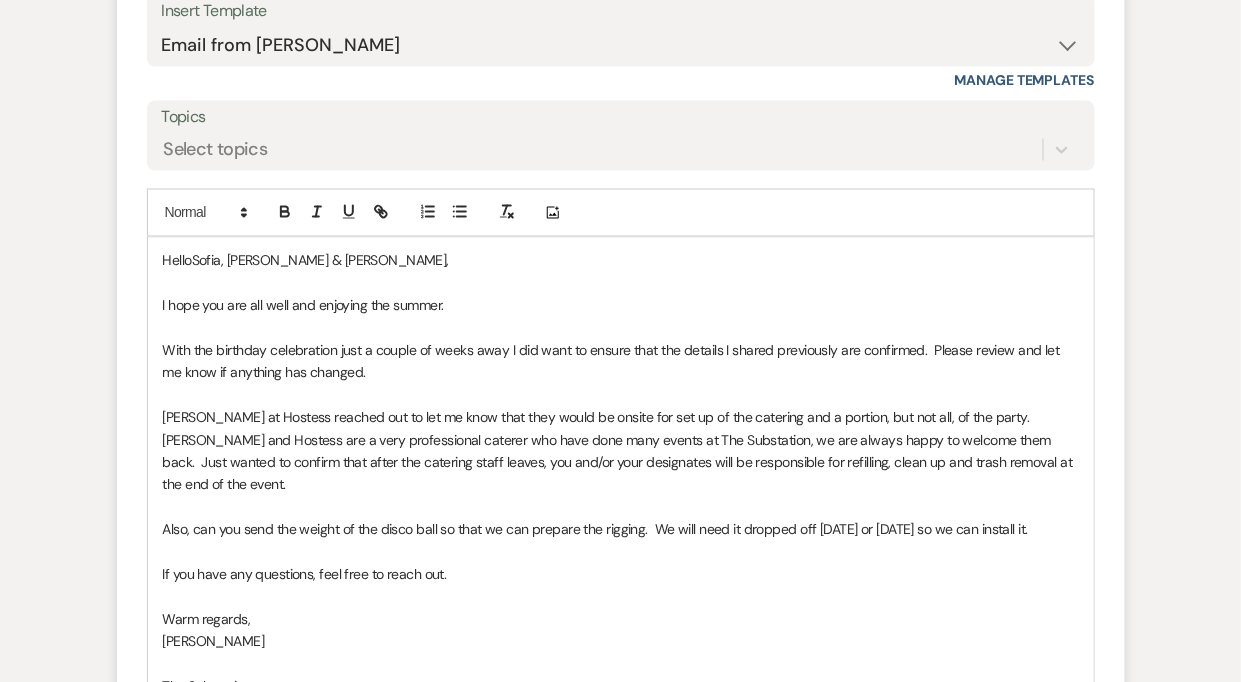 click on "With the birthday celebration just a couple of weeks away I did want to ensure that the details I shared previously are confirmed.  Please review and let me know if anything has changed." at bounding box center (613, 362) 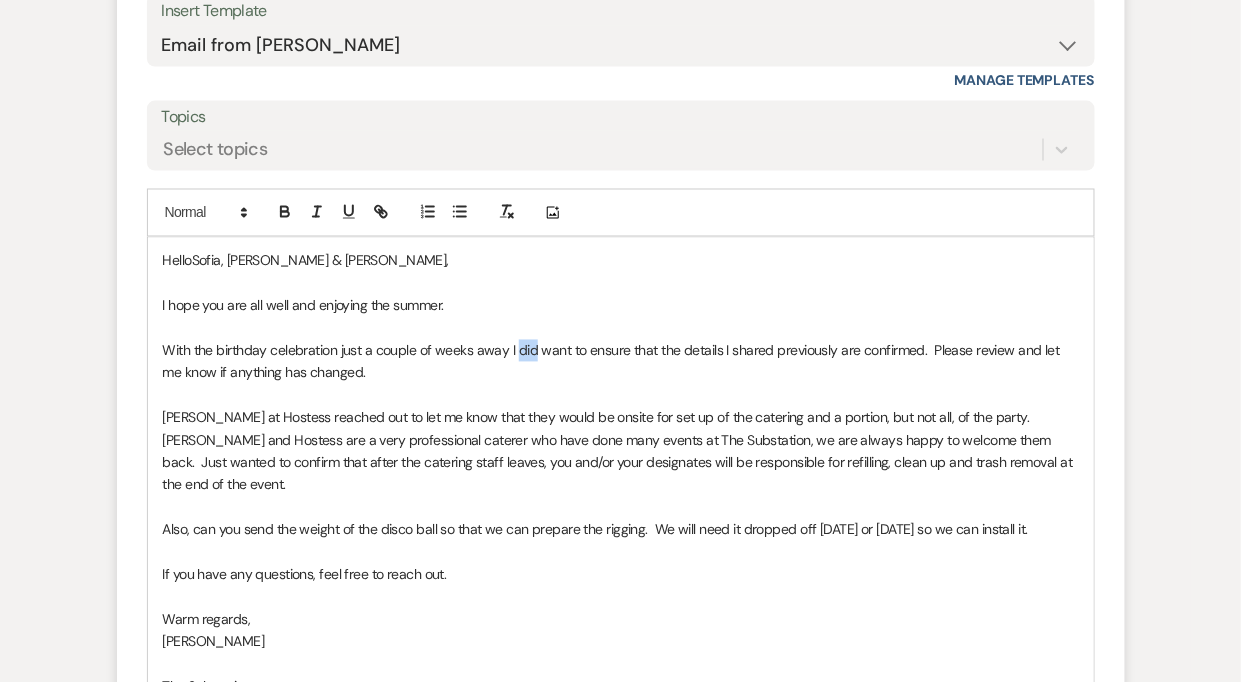 click on "With the birthday celebration just a couple of weeks away I did want to ensure that the details I shared previously are confirmed.  Please review and let me know if anything has changed." at bounding box center (613, 362) 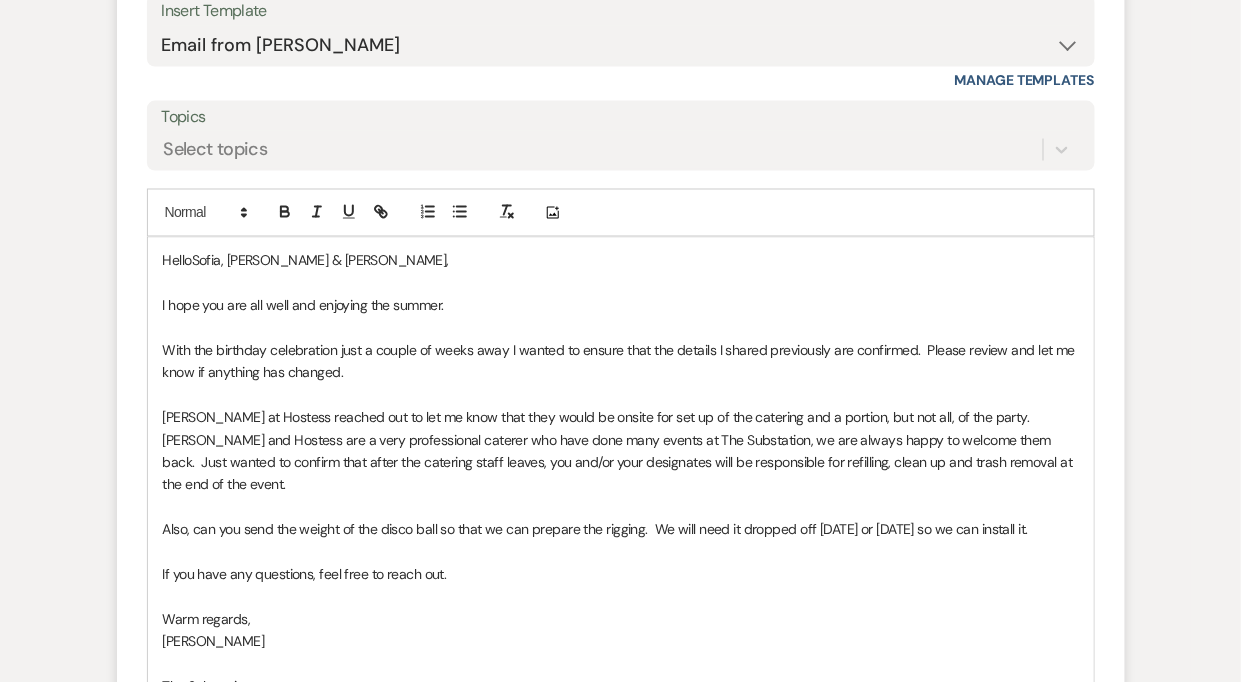 click on "[PERSON_NAME] at Hostess reached out to let me know that they would be onsite for set up of the catering and a portion, but not all, of the party.  [PERSON_NAME] and Hostess are a very professional caterer who have done many events at The Substation, we are always happy to welcome them back.  Just wanted to confirm that after the catering staff leaves, you and/or your designates will be responsible for refilling, clean up and trash removal at the end of the event." at bounding box center [621, 452] 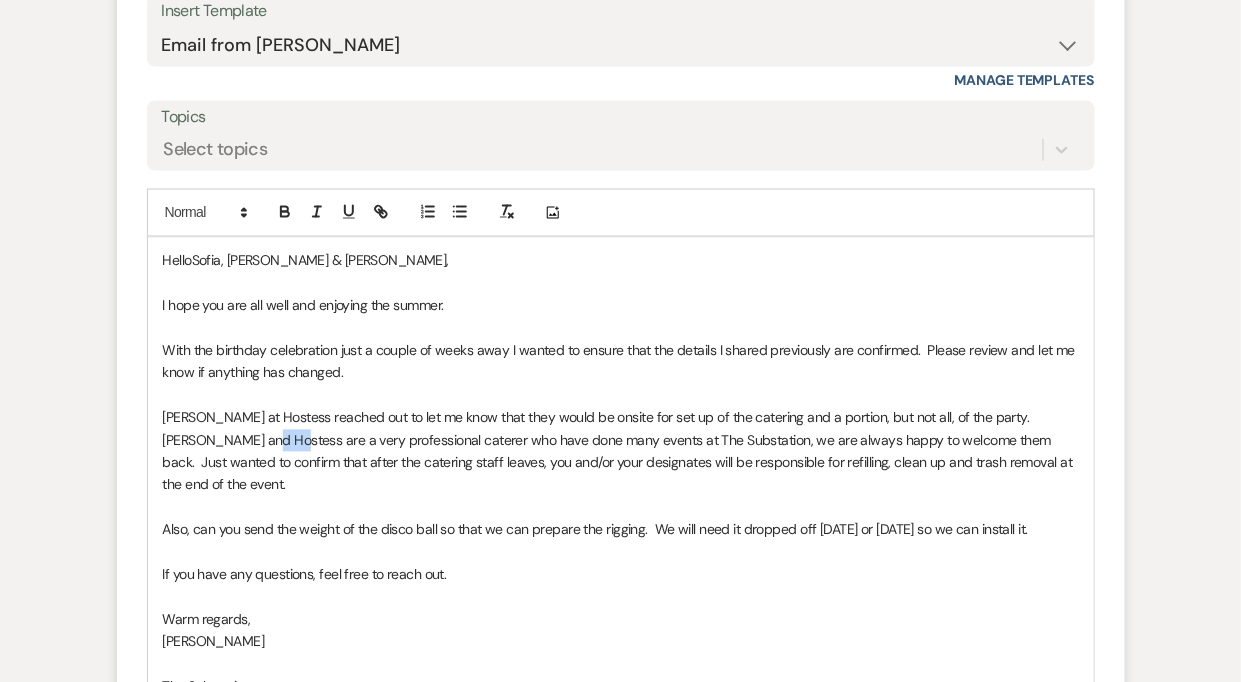 click on "[PERSON_NAME] at Hostess reached out to let me know that they would be onsite for set up of the catering and a portion, but not all, of the party.  [PERSON_NAME] and Hostess are a very professional caterer who have done many events at The Substation, we are always happy to welcome them back.  Just wanted to confirm that after the catering staff leaves, you and/or your designates will be responsible for refilling, clean up and trash removal at the end of the event." at bounding box center [621, 452] 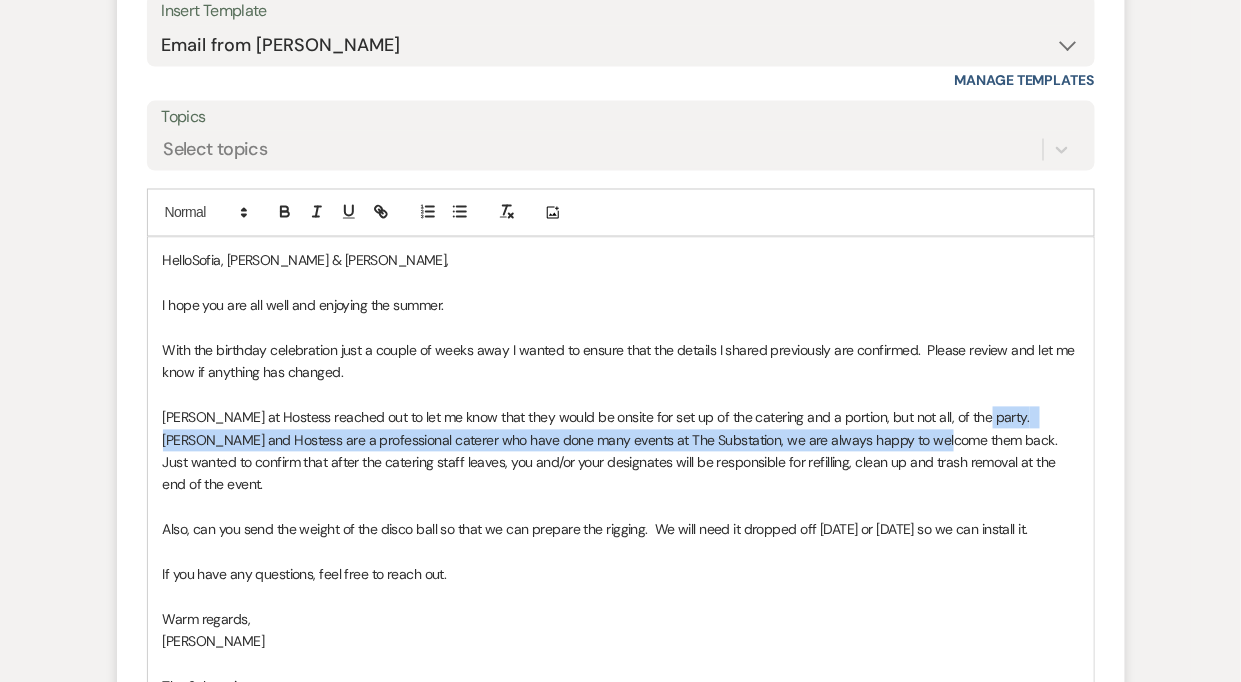 drag, startPoint x: 966, startPoint y: 416, endPoint x: 919, endPoint y: 441, distance: 53.235325 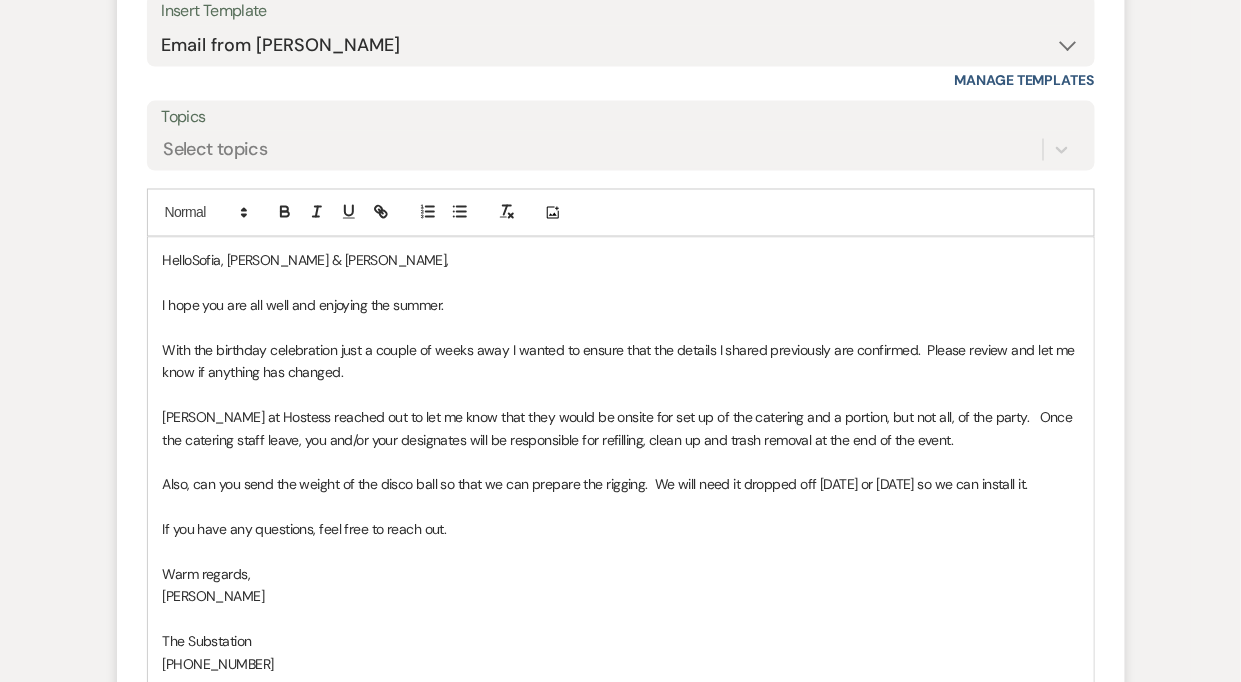 click on "[PERSON_NAME] at Hostess reached out to let me know that they would be onsite for set up of the catering and a portion, but not all, of the party.   Once the catering staff leave, you and/or your designates will be responsible for refilling, clean up and trash removal at the end of the event." at bounding box center [621, 429] 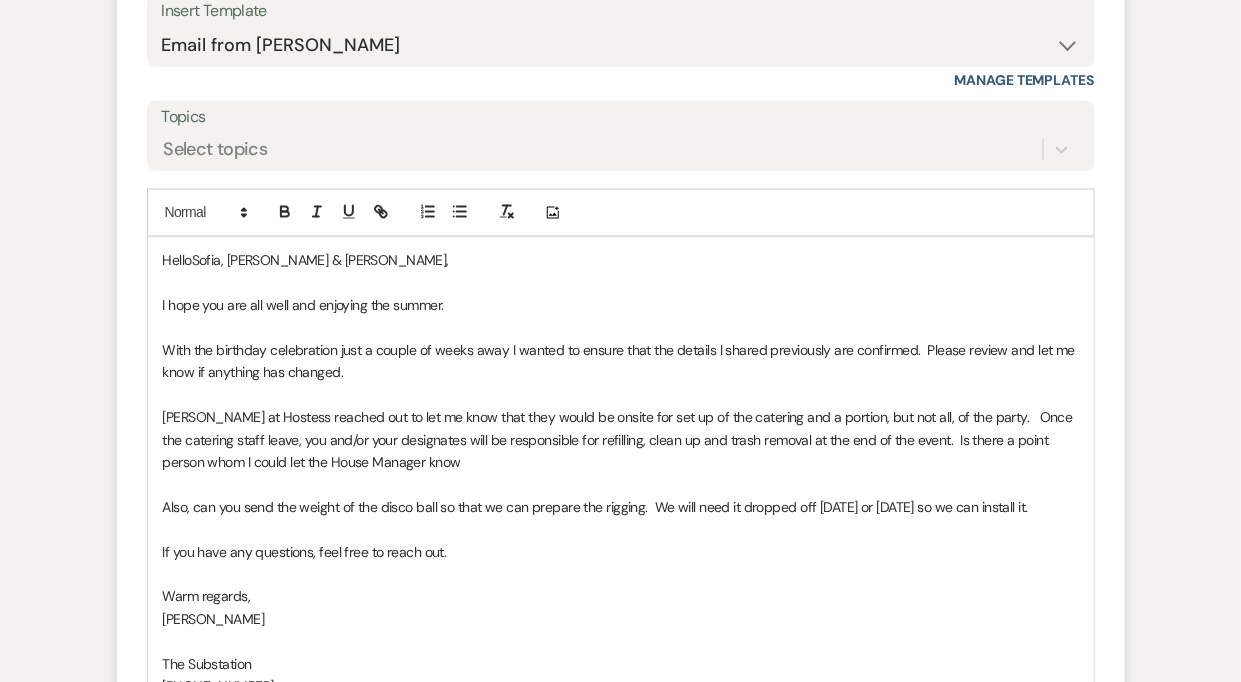 click on "[PERSON_NAME] at Hostess reached out to let me know that they would be onsite for set up of the catering and a portion, but not all, of the party.   Once the catering staff leave, you and/or your designates will be responsible for refilling, clean up and trash removal at the end of the event.  Is there a point person whom I could let the House Manager know" at bounding box center (621, 440) 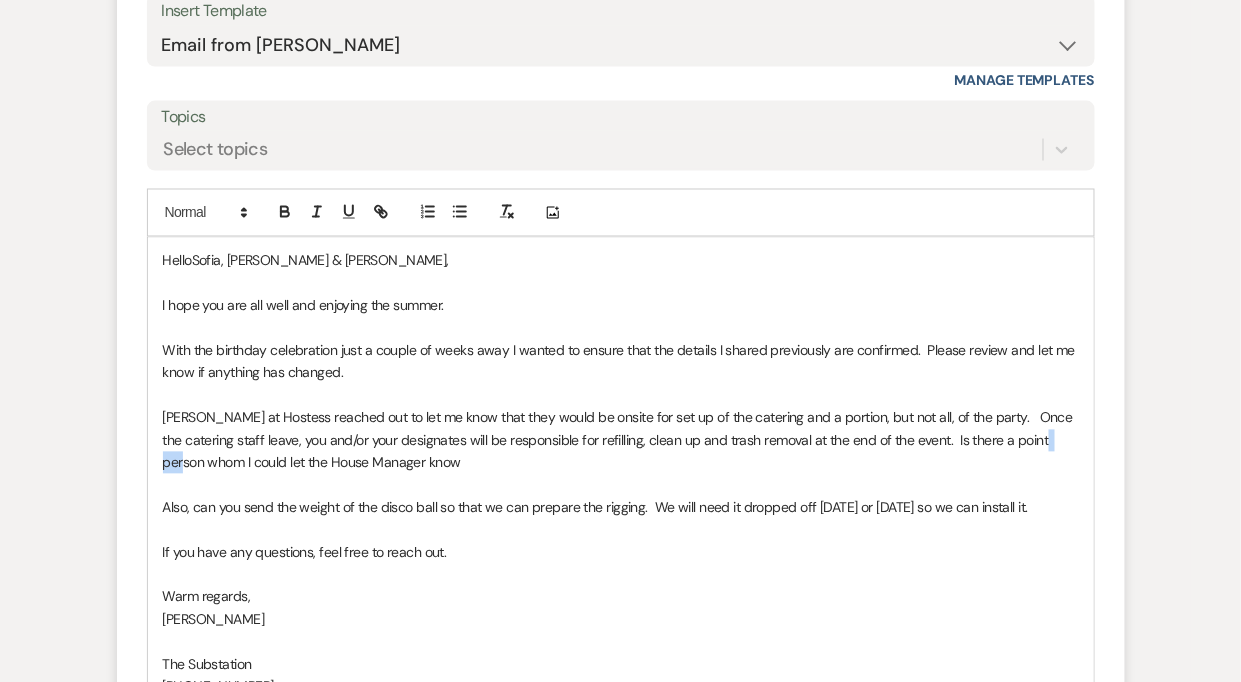 click on "[PERSON_NAME] at Hostess reached out to let me know that they would be onsite for set up of the catering and a portion, but not all, of the party.   Once the catering staff leave, you and/or your designates will be responsible for refilling, clean up and trash removal at the end of the event.  Is there a point person whom I could let the House Manager know" at bounding box center (621, 440) 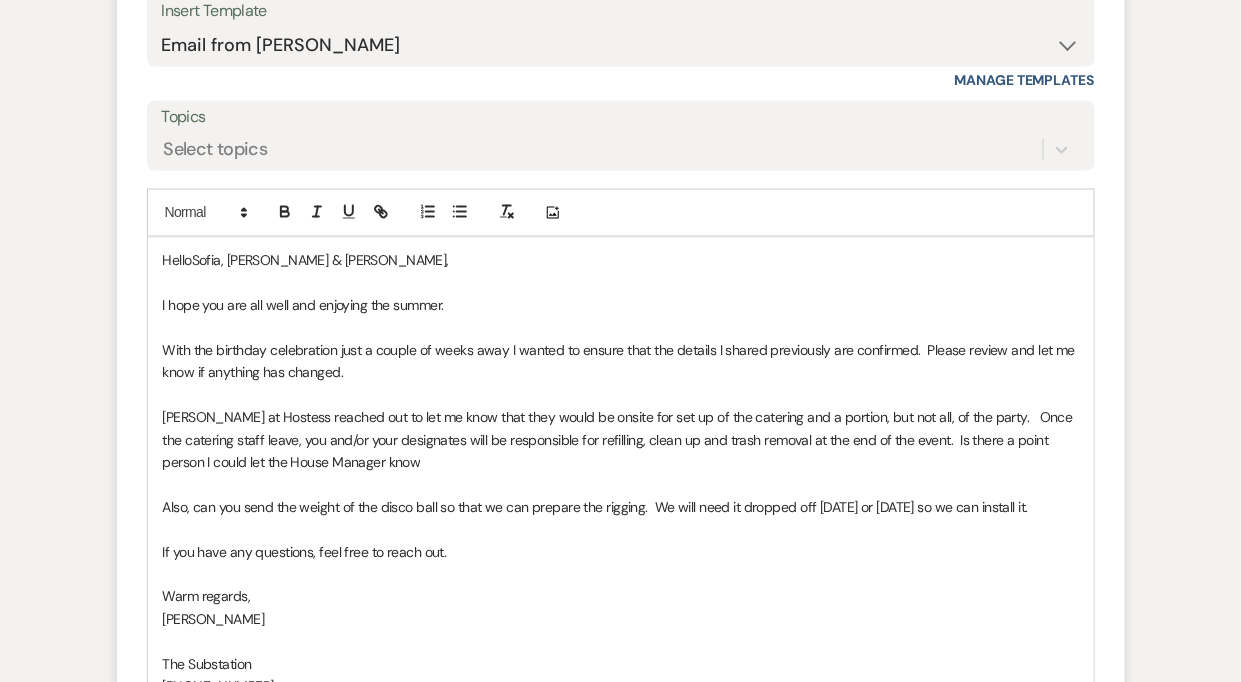 click on "[PERSON_NAME] at Hostess reached out to let me know that they would be onsite for set up of the catering and a portion, but not all, of the party.   Once the catering staff leave, you and/or your designates will be responsible for refilling, clean up and trash removal at the end of the event.  Is there a point person I could let the House Manager know" at bounding box center (621, 440) 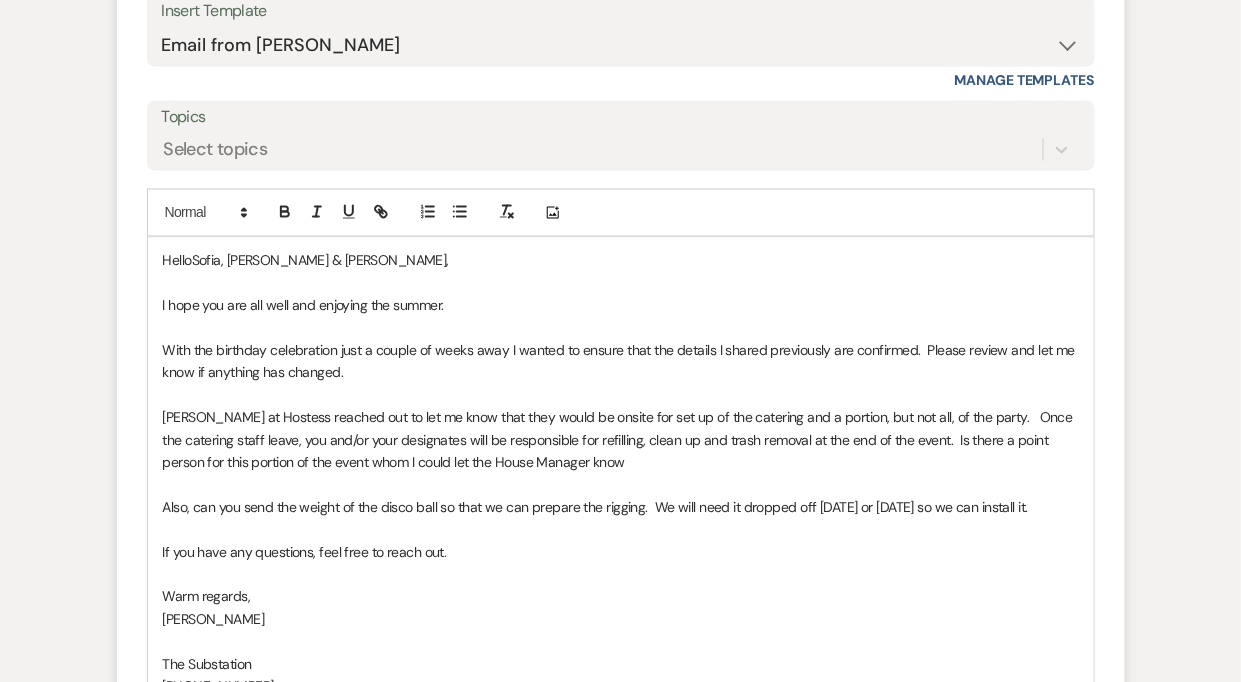 click on "[PERSON_NAME] at Hostess reached out to let me know that they would be onsite for set up of the catering and a portion, but not all, of the party.   Once the catering staff leave, you and/or your designates will be responsible for refilling, clean up and trash removal at the end of the event.  Is there a point person for this portion of the event whom I could let the House Manager know" at bounding box center [621, 440] 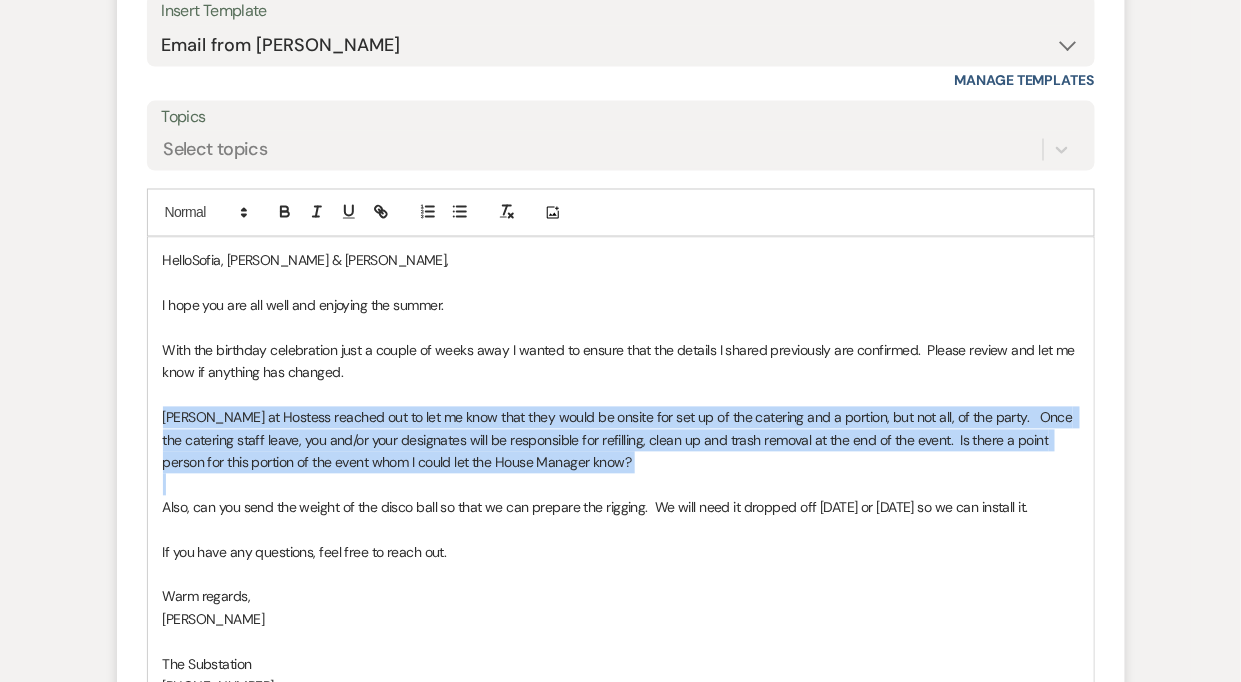 drag, startPoint x: 163, startPoint y: 419, endPoint x: 193, endPoint y: 486, distance: 73.409805 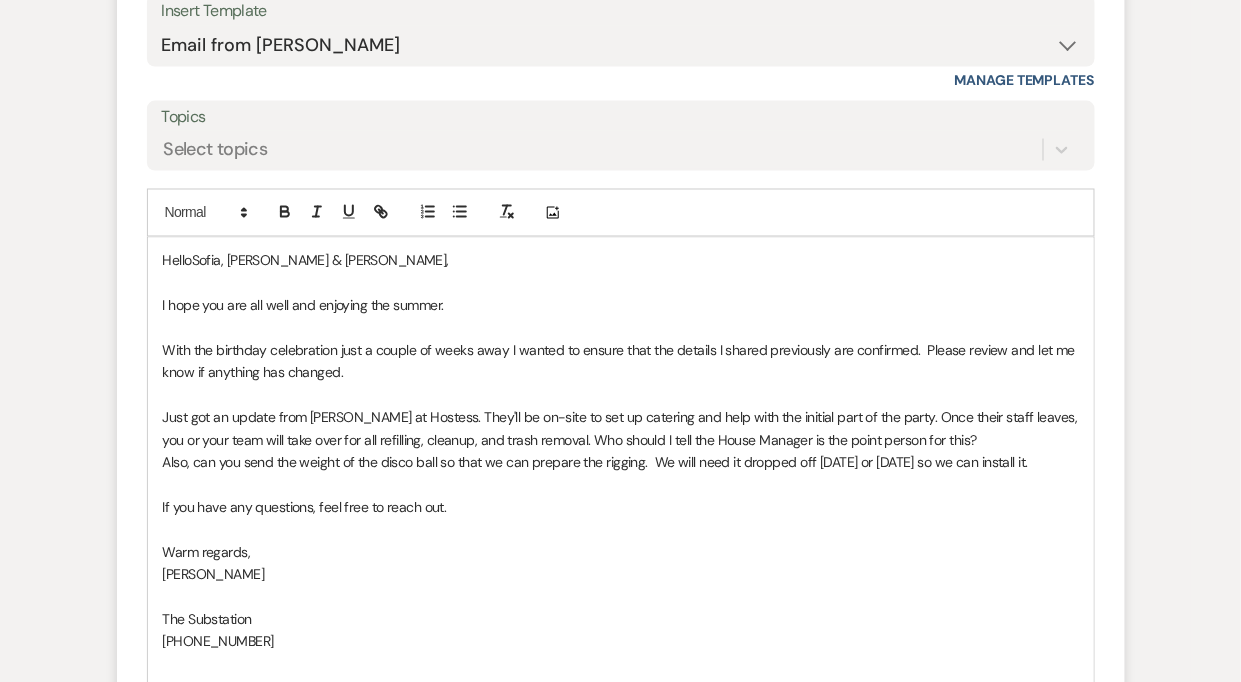 click on "Hello  [PERSON_NAME], [PERSON_NAME] & [PERSON_NAME], I hope you are all well and enjoying the summer.   With the birthday celebration just a couple of weeks away I wanted to ensure that the details I shared previously are confirmed.  Please review and let me know if anything has changed. Just got an update from [PERSON_NAME] at Hostess. They'll be on-site to set up catering and help with the initial part of the party. Once their staff leaves, you or your team will take over for all refilling, cleanup, and trash removal. Who should I tell the House Manager is the point person for this? Also, can you send the weight of the disco ball so that we can prepare the rigging.  We will need it dropped off [DATE] or [DATE] so we can install it.   If you have any questions, feel free to reach out. Warm regards, [PERSON_NAME] The Substation [PHONE_NUMBER] Warm regards, [PERSON_NAME] The Substation [PHONE_NUMBER]" at bounding box center (621, 563) 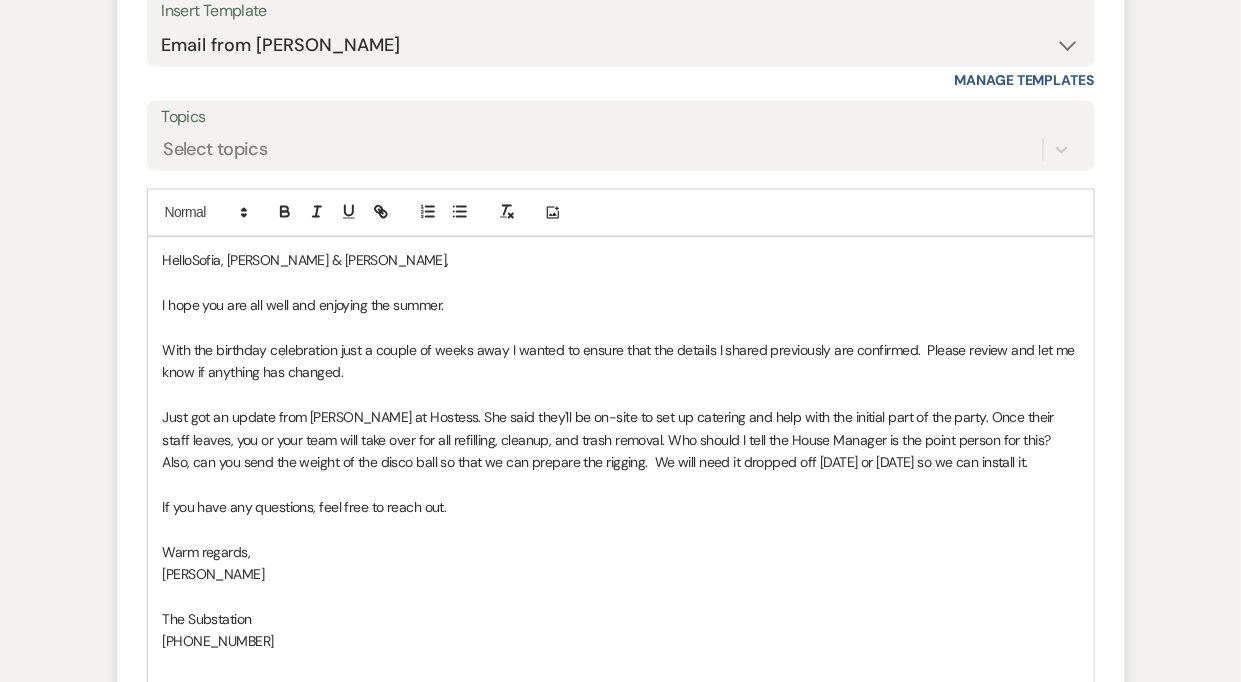 click on "Just got an update from [PERSON_NAME] at Hostess. She said they'll be on-site to set up catering and help with the initial part of the party. Once their staff leaves, you or your team will take over for all refilling, cleanup, and trash removal. Who should I tell the House Manager is the point person for this?" at bounding box center [621, 429] 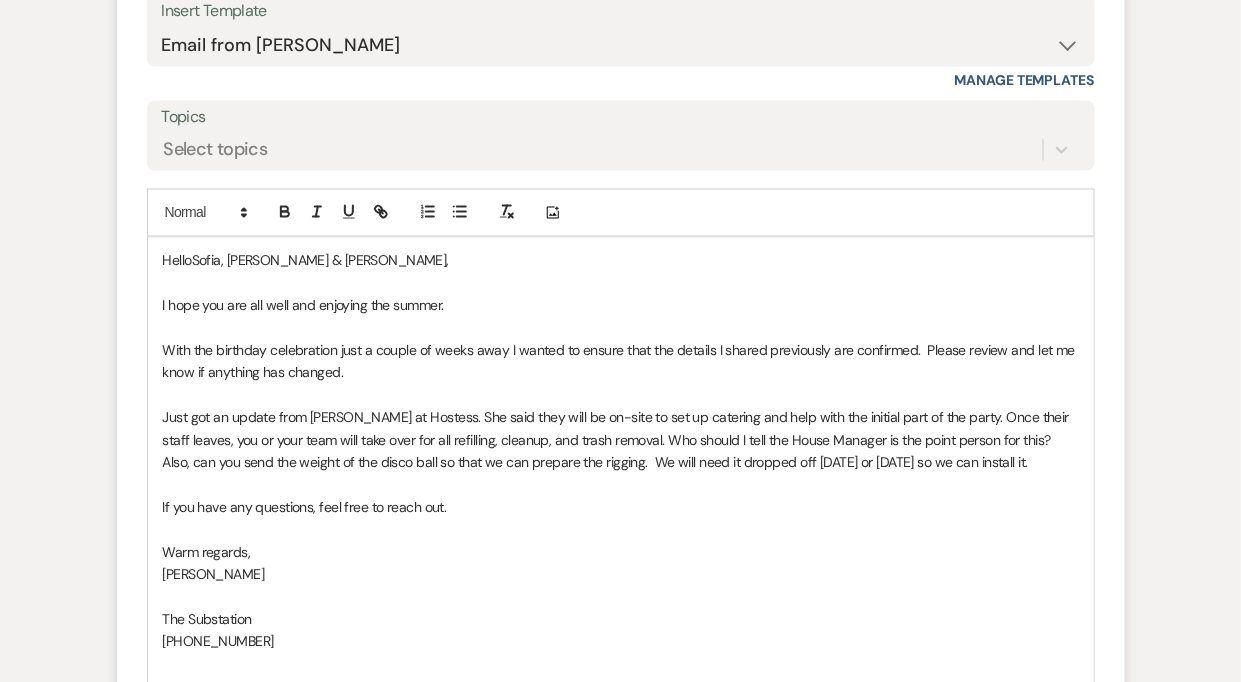 click on "Just got an update from [PERSON_NAME] at Hostess. She said they will be on-site to set up catering and help with the initial part of the party. Once their staff leaves, you or your team will take over for all refilling, cleanup, and trash removal. Who should I tell the House Manager is the point person for this?" at bounding box center (621, 429) 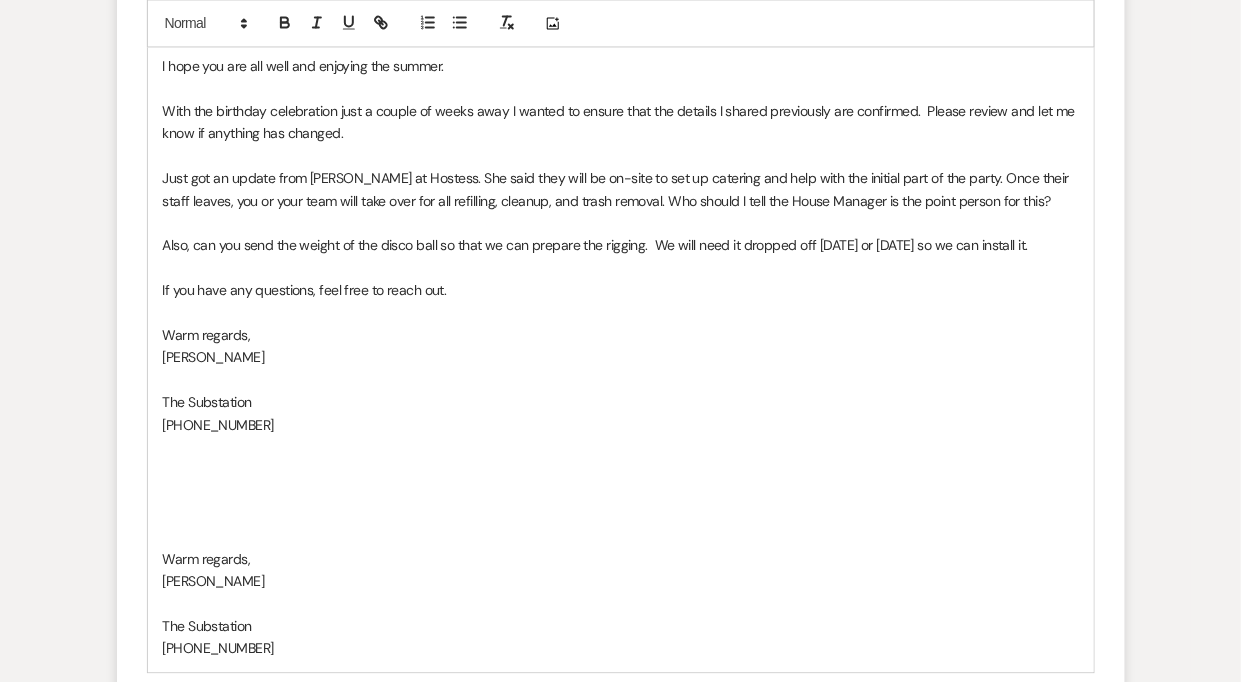 scroll, scrollTop: 3158, scrollLeft: 0, axis: vertical 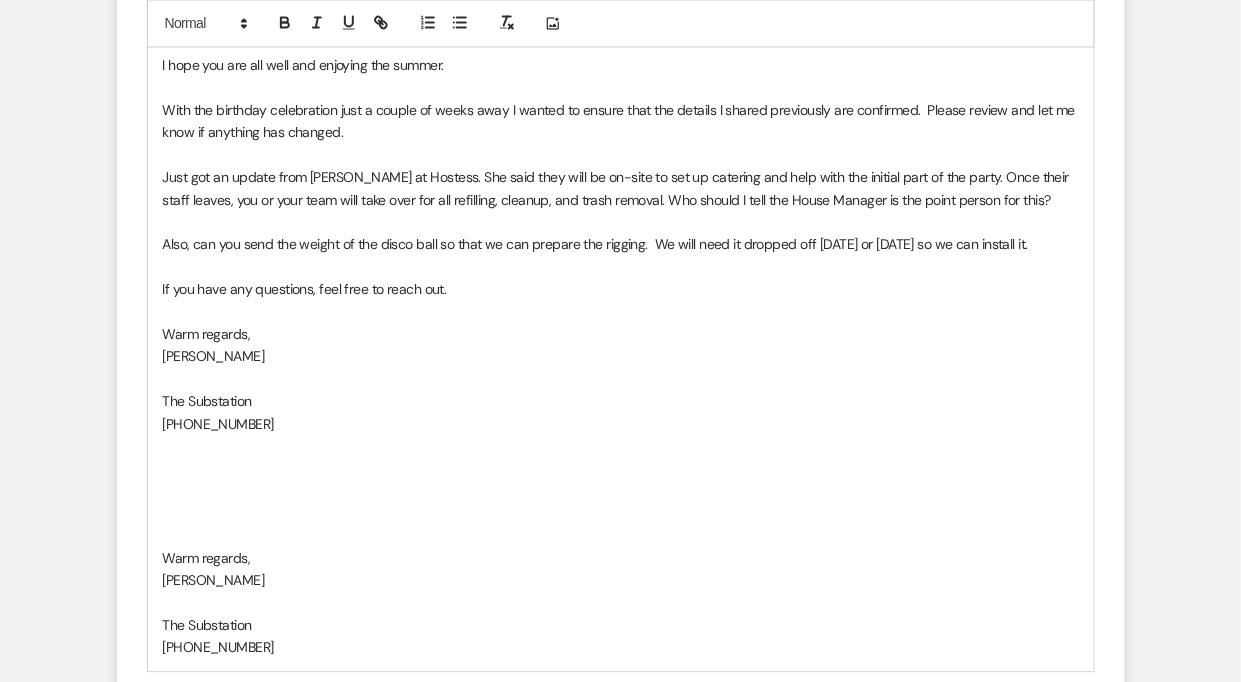 click on "[PHONE_NUMBER]" at bounding box center [621, 424] 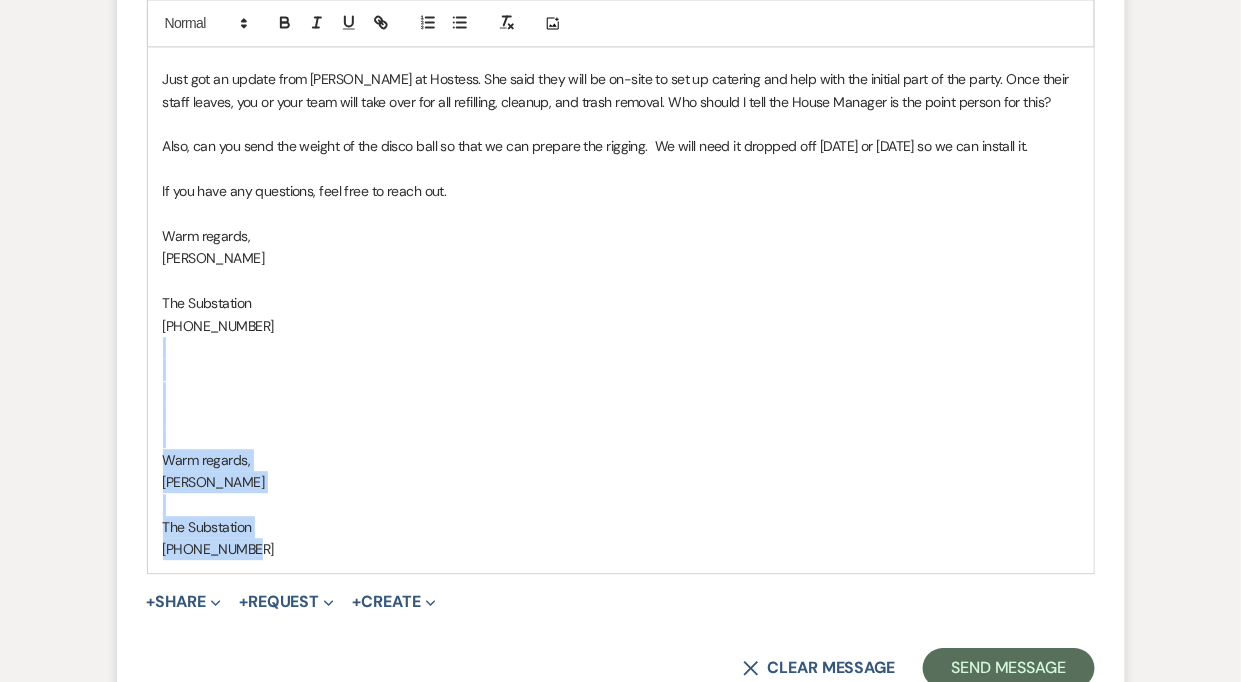 scroll, scrollTop: 3322, scrollLeft: 0, axis: vertical 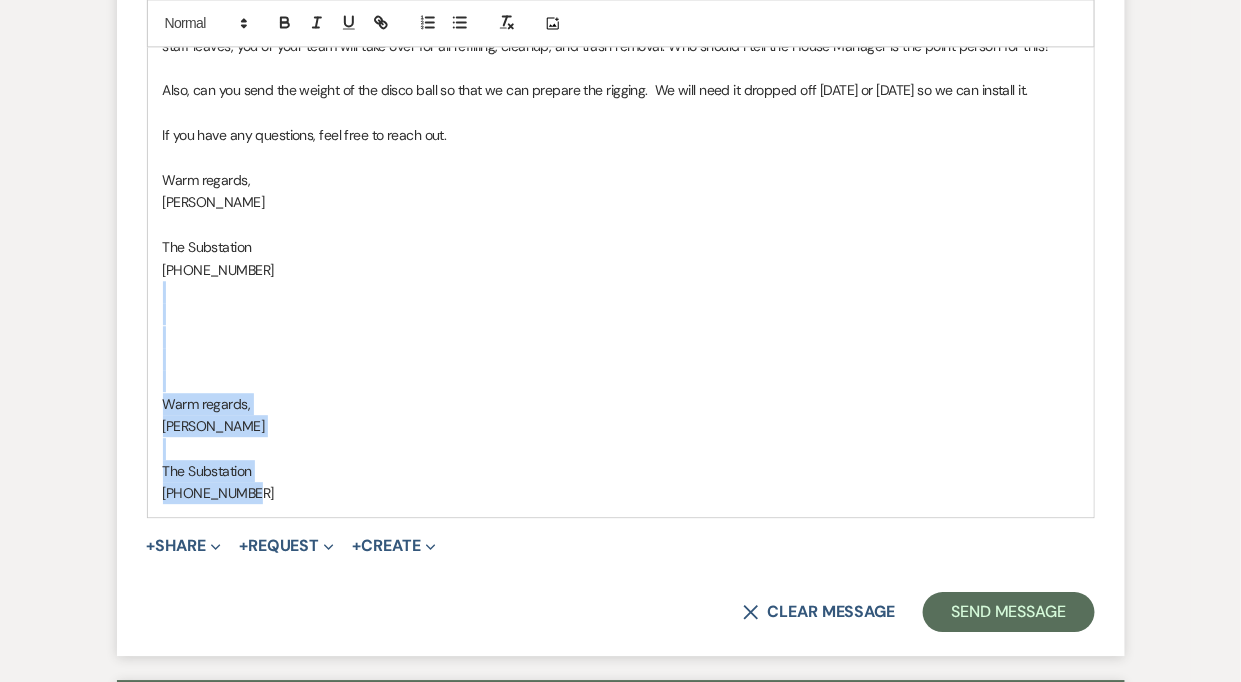 drag, startPoint x: 291, startPoint y: 454, endPoint x: 342, endPoint y: 680, distance: 231.68297 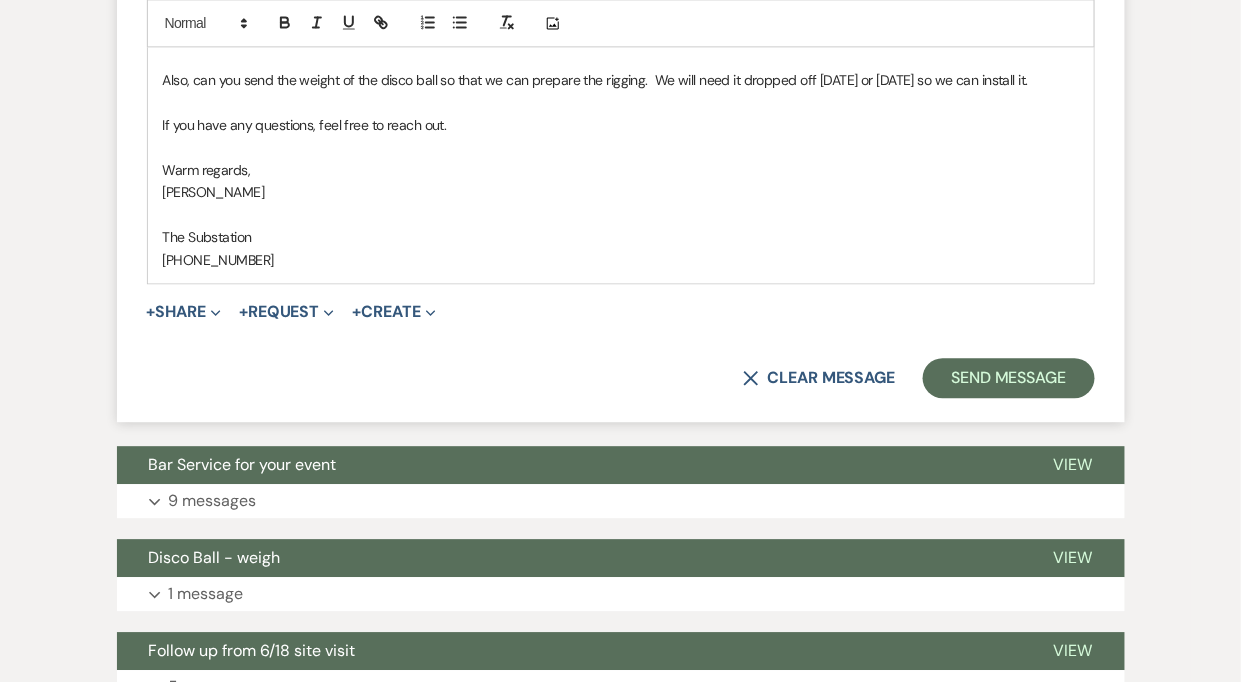 click on "[PERSON_NAME]" at bounding box center [621, 192] 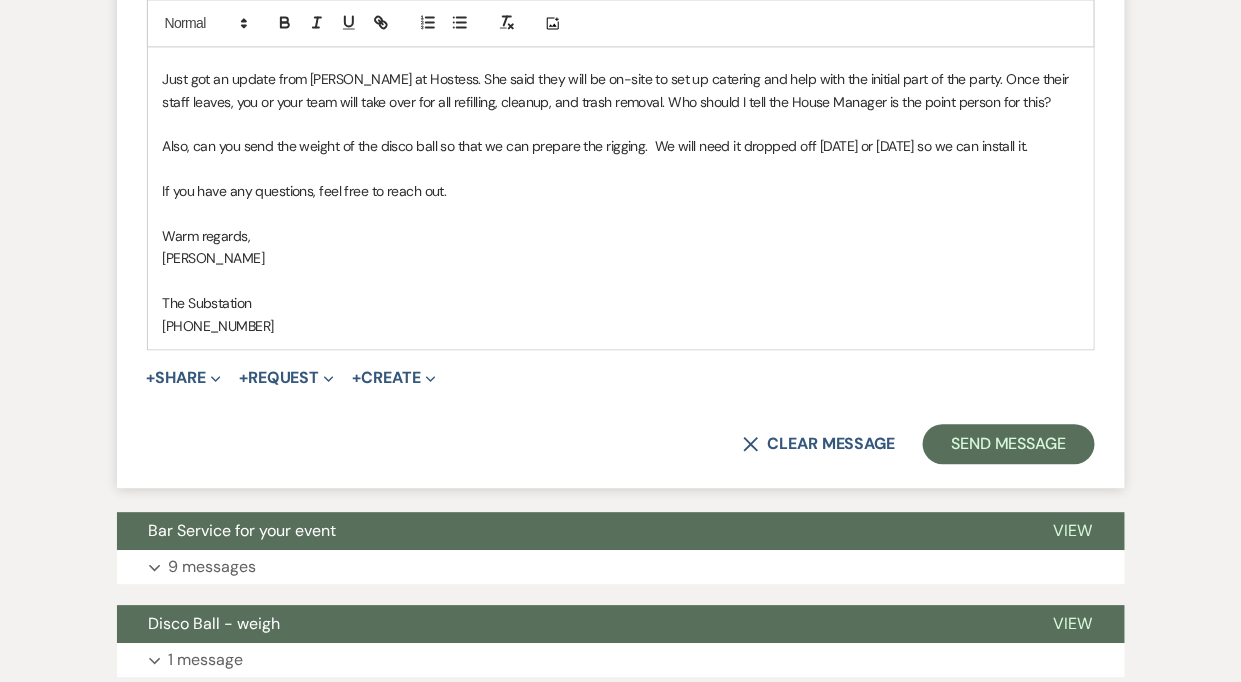 scroll, scrollTop: 3255, scrollLeft: 0, axis: vertical 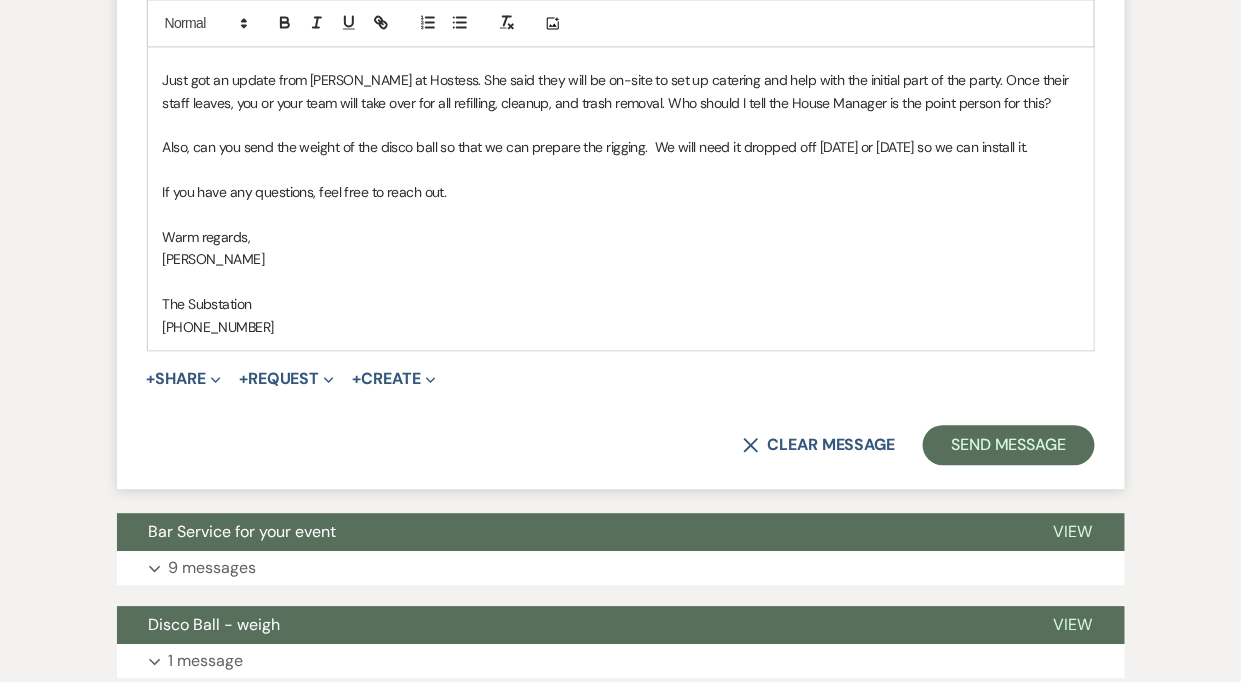 click on "If you have any questions, feel free to reach out." at bounding box center [621, 192] 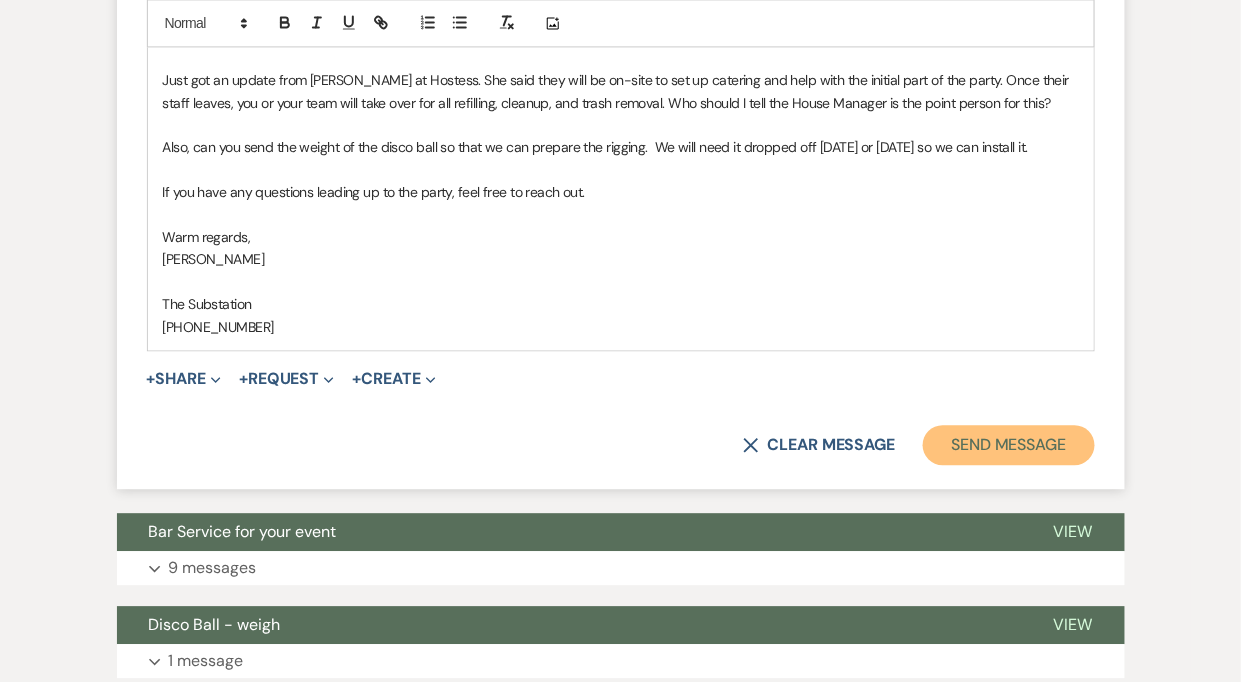 click on "Send Message" at bounding box center [1008, 445] 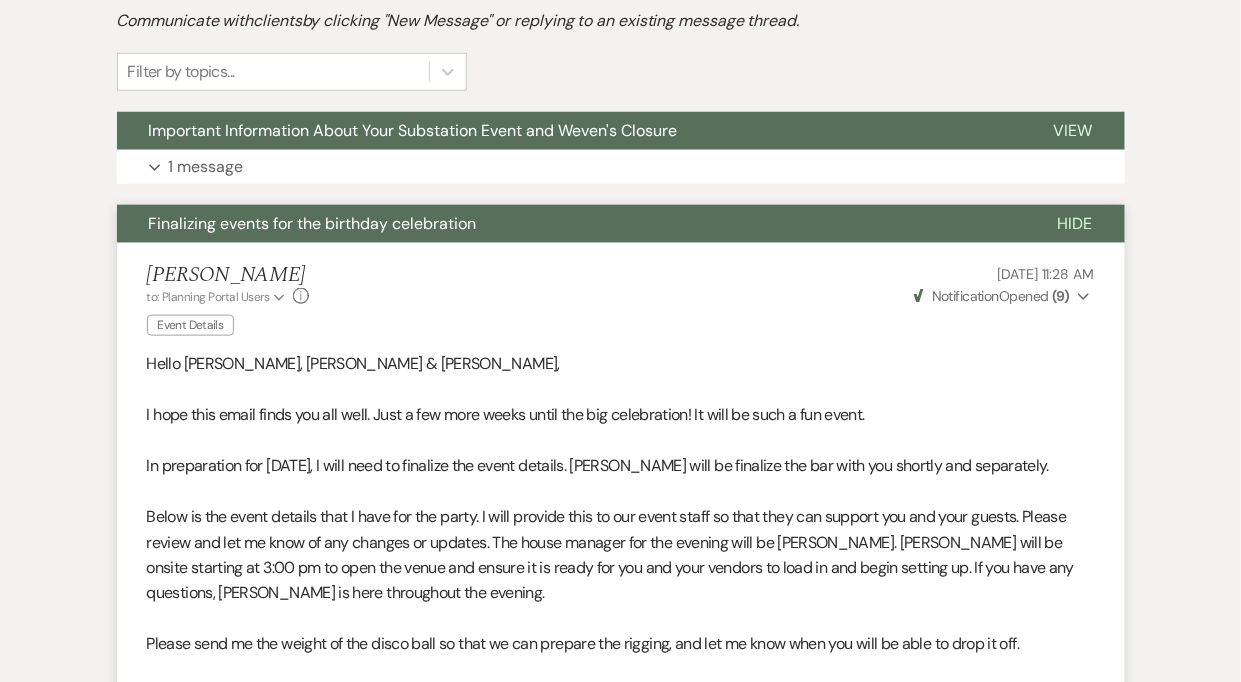 scroll, scrollTop: 0, scrollLeft: 0, axis: both 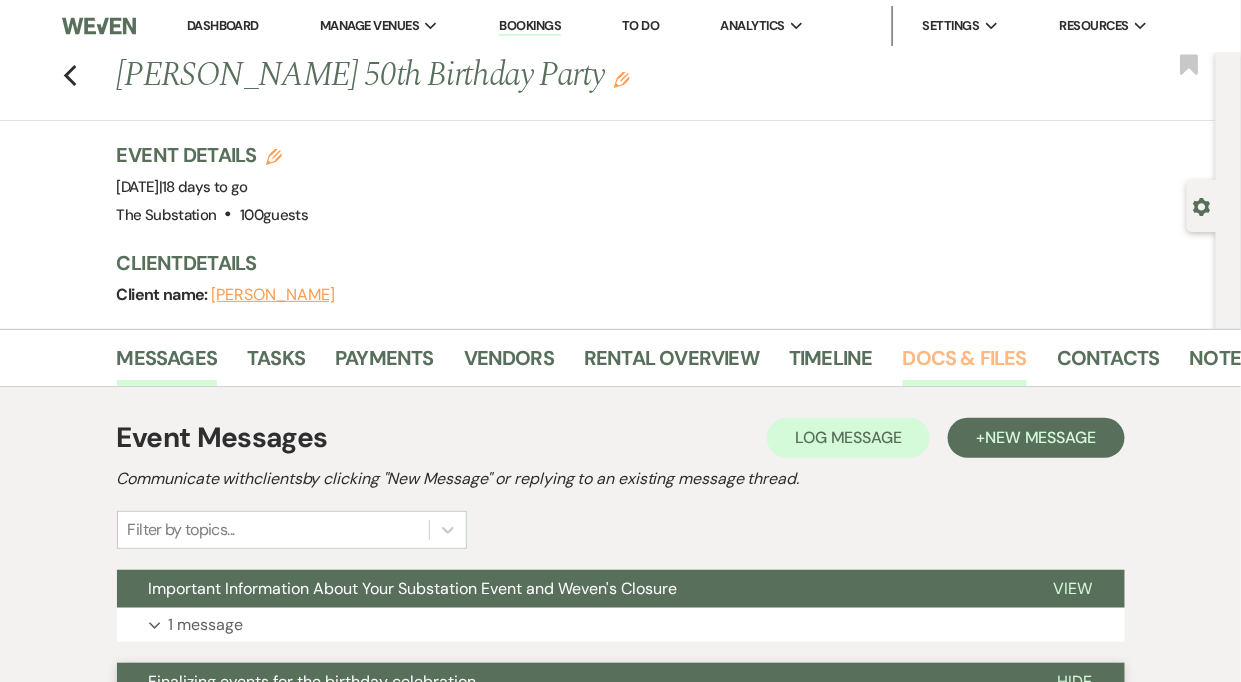 click on "Docs & Files" at bounding box center (965, 364) 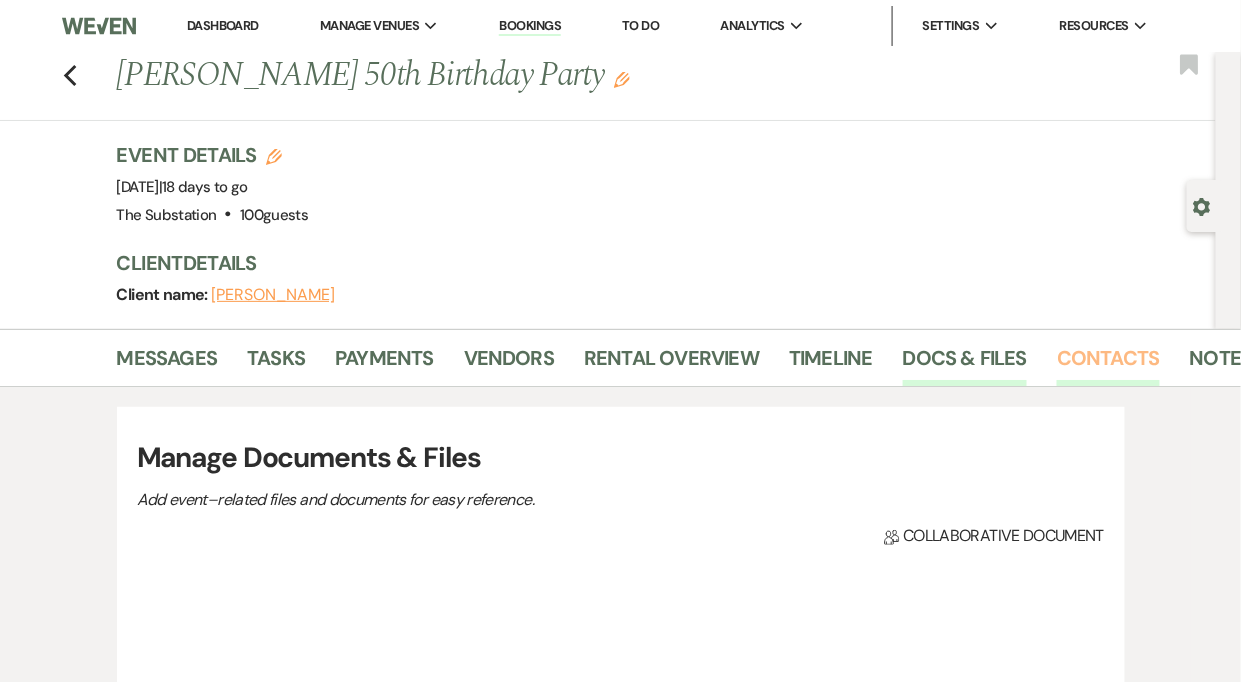 click on "Contacts" at bounding box center (1108, 364) 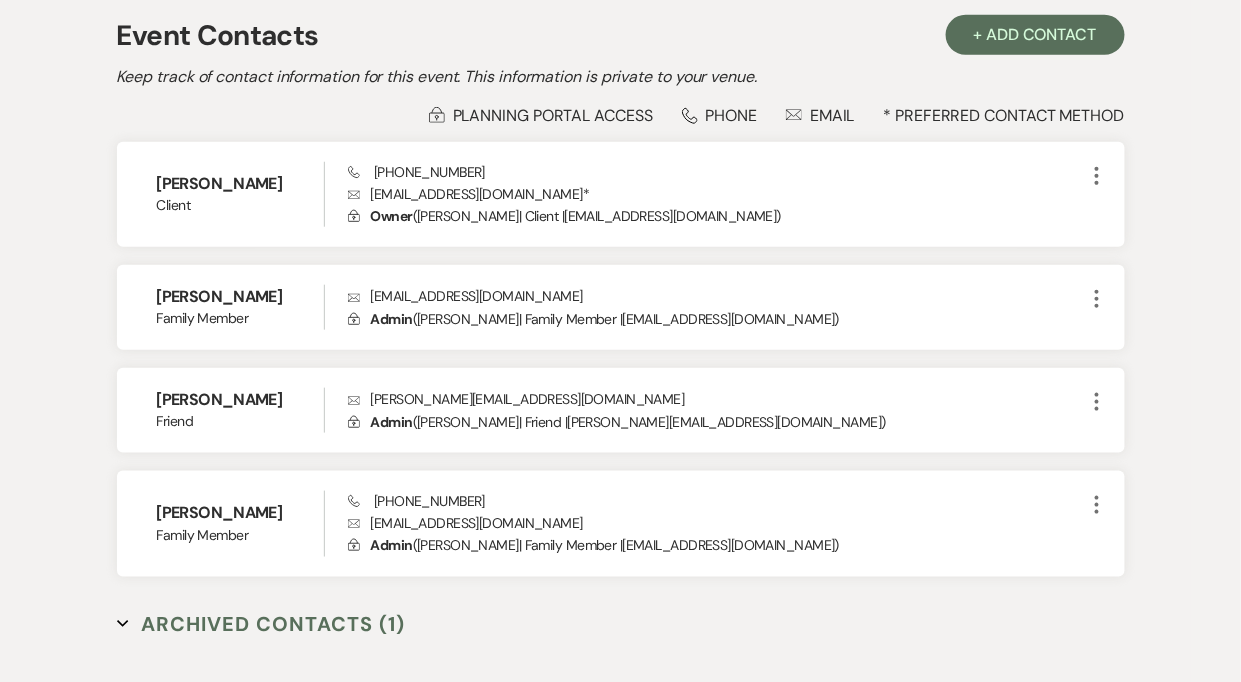 scroll, scrollTop: 458, scrollLeft: 0, axis: vertical 